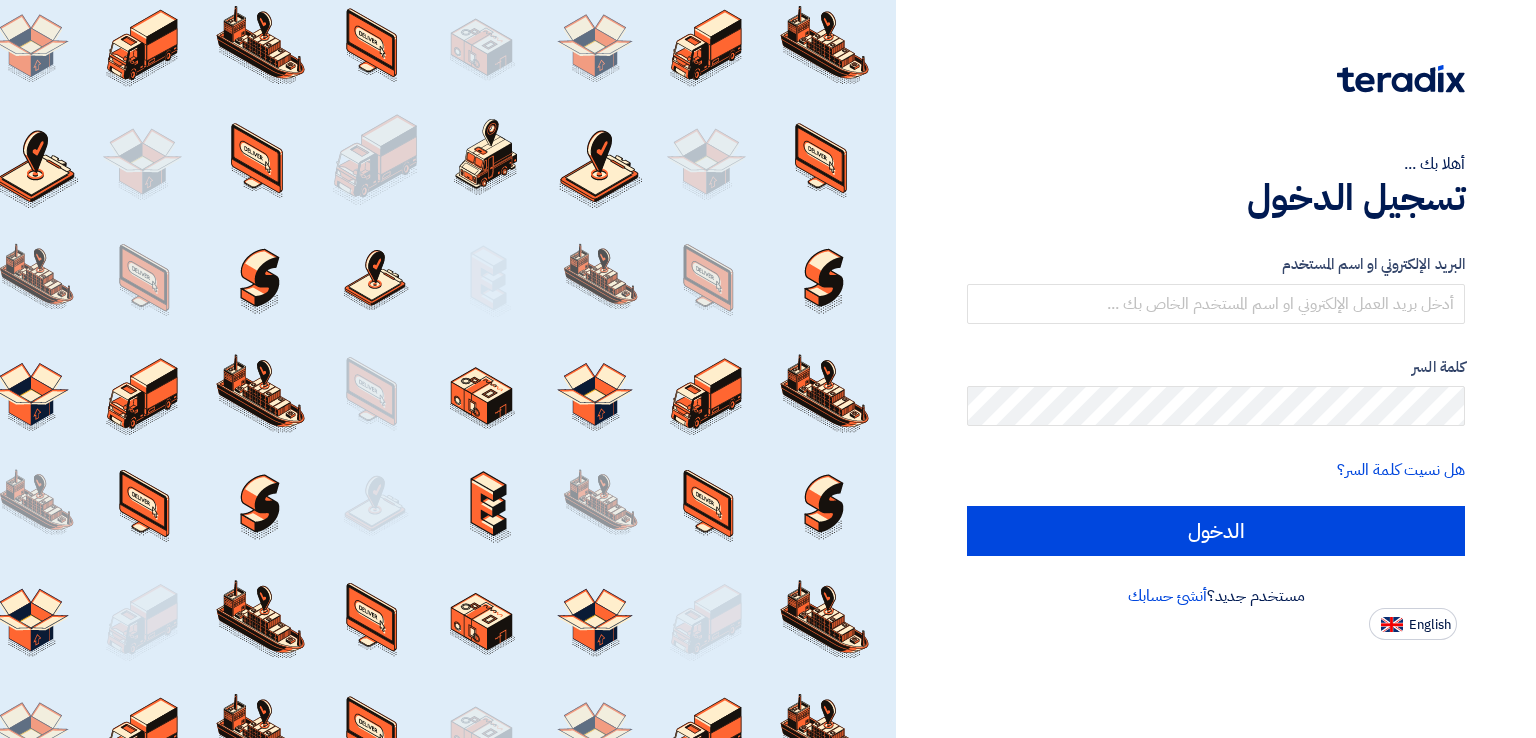 scroll, scrollTop: 0, scrollLeft: 0, axis: both 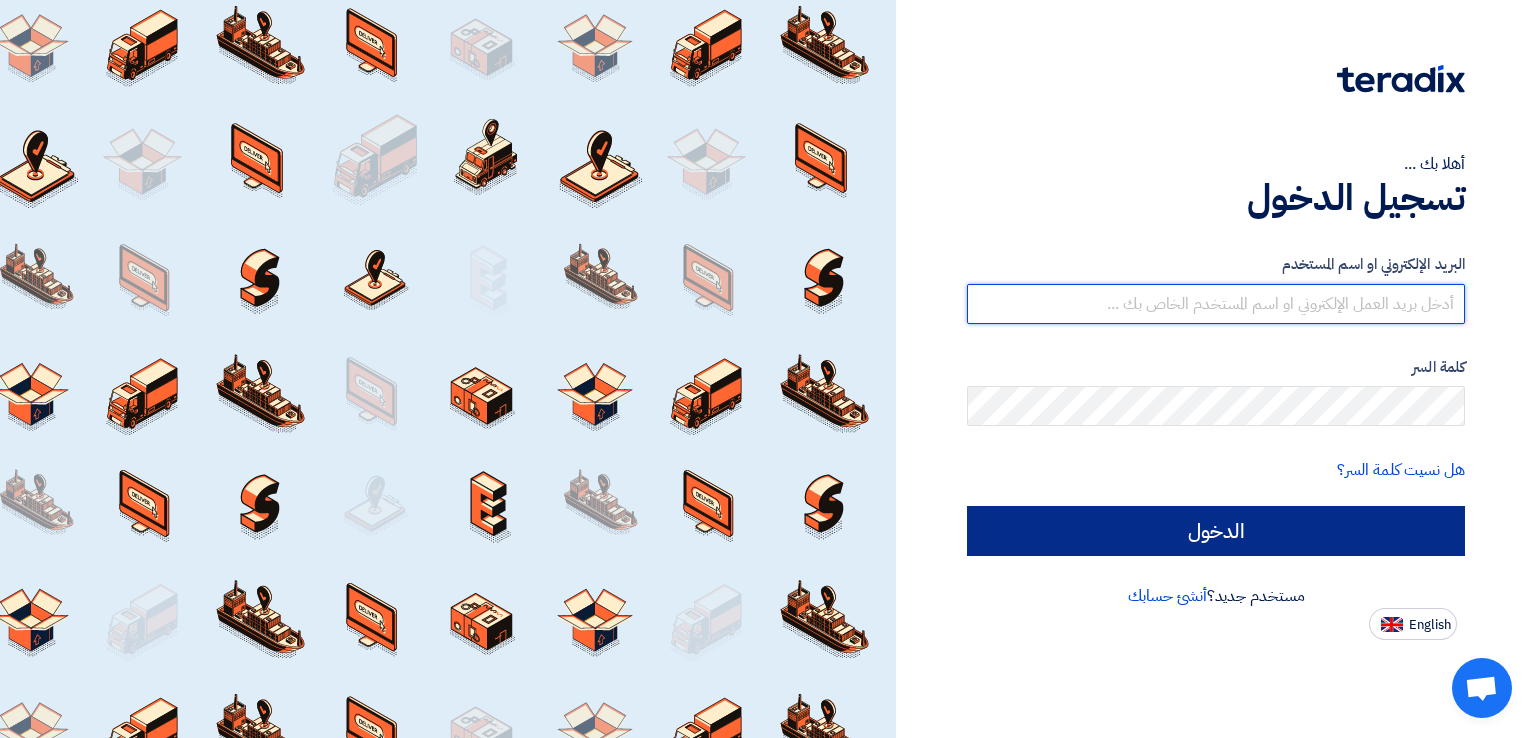 type on "[EMAIL]" 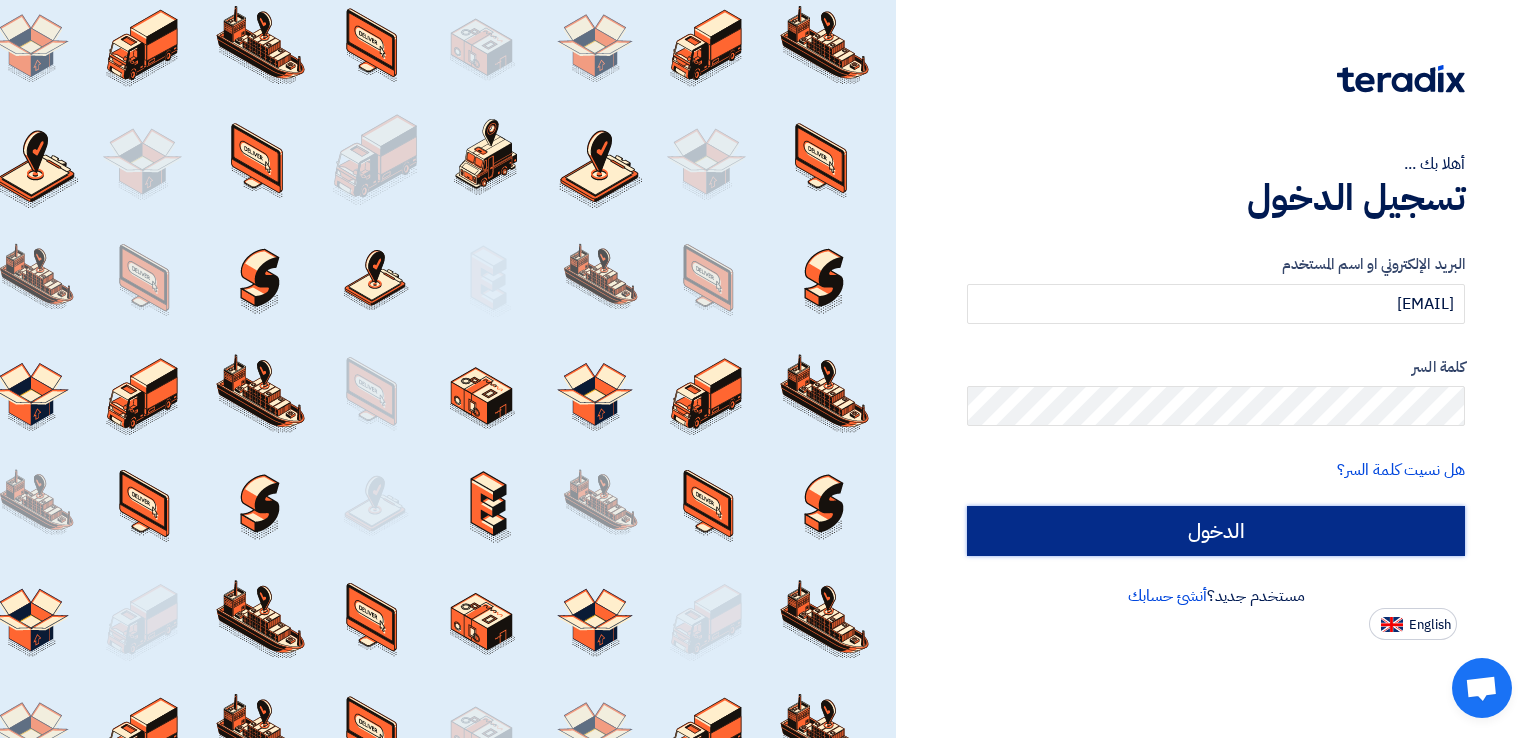 click on "الدخول" 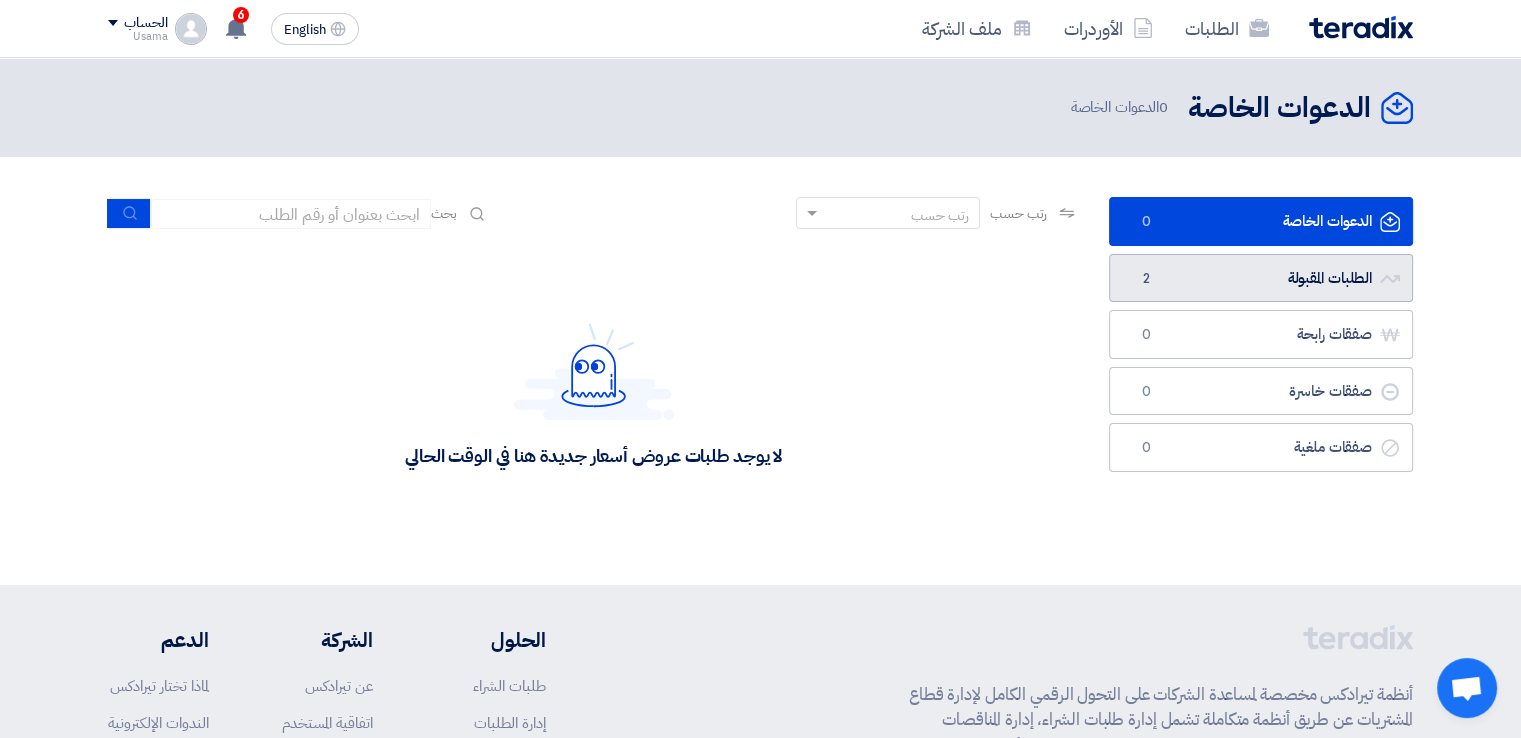 click on "الطلبات المقبولة
الطلبات المقبولة
2" 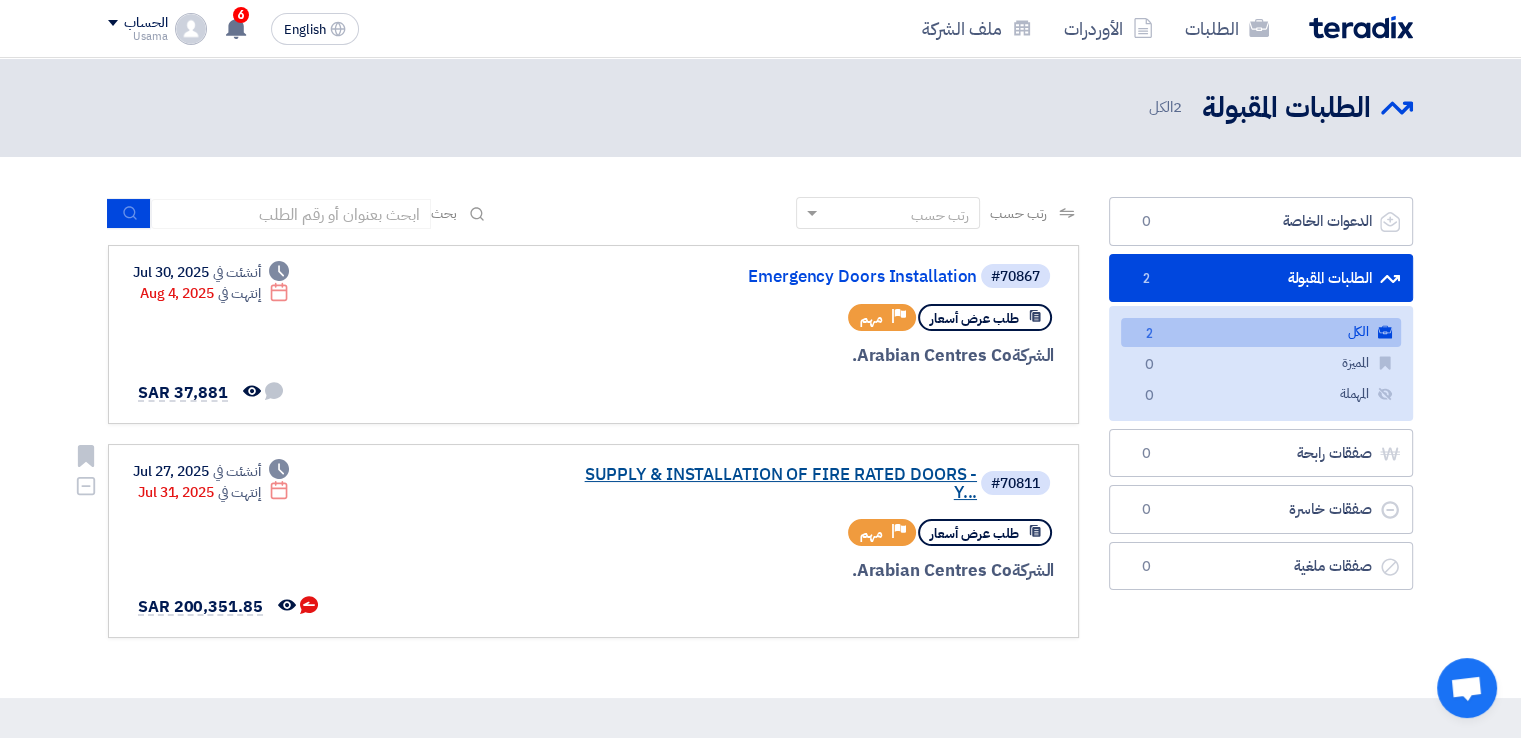 click on "SUPPLY & INSTALLATION OF FIRE RATED DOORS - Y..." 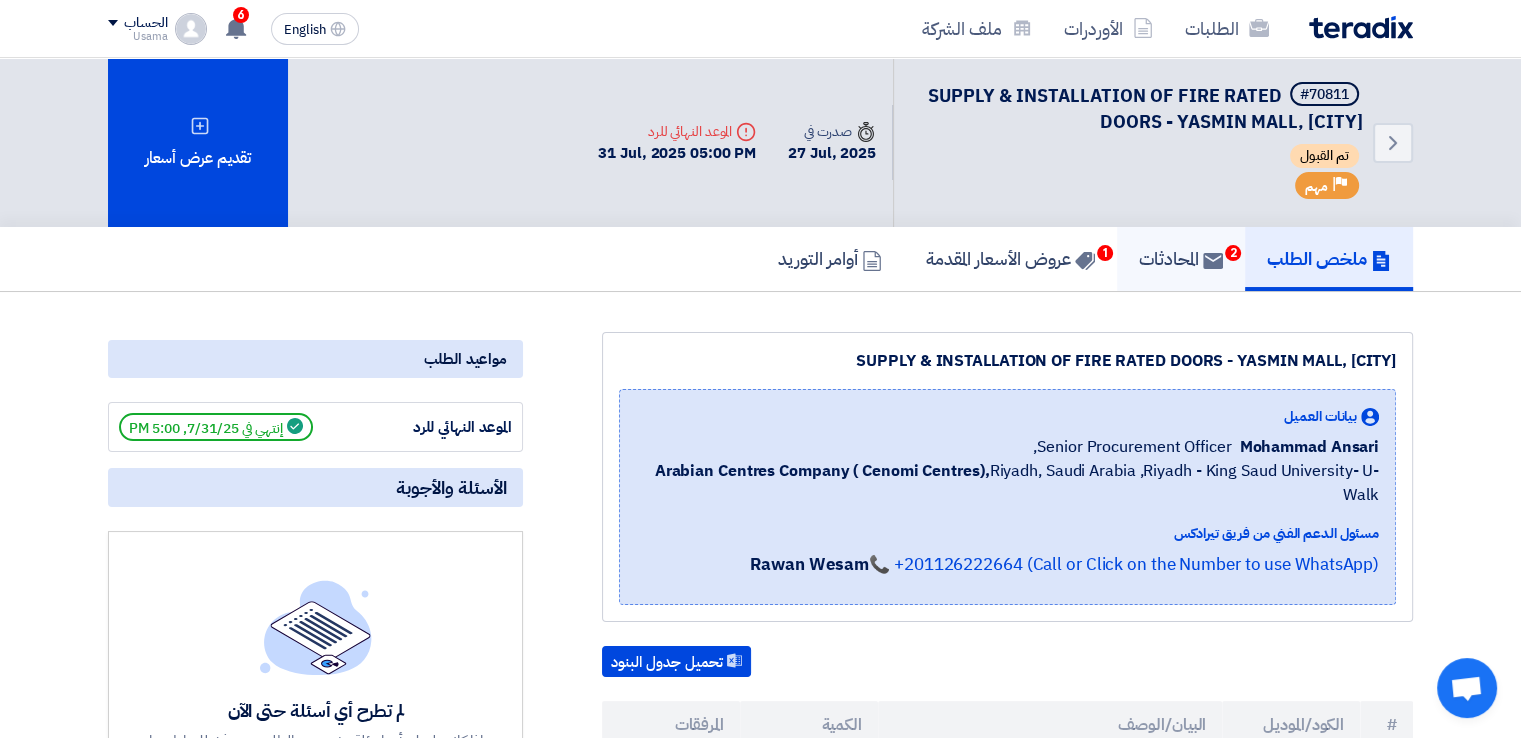 click on "2" 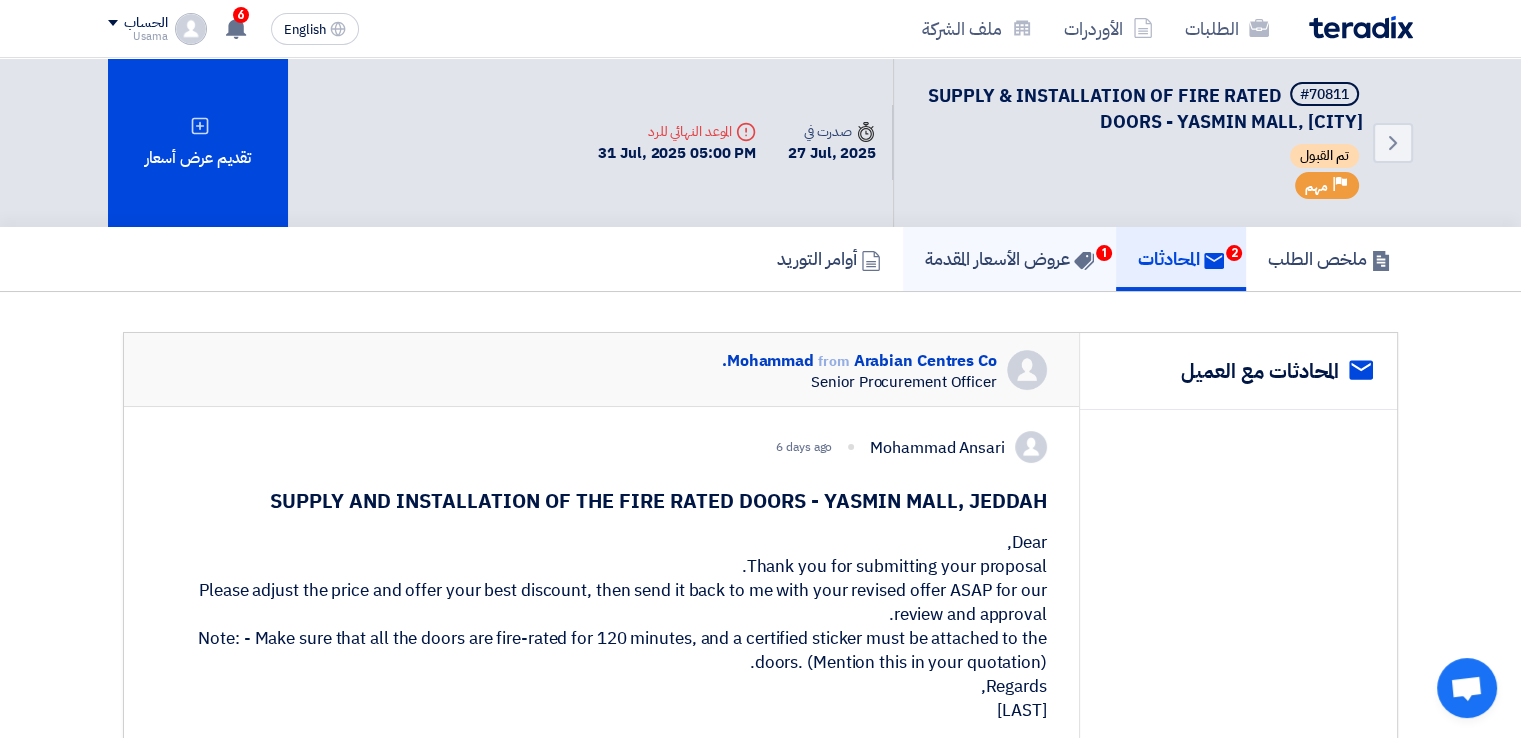 click on "عروض الأسعار المقدمة
1" 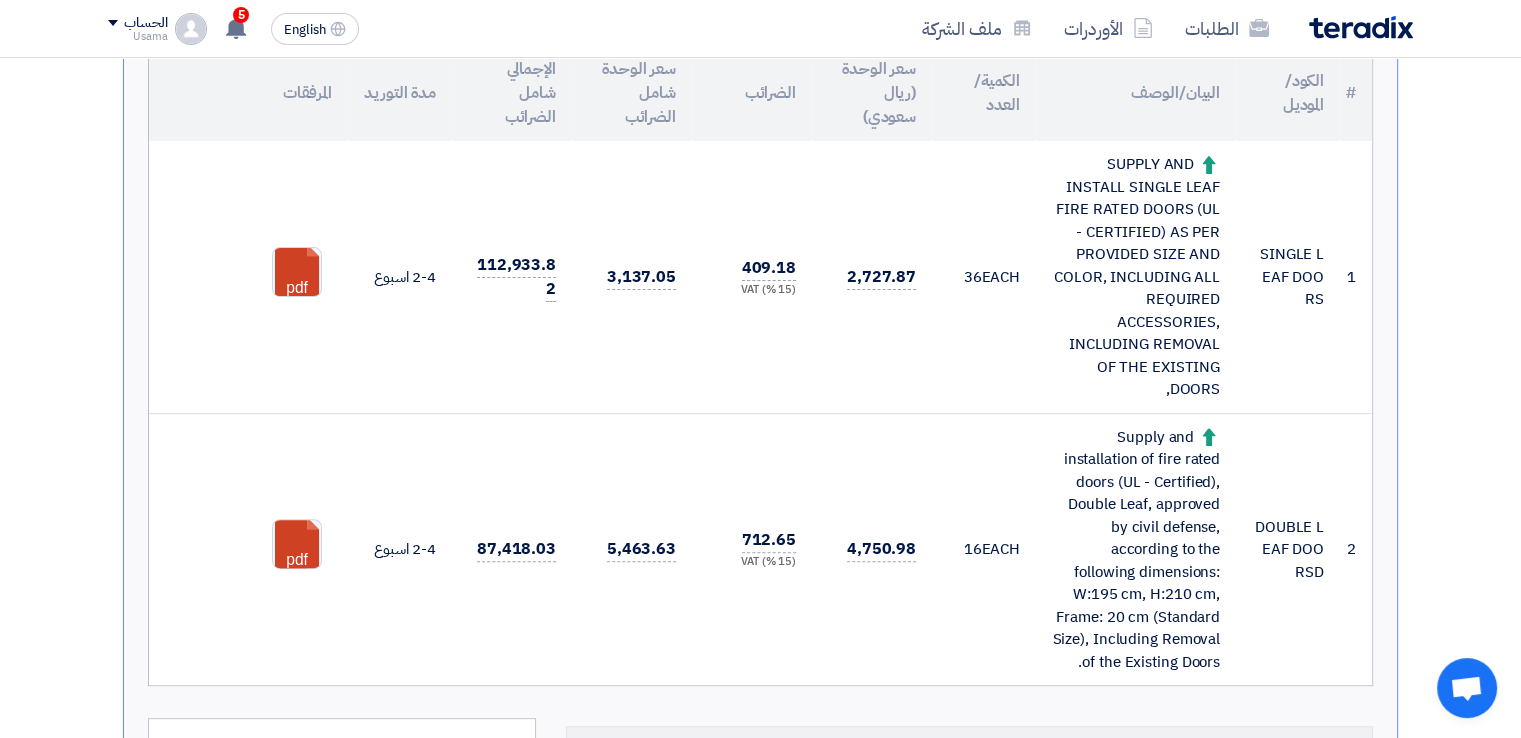 scroll, scrollTop: 600, scrollLeft: 0, axis: vertical 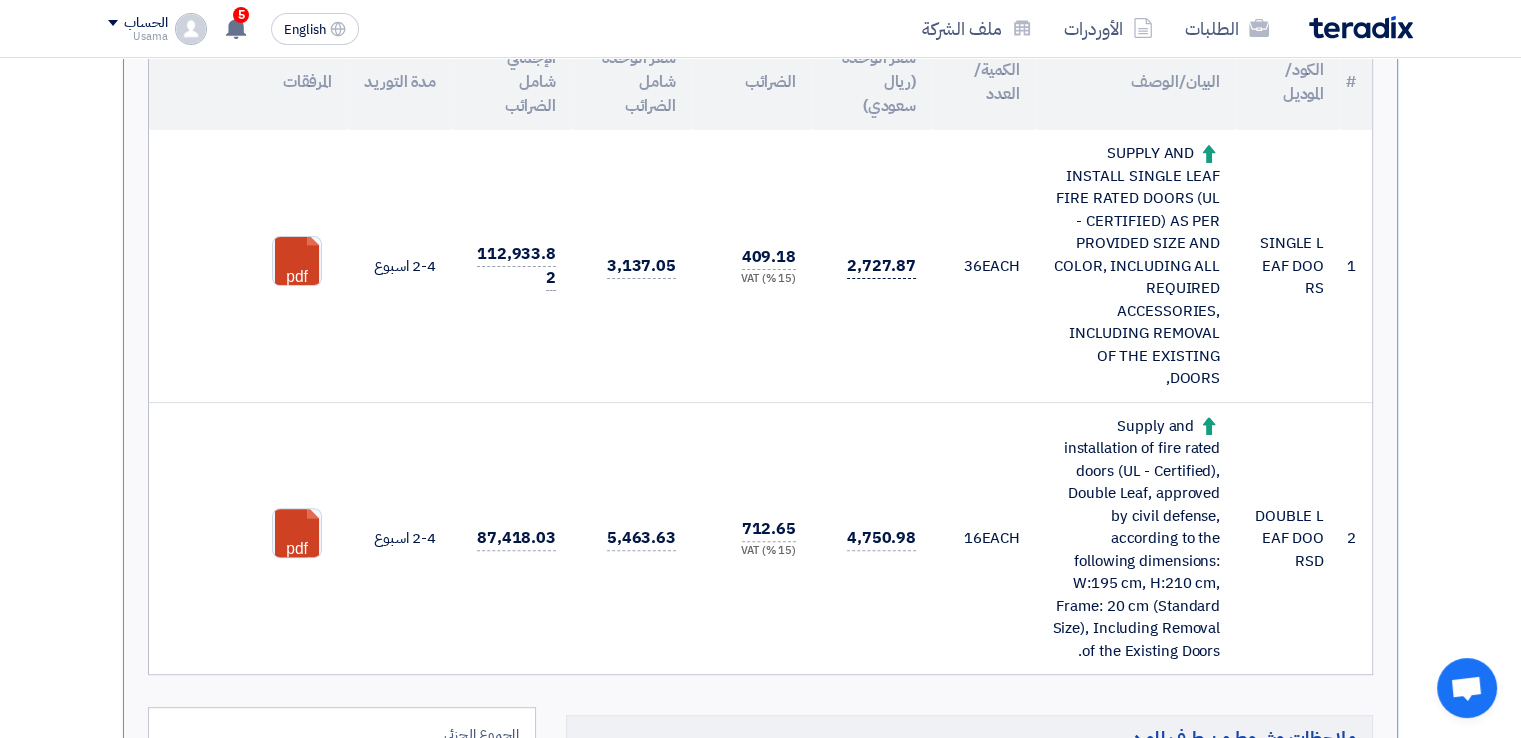 click on "2,727.87" at bounding box center (881, 266) 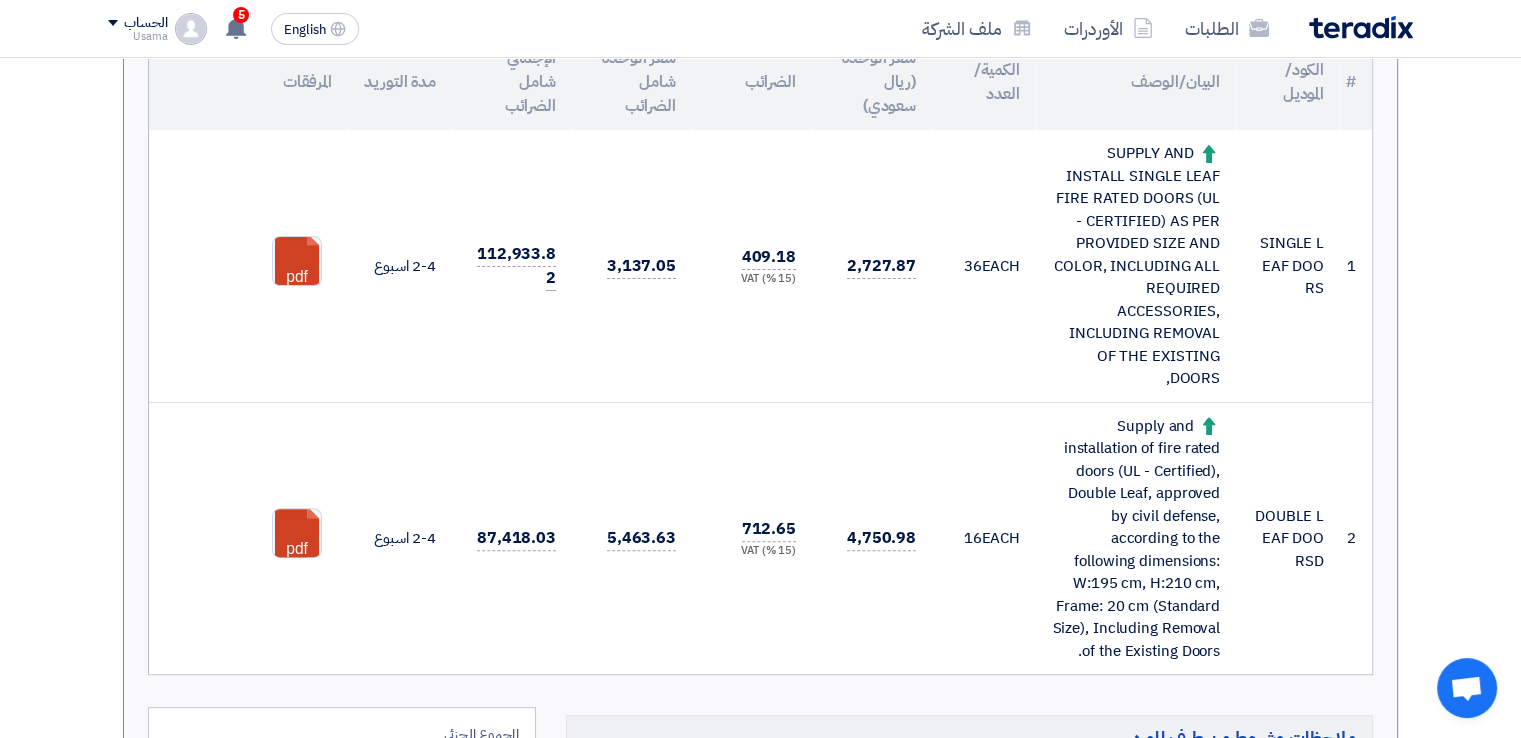 click on "2,727.87" at bounding box center [872, 266] 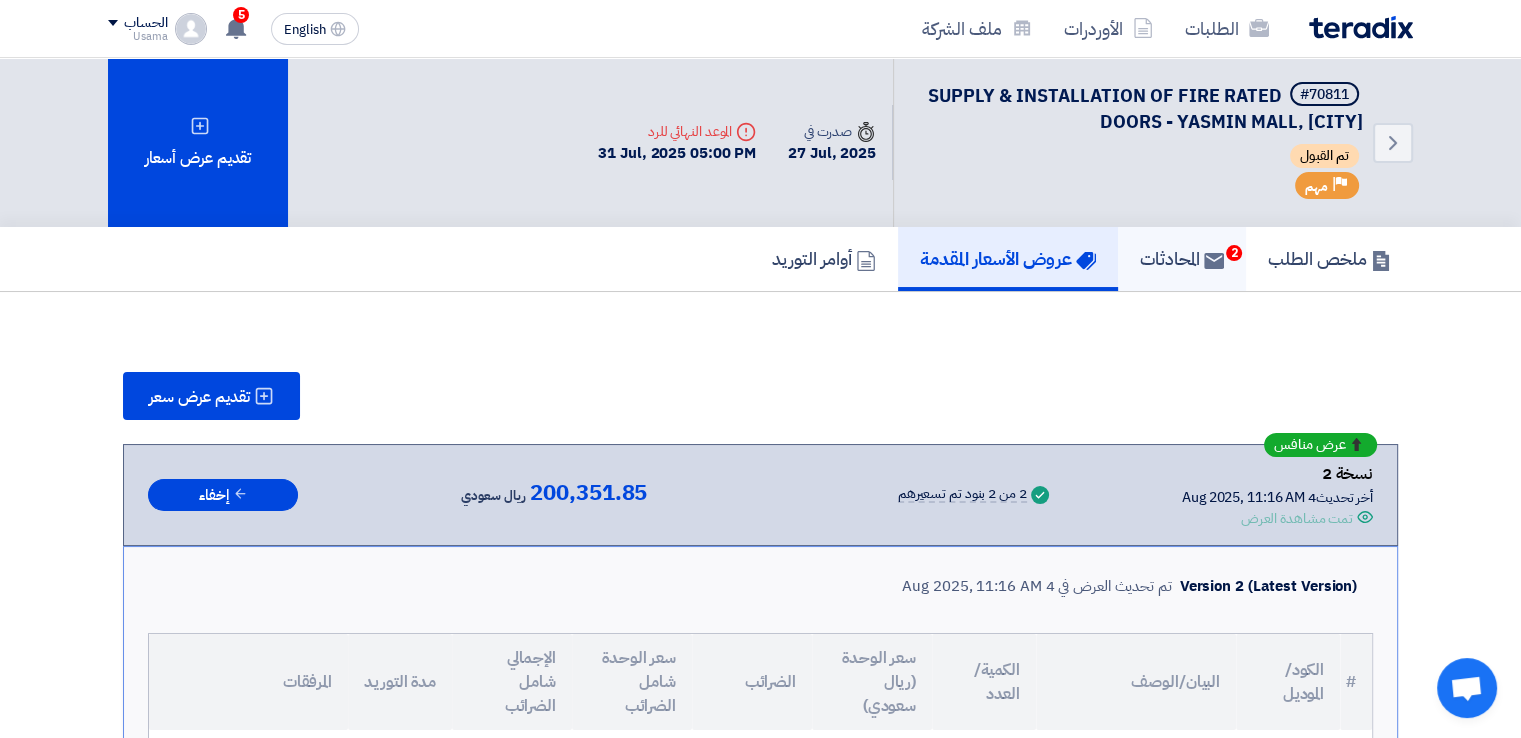 click 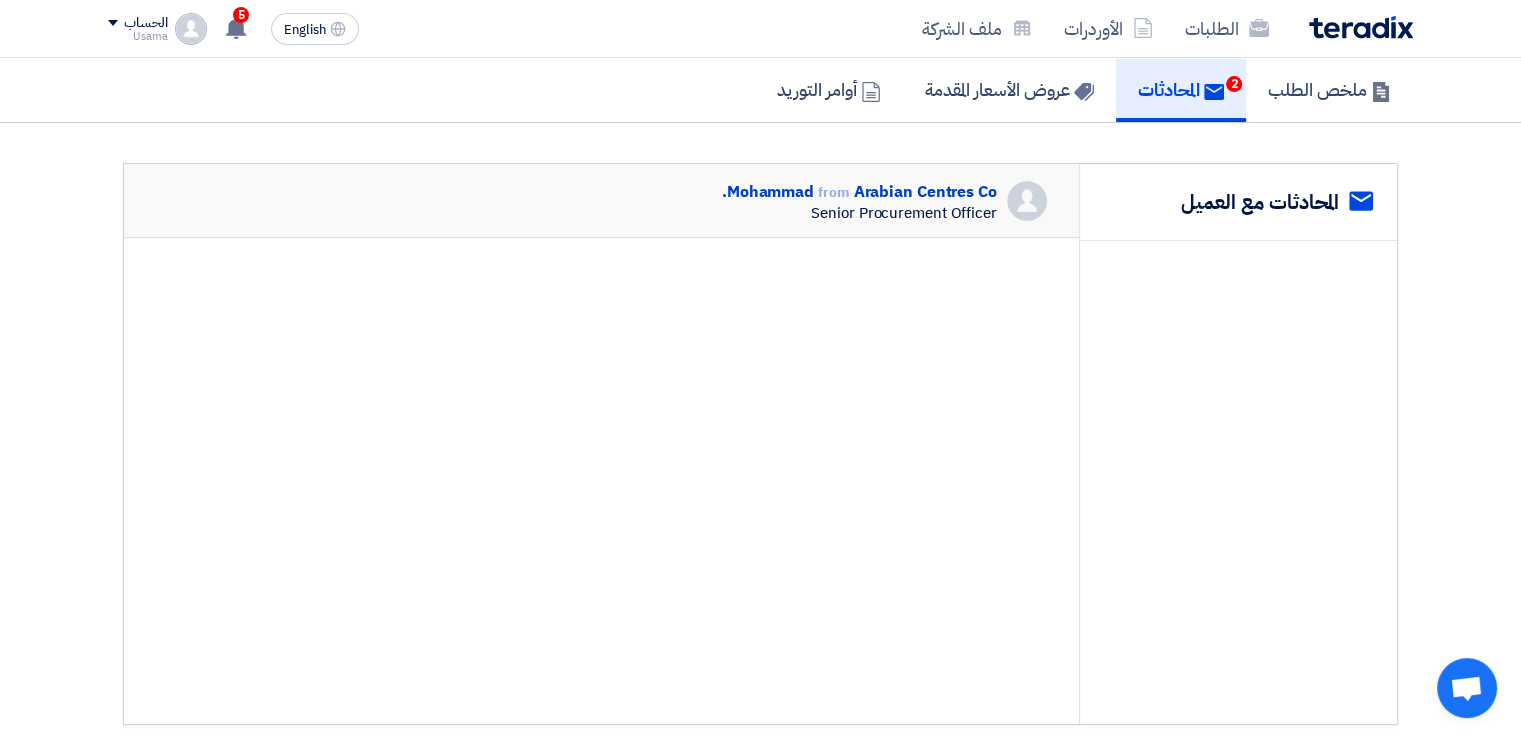 scroll, scrollTop: 0, scrollLeft: 0, axis: both 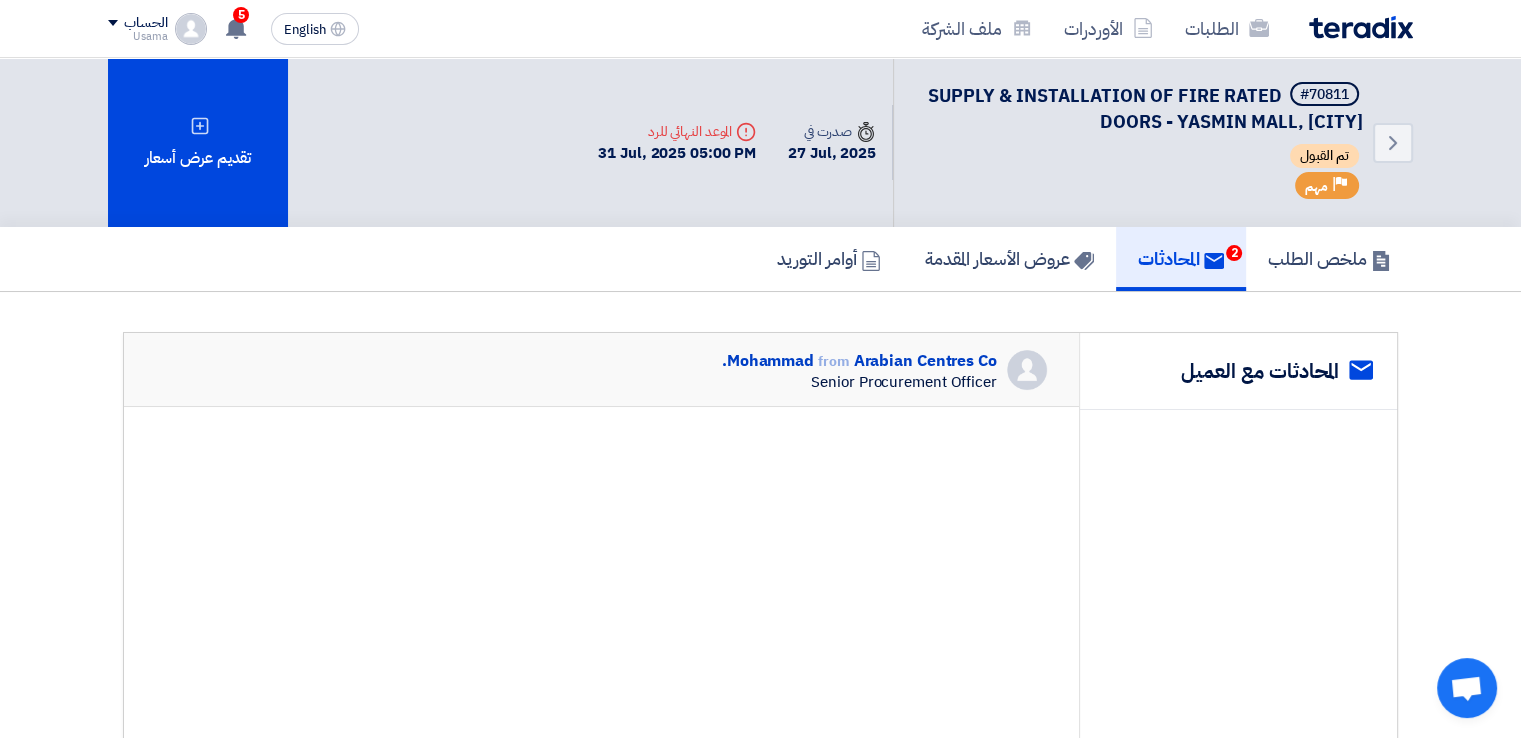 click on "Senior Procurement Officer" 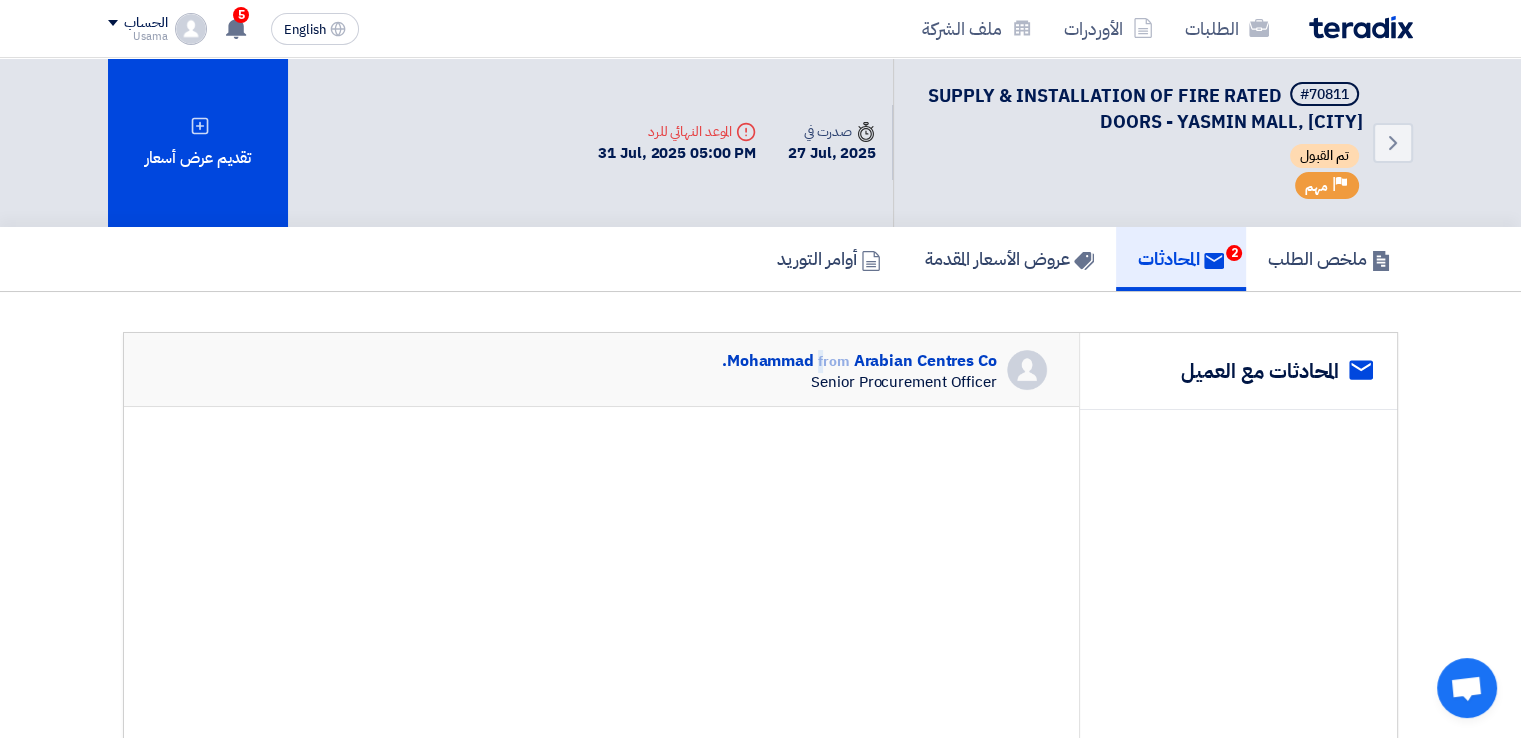 click on "from" 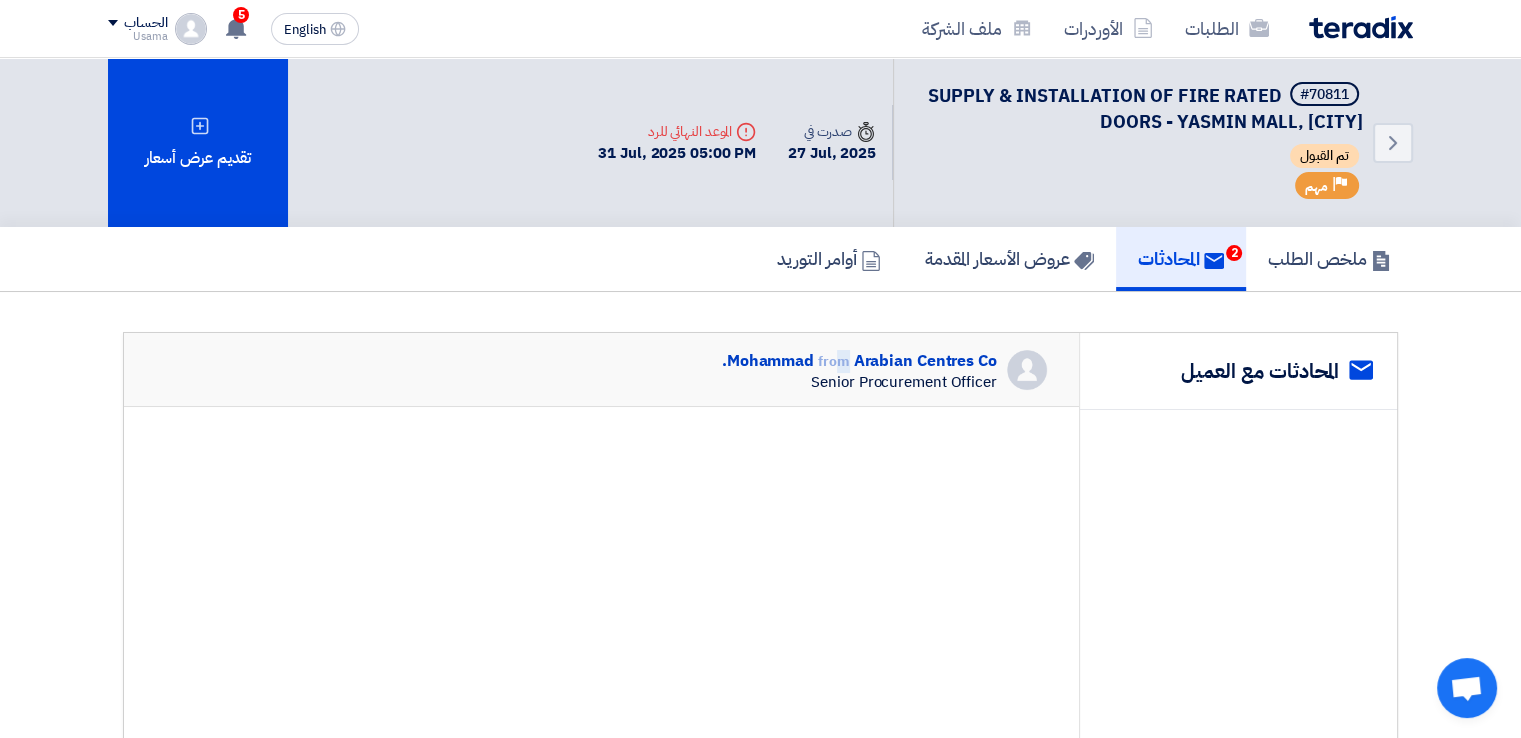 drag, startPoint x: 840, startPoint y: 357, endPoint x: 856, endPoint y: 356, distance: 16.03122 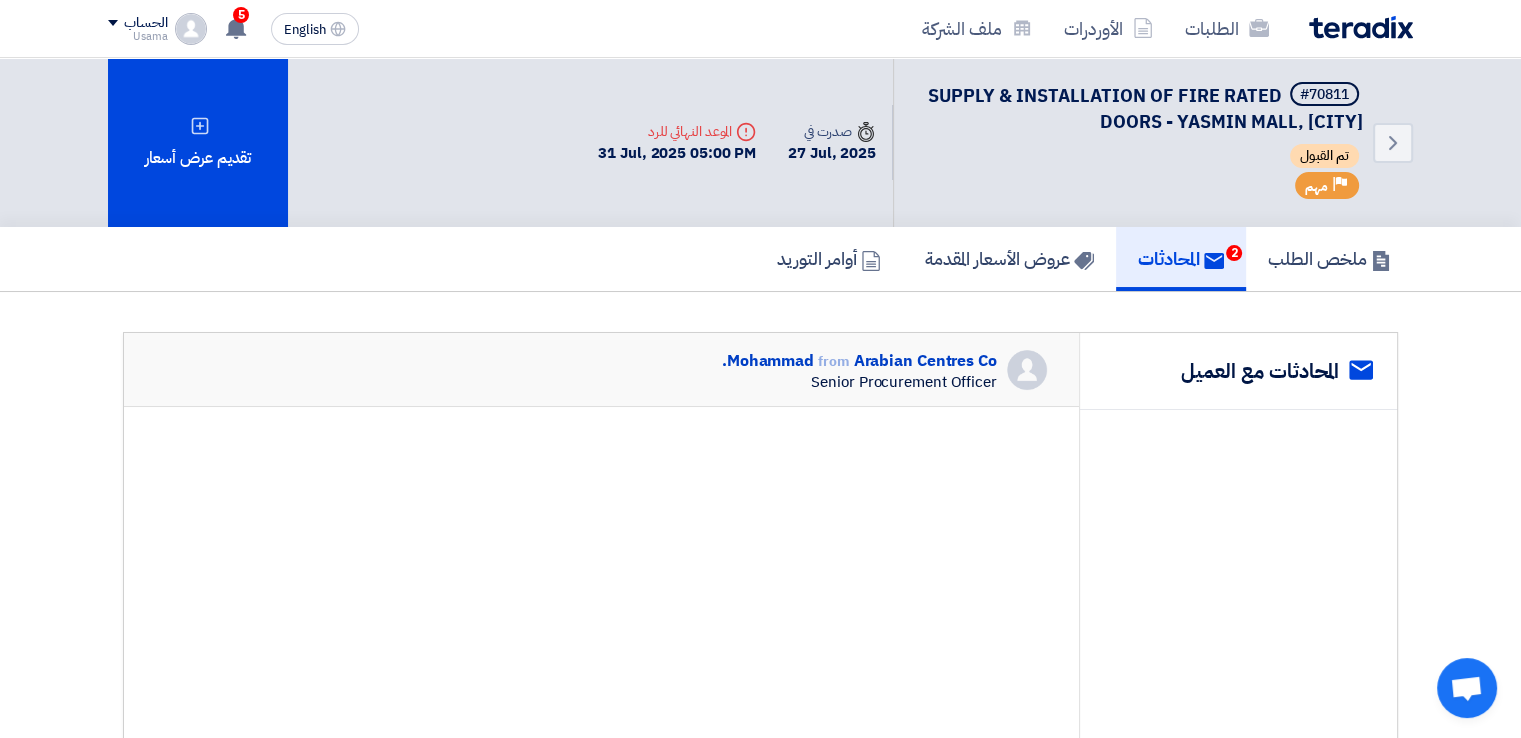 click on "Senior Procurement Officer" 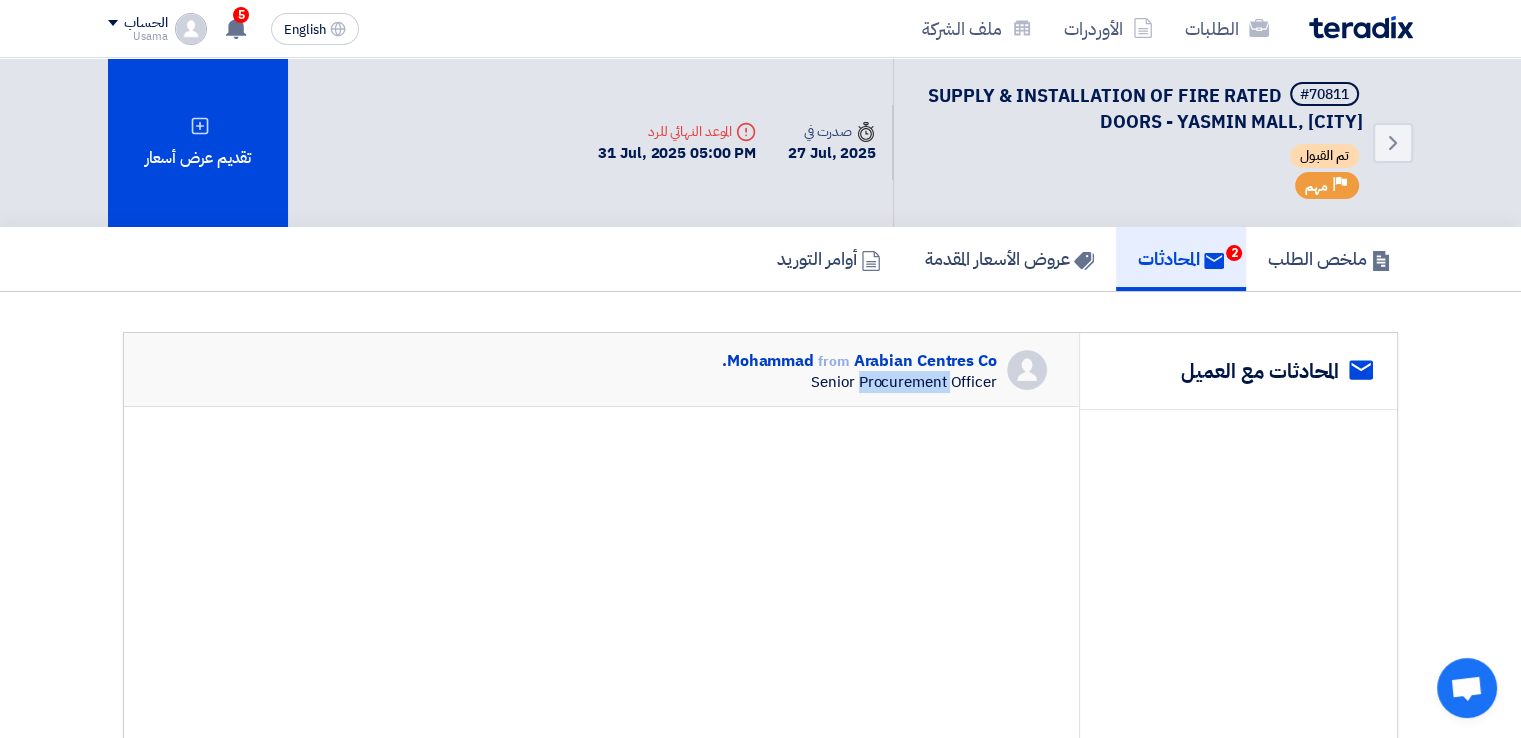 click on "Senior Procurement Officer" 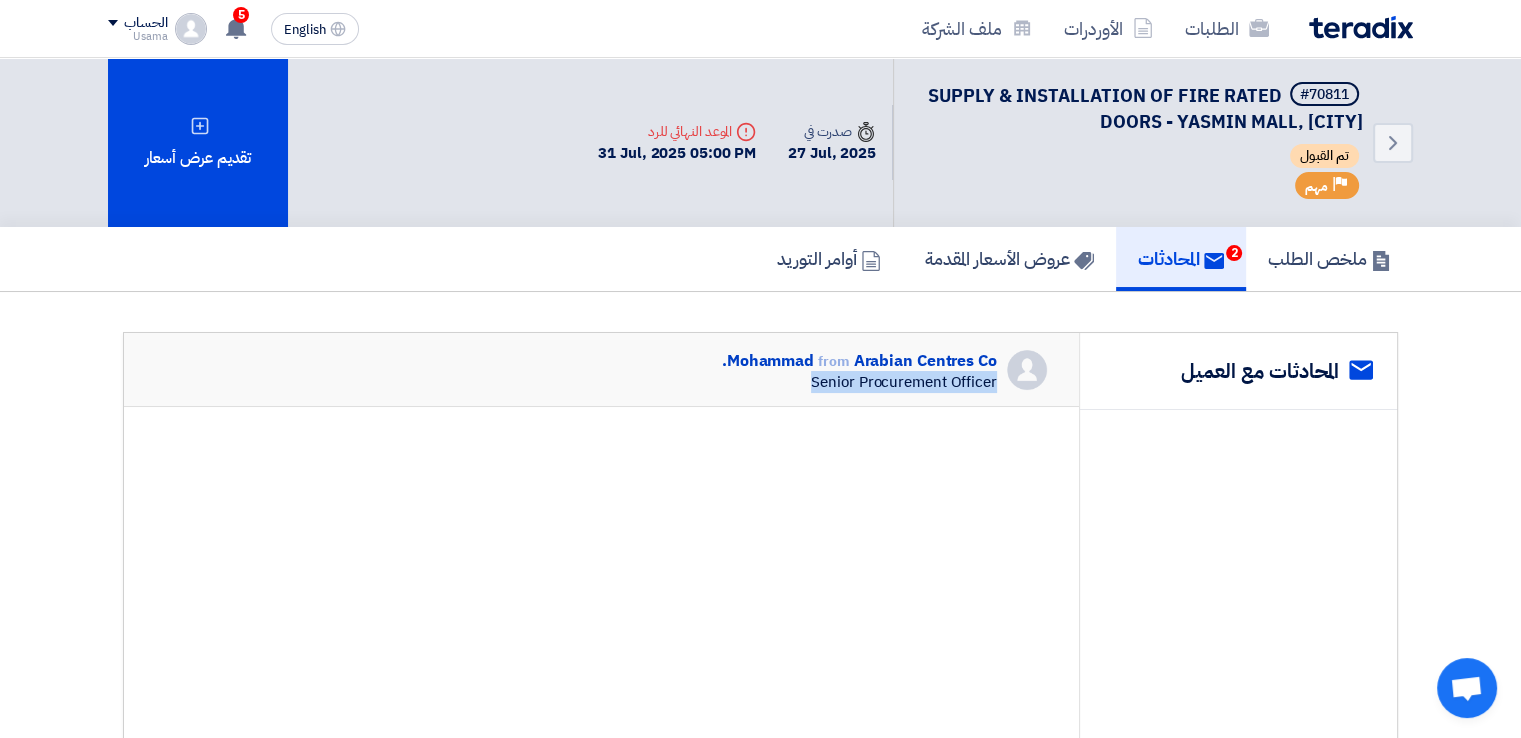 click on "Senior Procurement Officer" 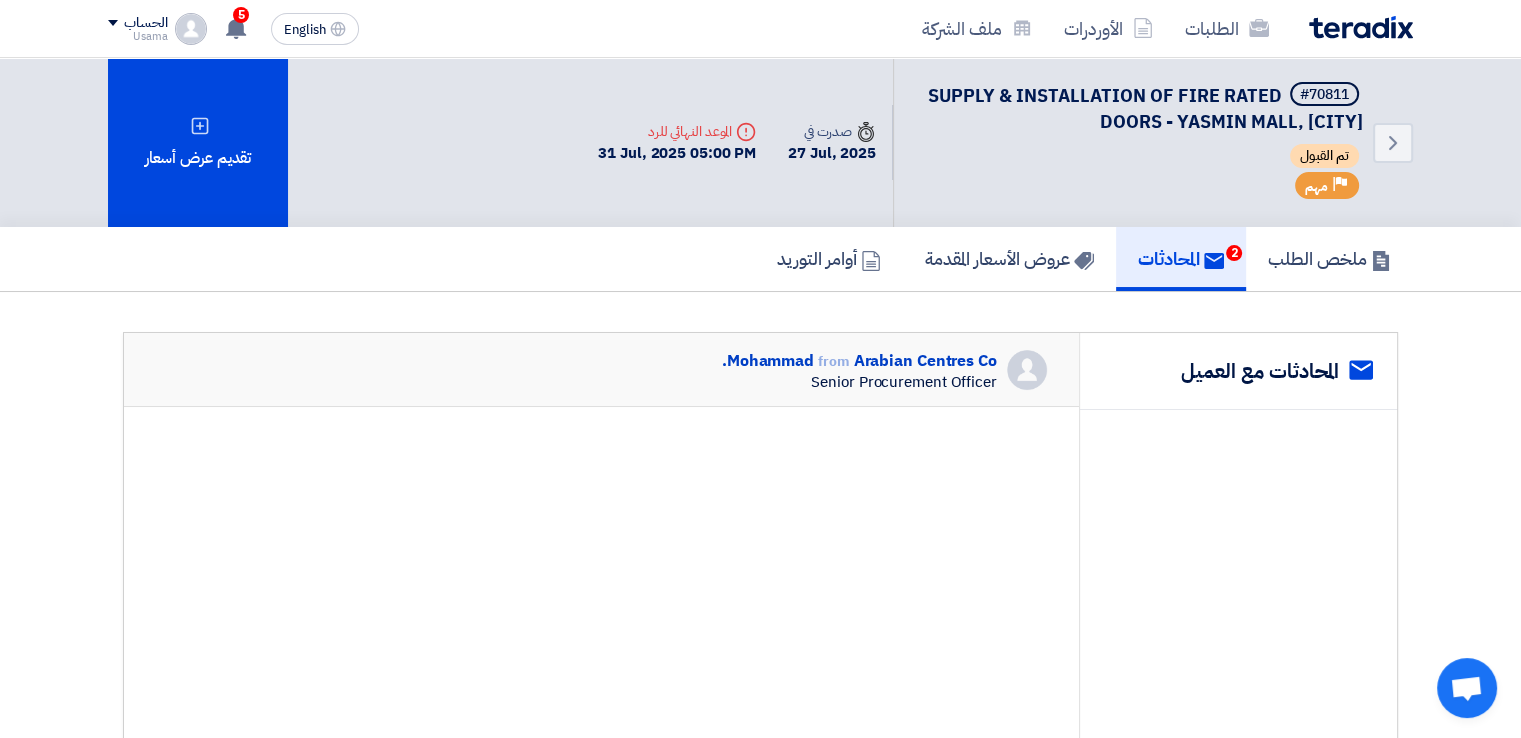 click on "المحادثات
2" 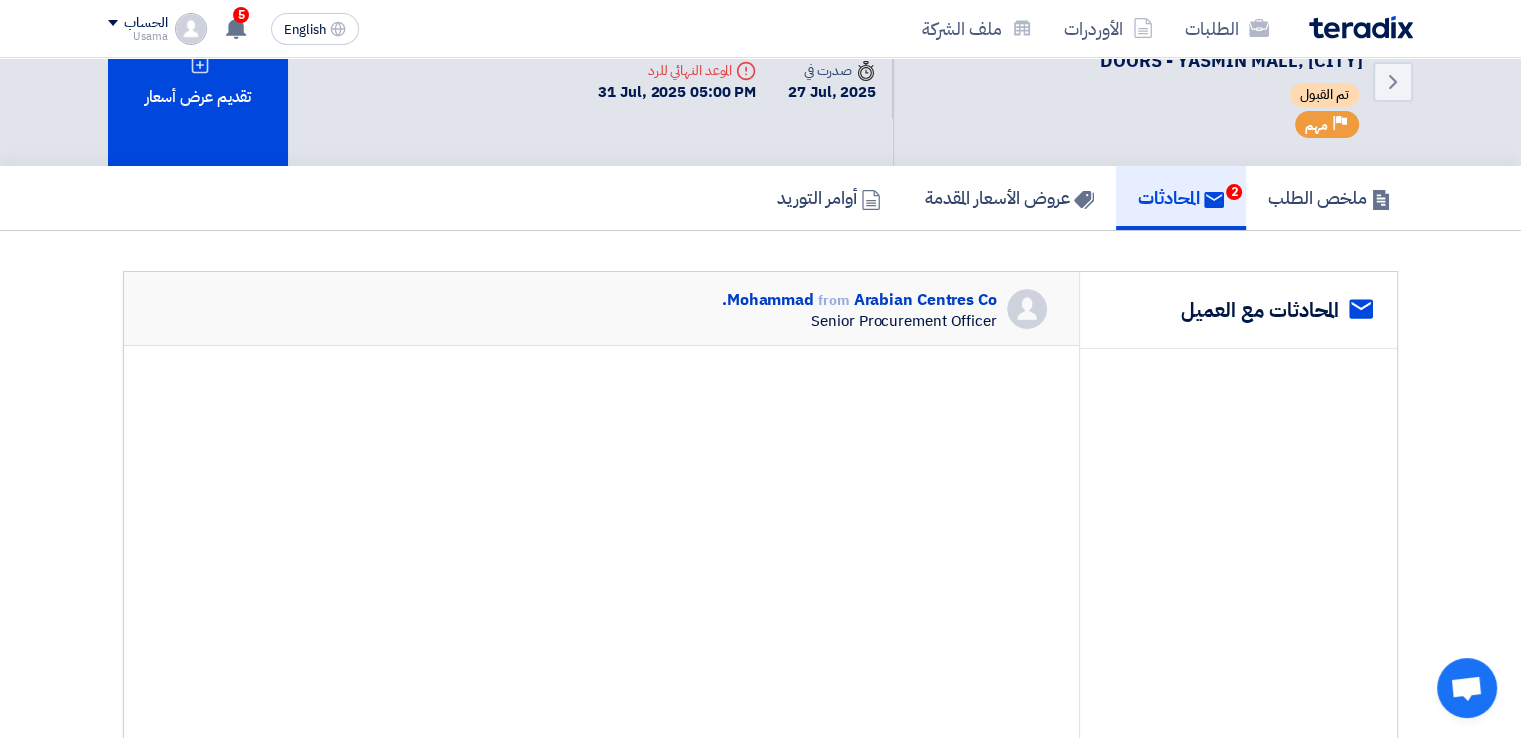 scroll, scrollTop: 52, scrollLeft: 0, axis: vertical 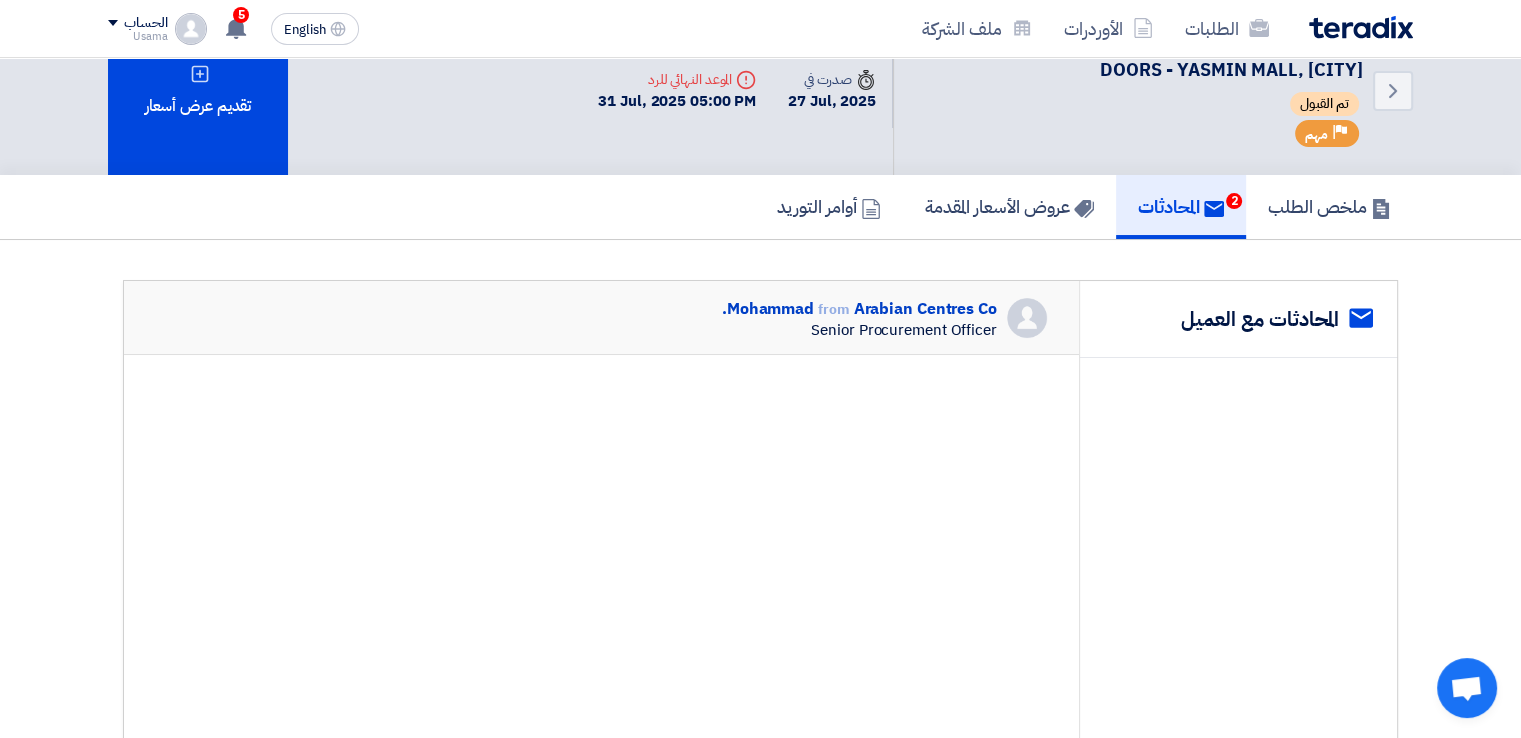 click on "[FIRST] from Arabian Centres Co. Senior Procurement Officer" 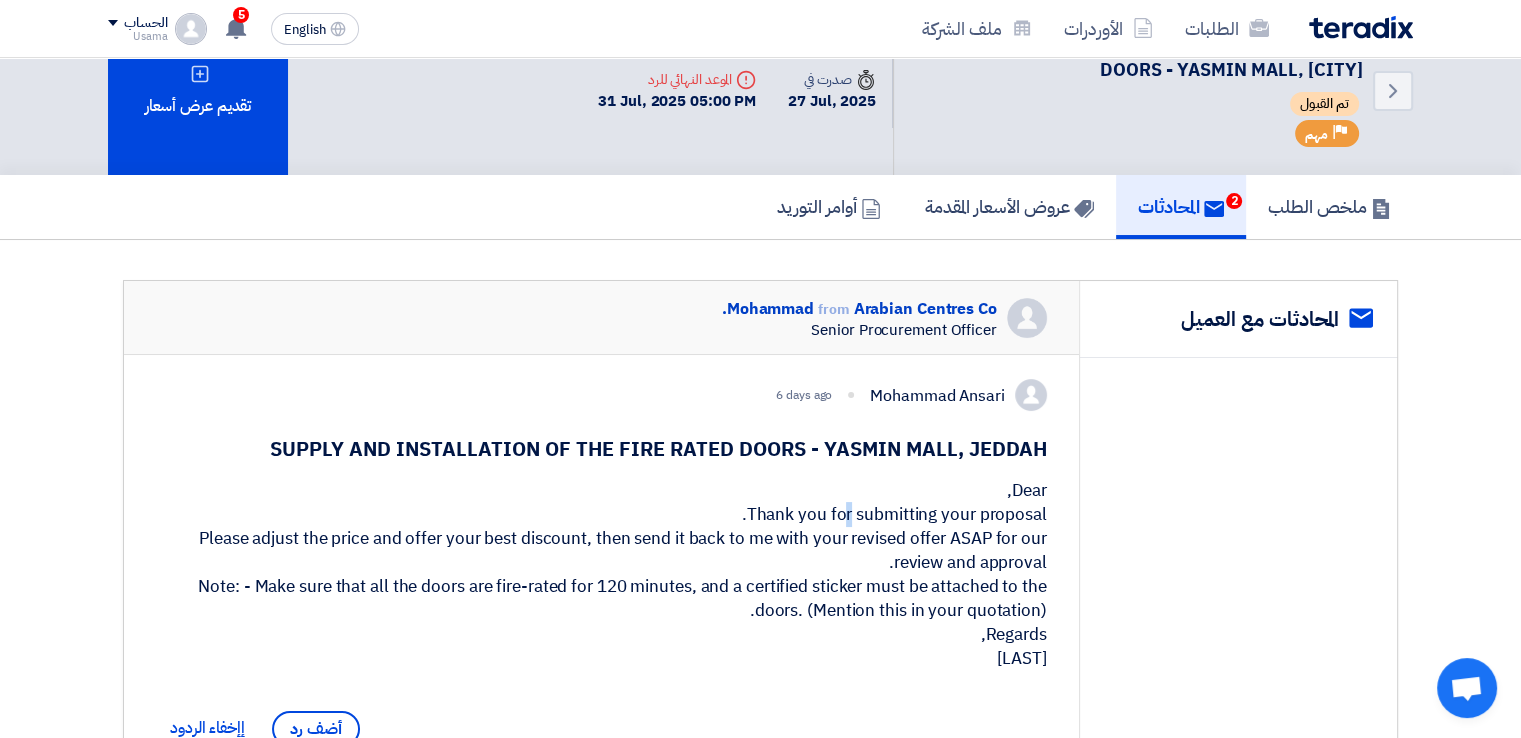 click on "Dear,
Thank you for submitting your proposal.
Please adjust the price and offer your best discount, then send it back to me with your revised offer ASAP for our review and approval.
Note: - Make sure that all the doors are fire-rated for 120 minutes, and a certified sticker must be attached to the doors. (Mention this in your quotation).
Regards,
[LAST]" at bounding box center [601, 575] 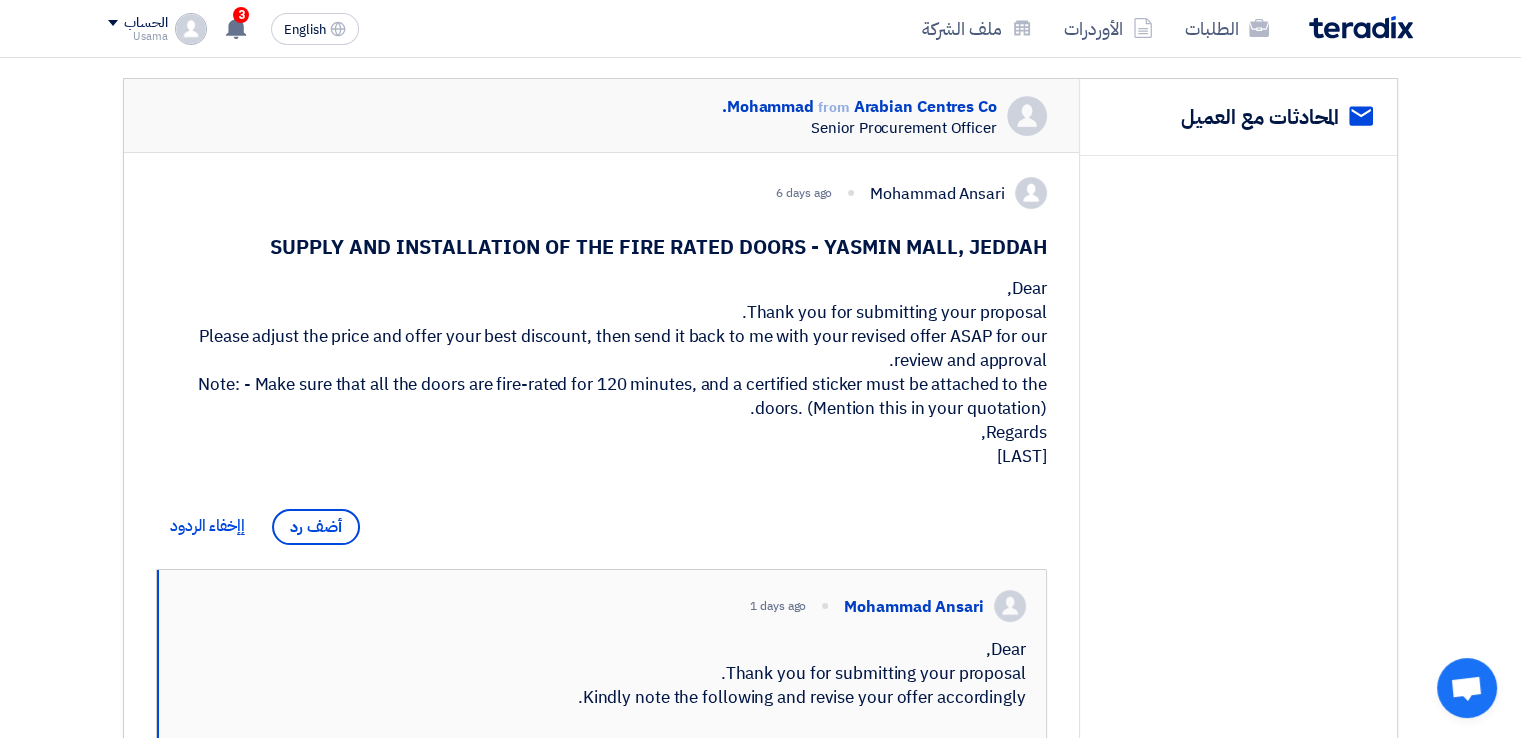 scroll, scrollTop: 252, scrollLeft: 0, axis: vertical 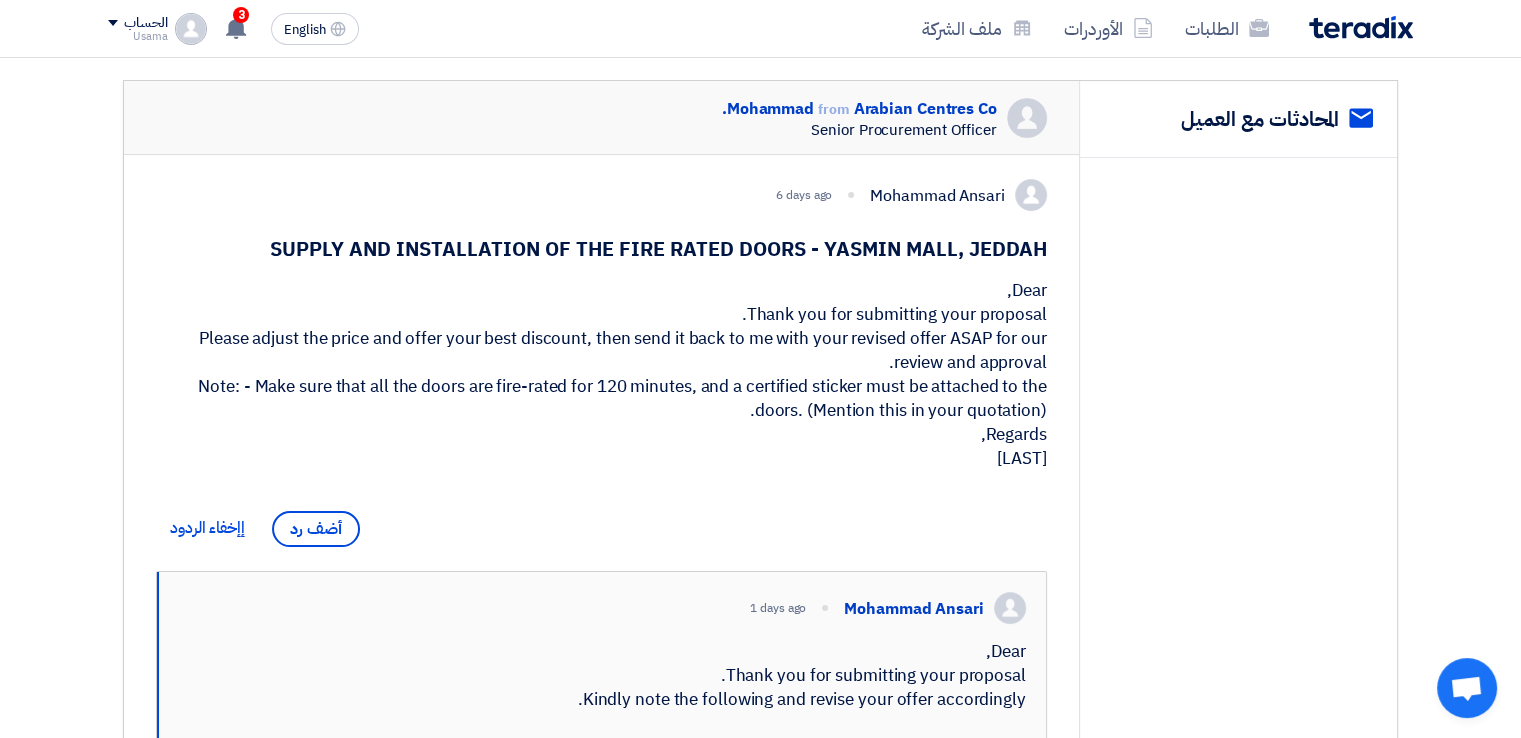 click on "Dear,
Thank you for submitting your proposal.
Please adjust the price and offer your best discount, then send it back to me with your revised offer ASAP for our review and approval.
Note: - Make sure that all the doors are fire-rated for 120 minutes, and a certified sticker must be attached to the doors. (Mention this in your quotation).
Regards,
[LAST]" at bounding box center (601, 375) 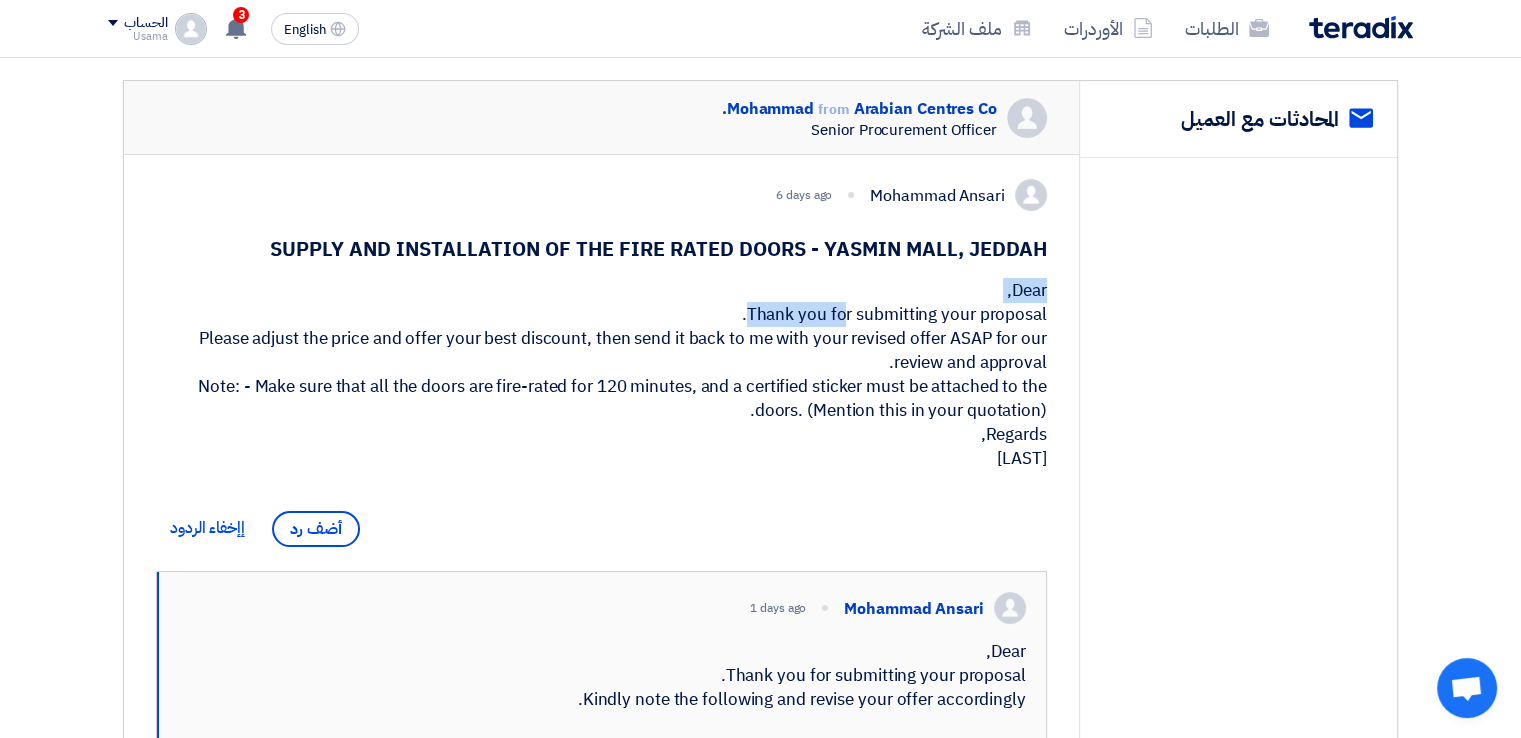 click on "Dear,
Thank you for submitting your proposal.
Please adjust the price and offer your best discount, then send it back to me with your revised offer ASAP for our review and approval.
Note: - Make sure that all the doors are fire-rated for 120 minutes, and a certified sticker must be attached to the doors. (Mention this in your quotation).
Regards,
[LAST]" at bounding box center (601, 375) 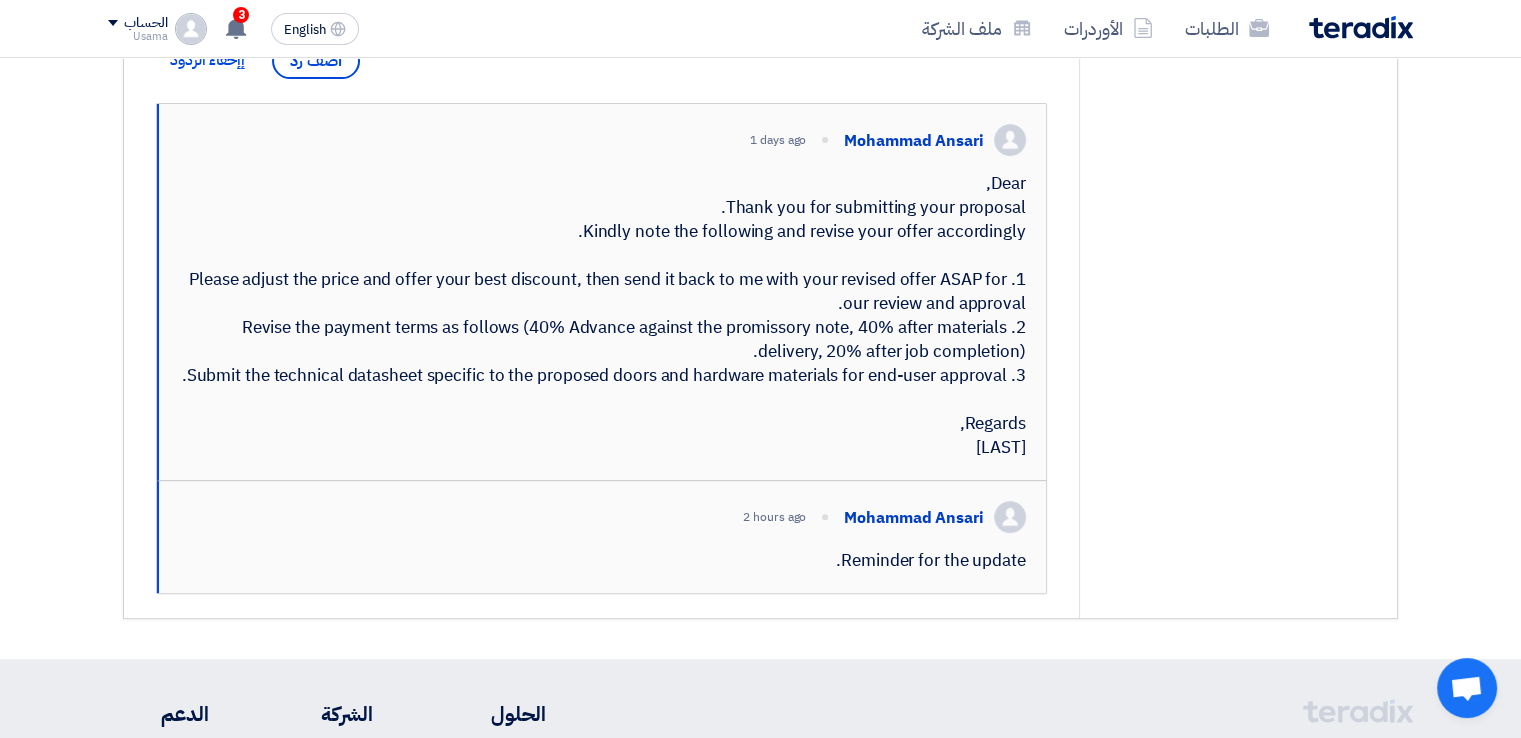 scroll, scrollTop: 752, scrollLeft: 0, axis: vertical 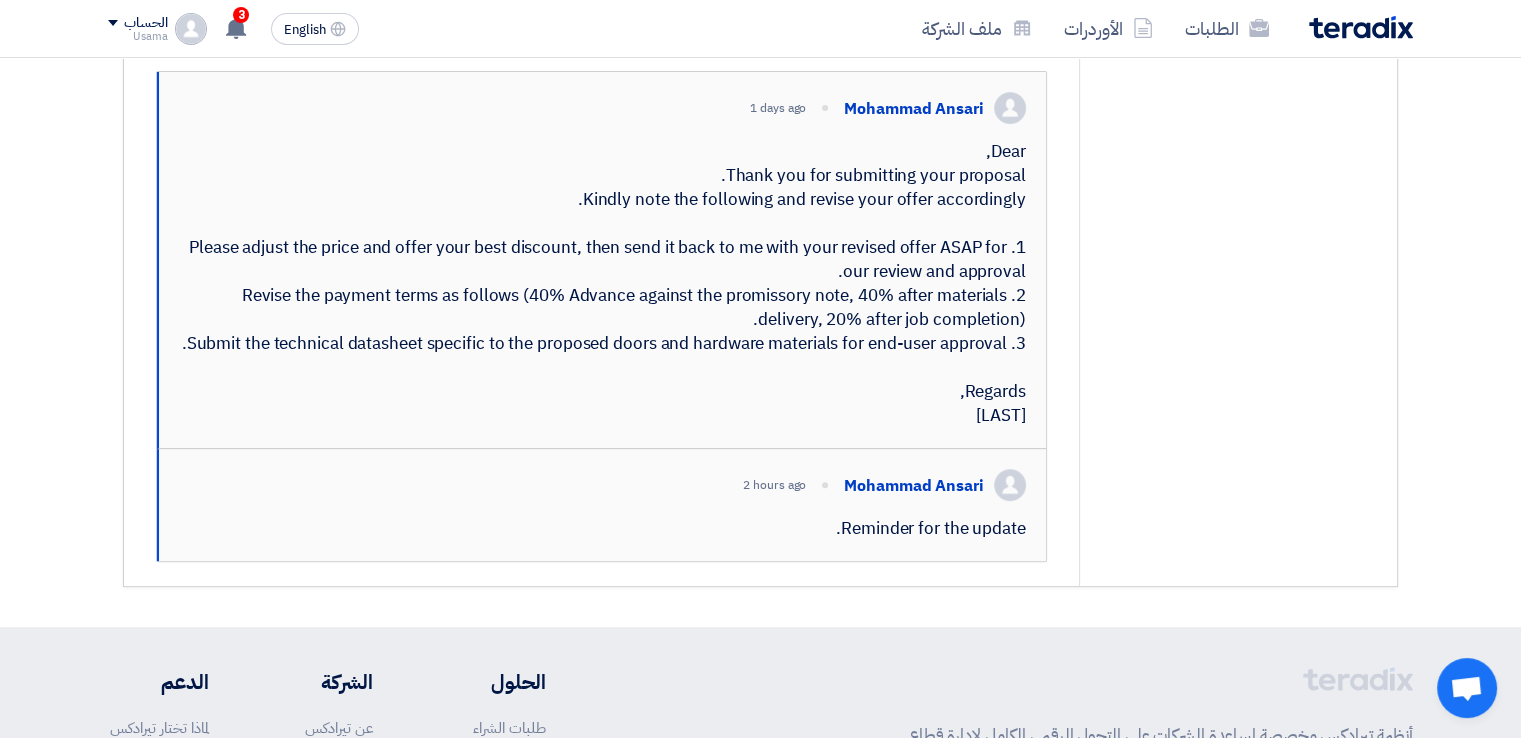 drag, startPoint x: 976, startPoint y: 197, endPoint x: 1030, endPoint y: 473, distance: 281.233 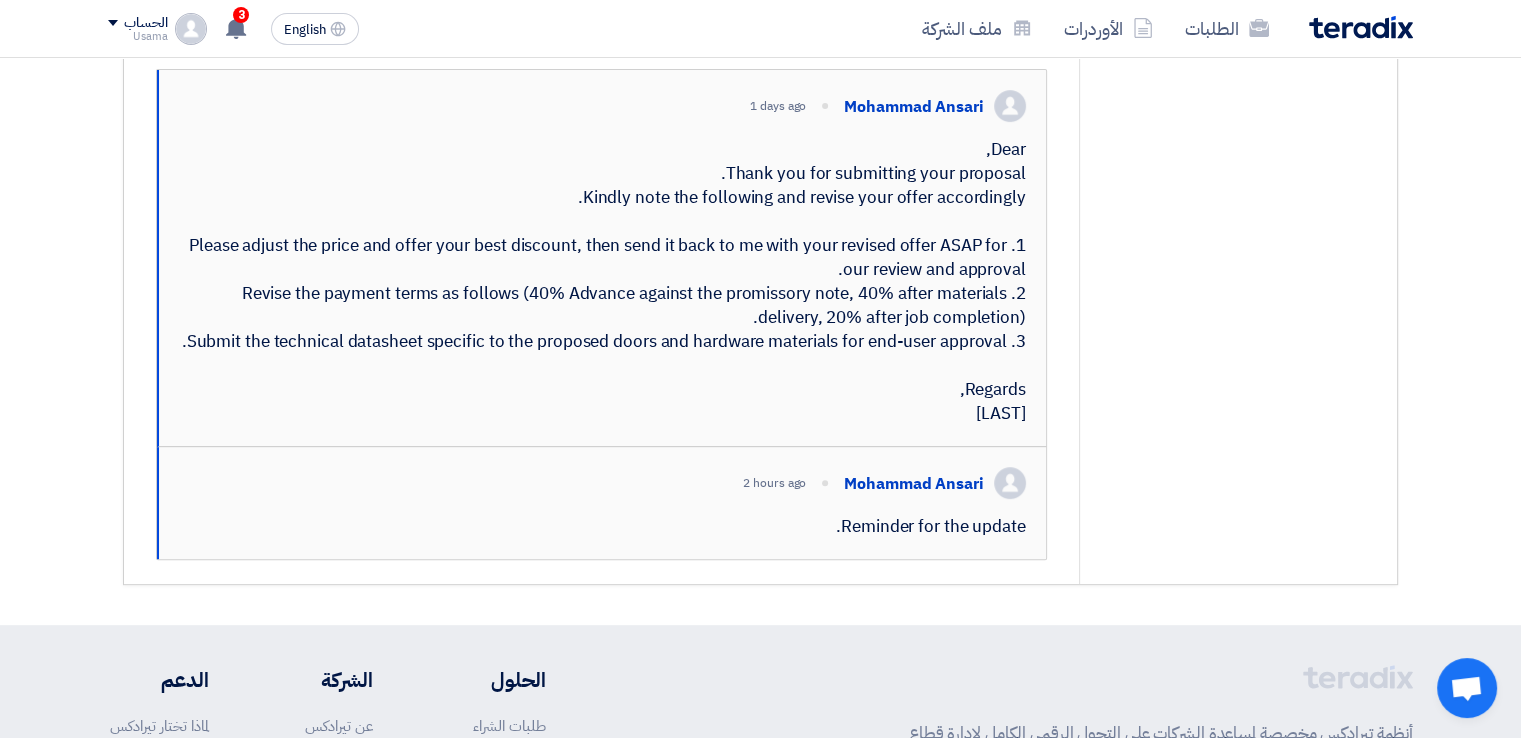 scroll, scrollTop: 752, scrollLeft: 0, axis: vertical 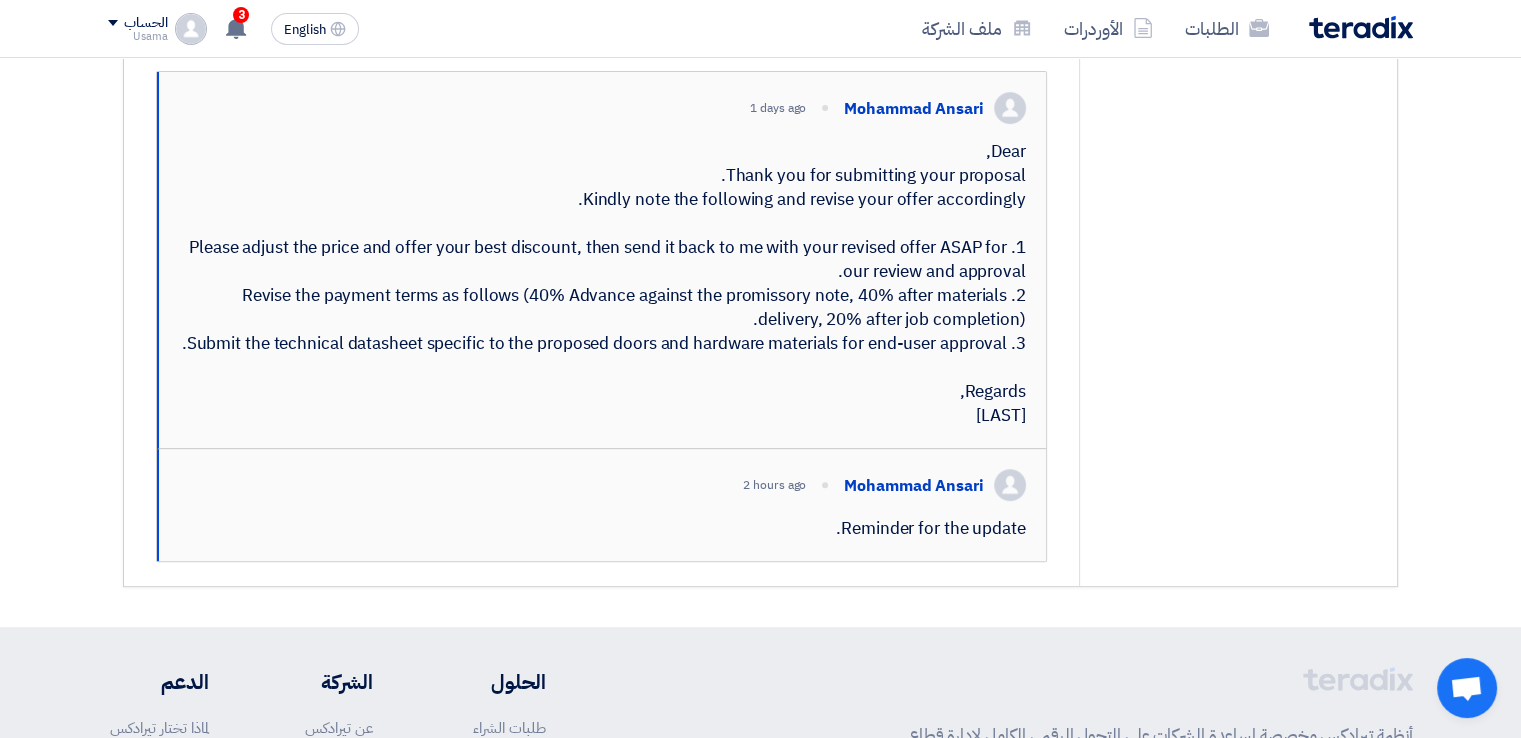 click on "Dear,
Thank you for submitting your proposal.
Kindly note the following and revise your offer accordingly.
1. Please adjust the price and offer your best discount, then send it back to me with your revised offer ASAP for our review and approval.
2. Revise the payment terms as follows (40% Advance against the promissory note, 40% after materials delivery, 20% after job completion).
3. Submit the technical datasheet specific to the proposed doors and hardware materials for end-user approval.
Regards,
[LAST]" at bounding box center [602, 284] 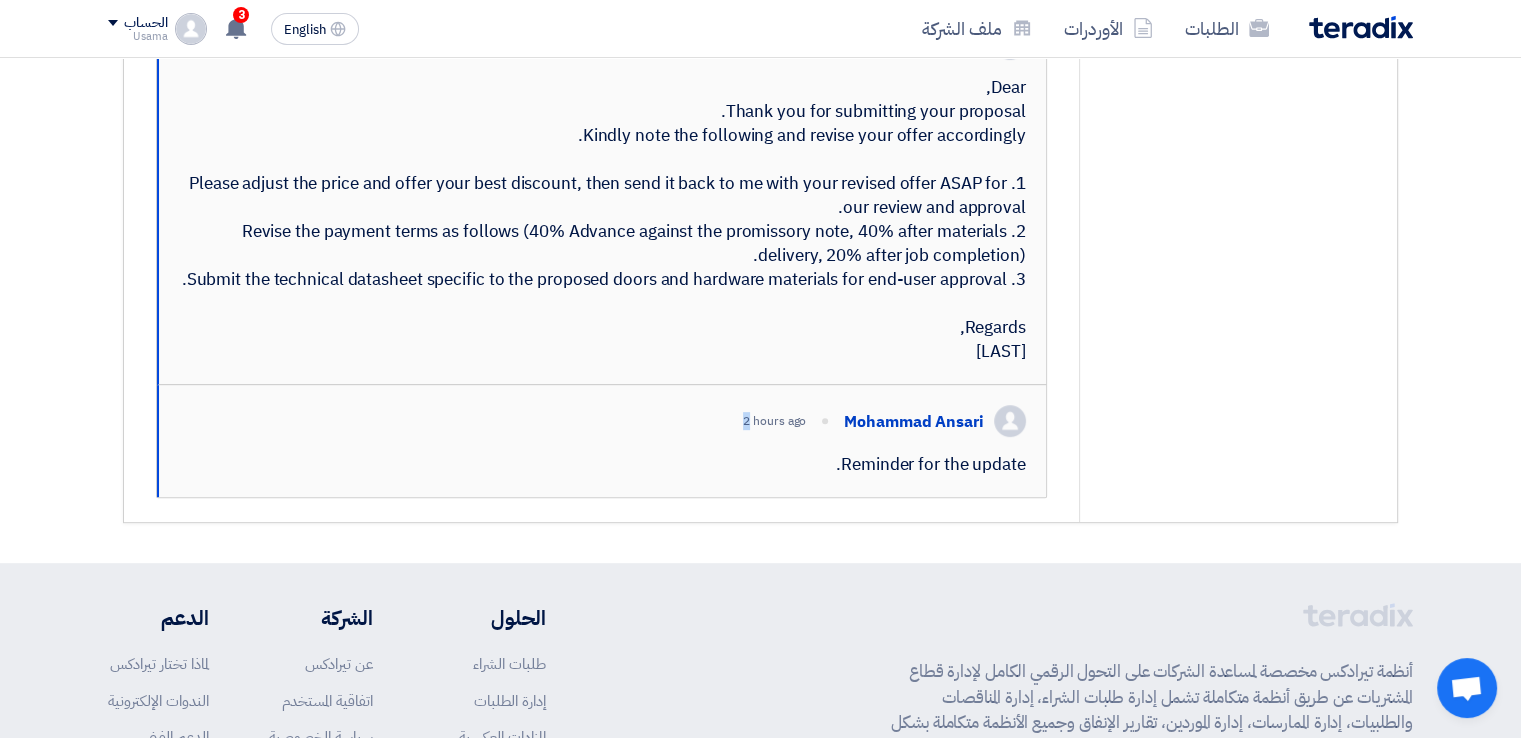 scroll, scrollTop: 852, scrollLeft: 0, axis: vertical 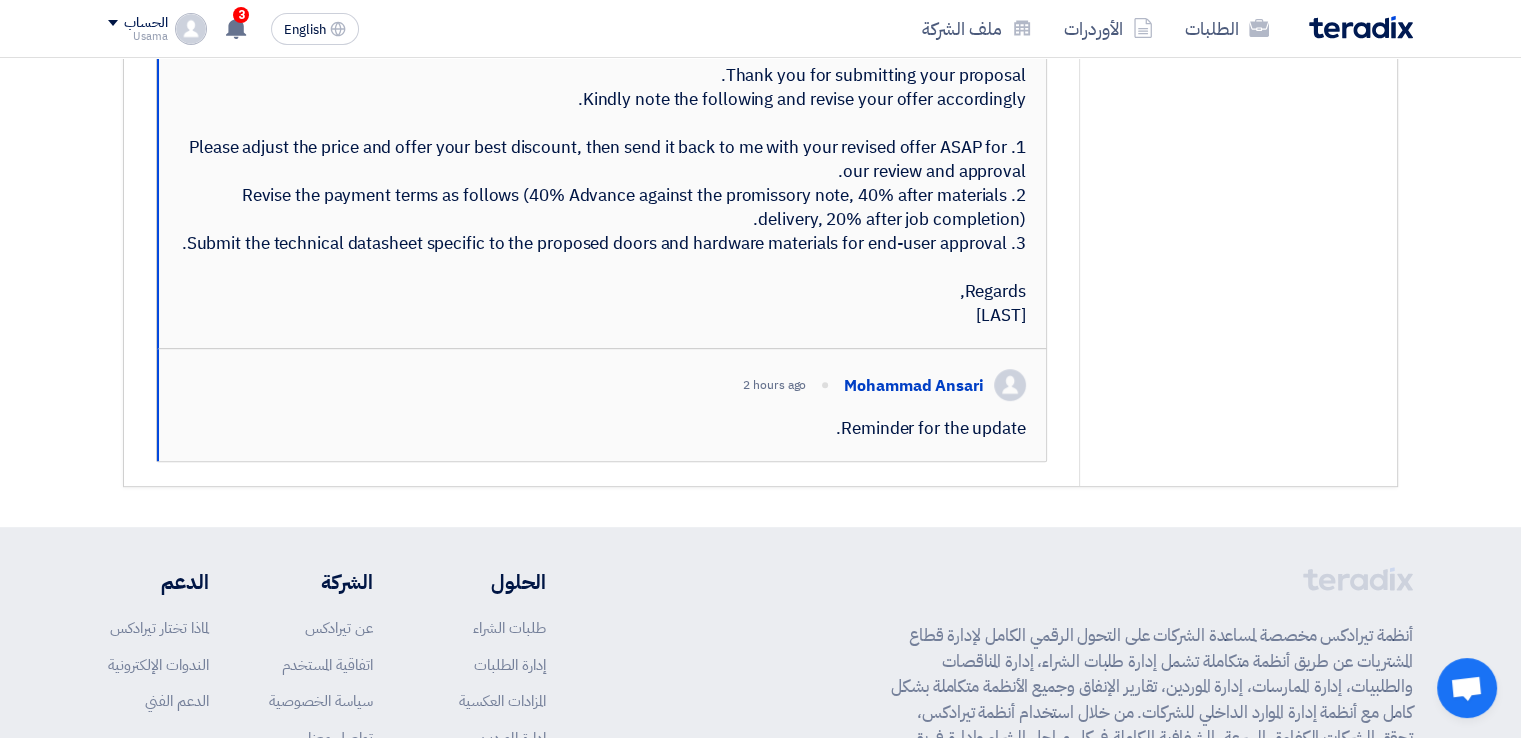 click on "Reminder for the update." at bounding box center (602, 429) 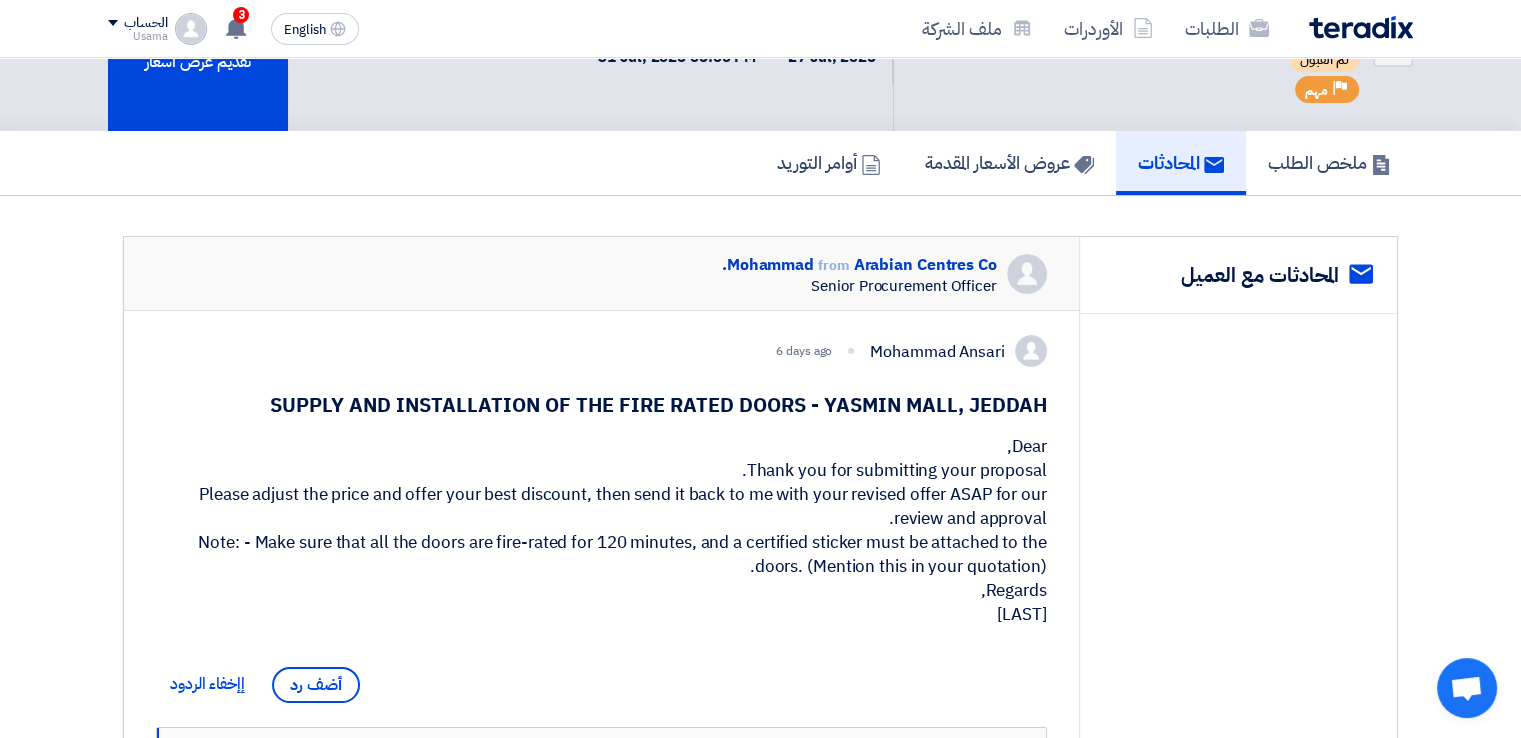 scroll, scrollTop: 0, scrollLeft: 0, axis: both 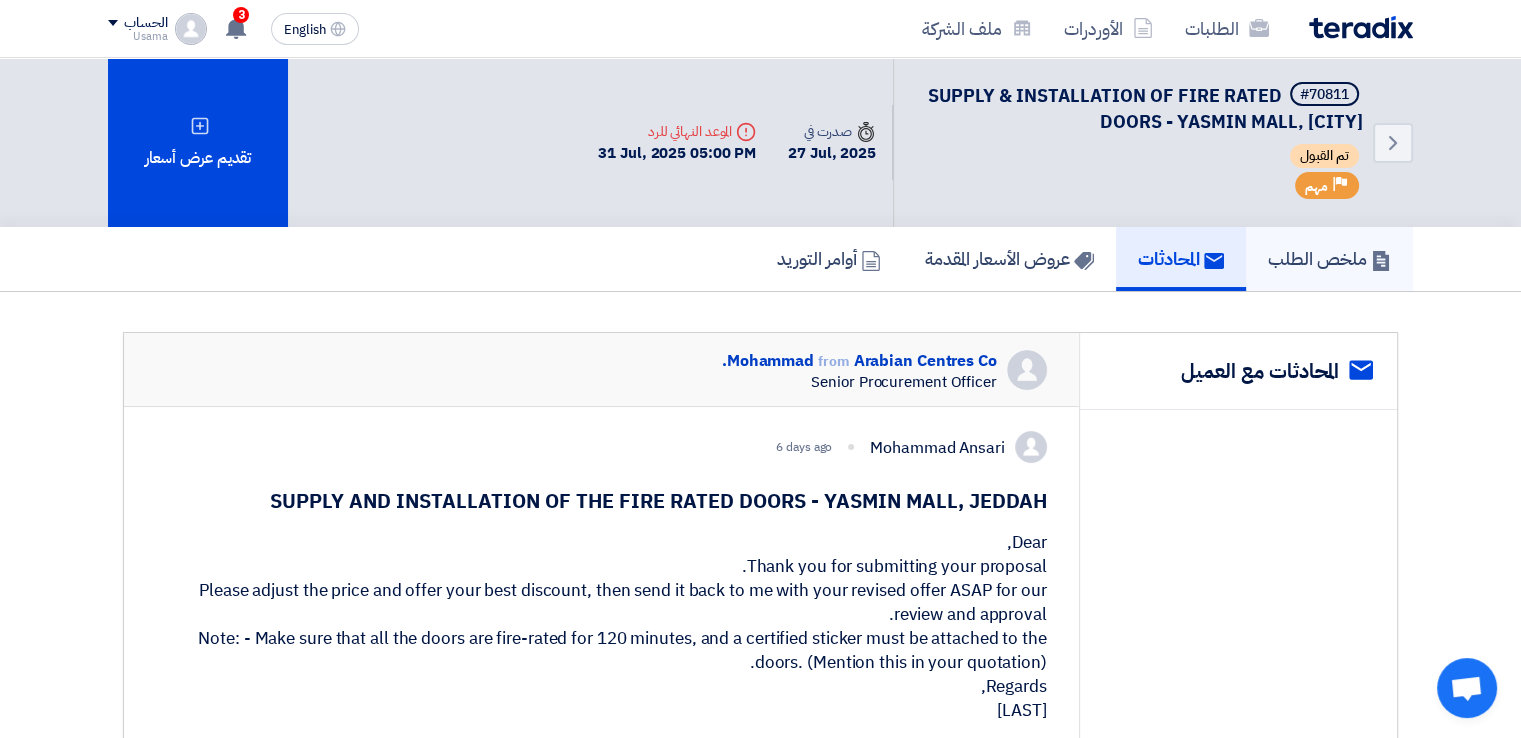 click on "ملخص الطلب" 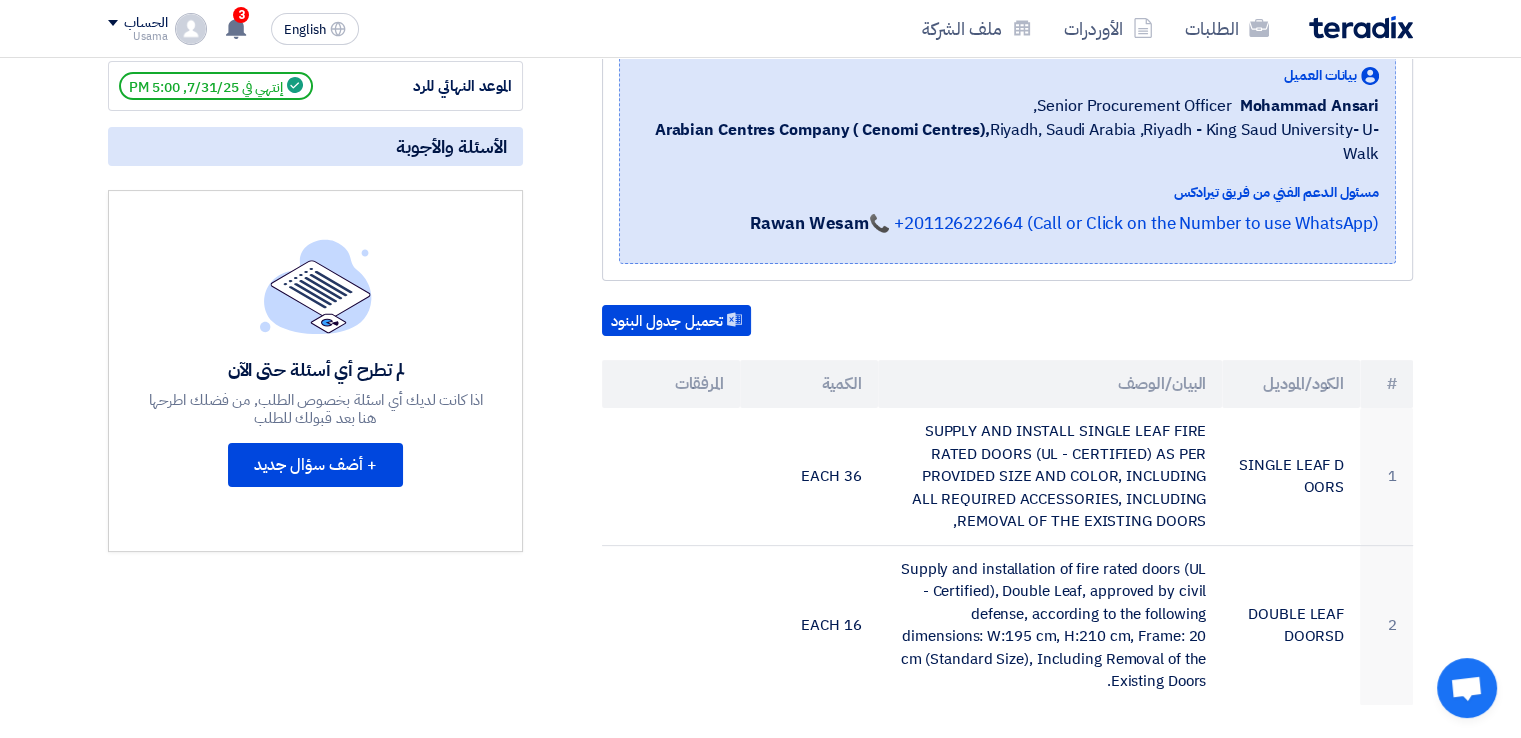 scroll, scrollTop: 0, scrollLeft: 0, axis: both 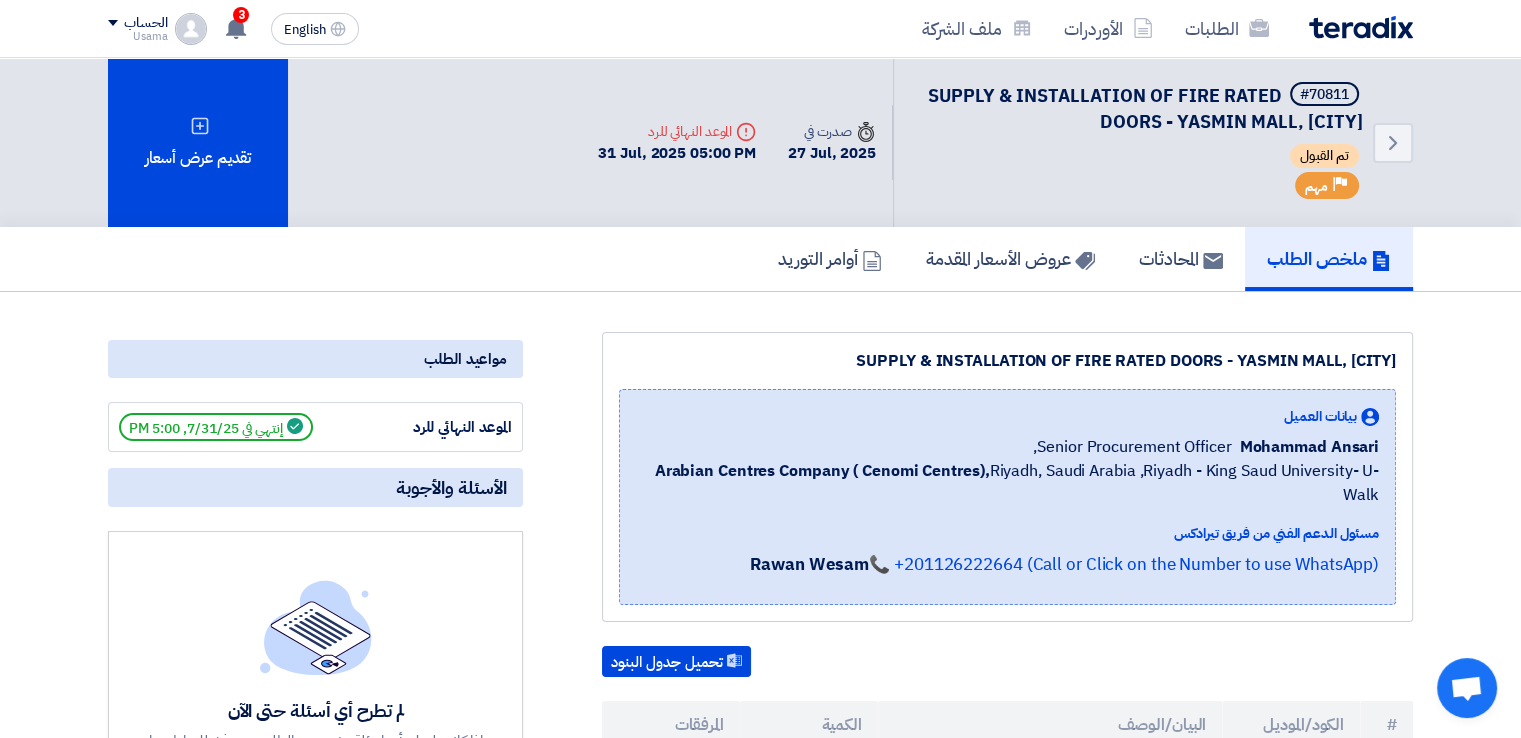 click 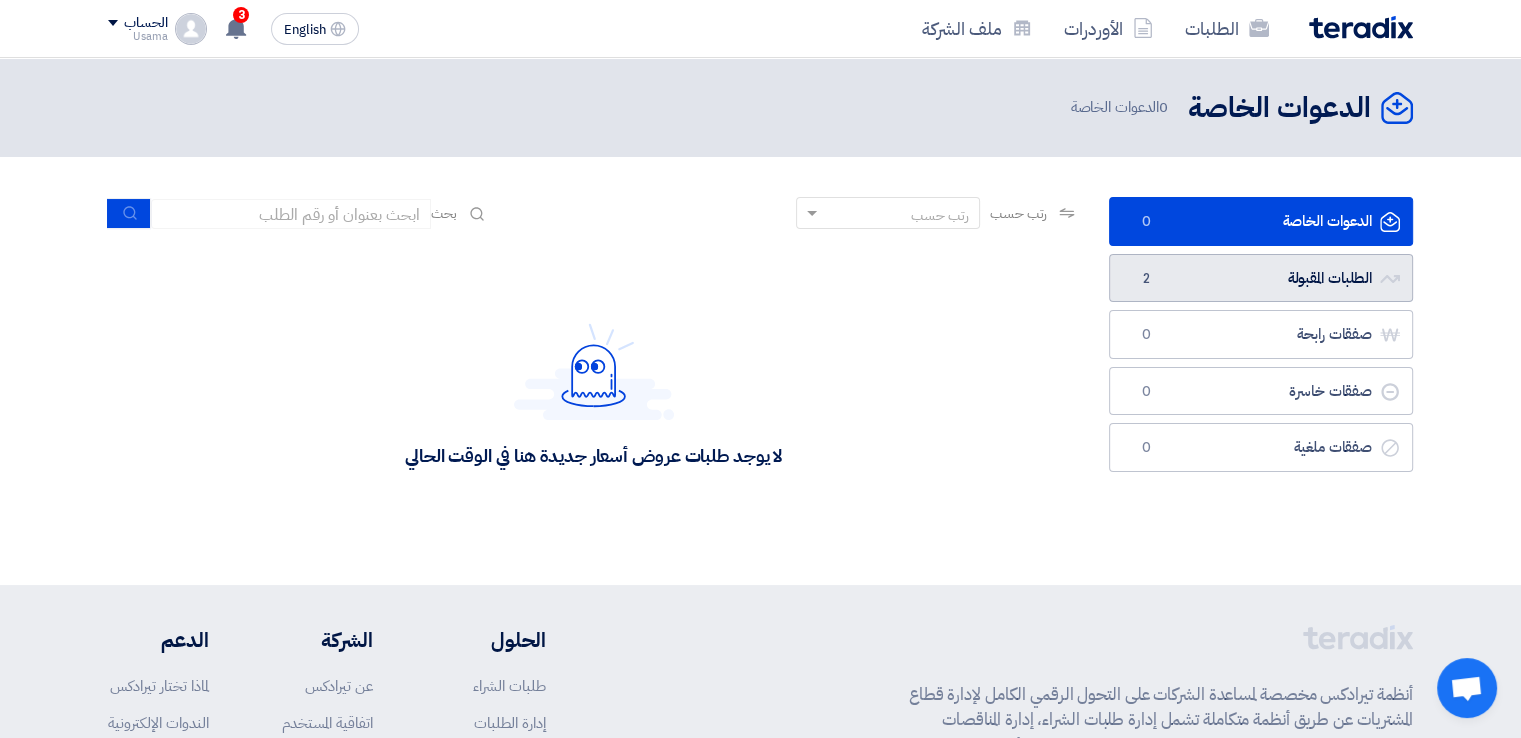 click on "الطلبات المقبولة
الطلبات المقبولة
2" 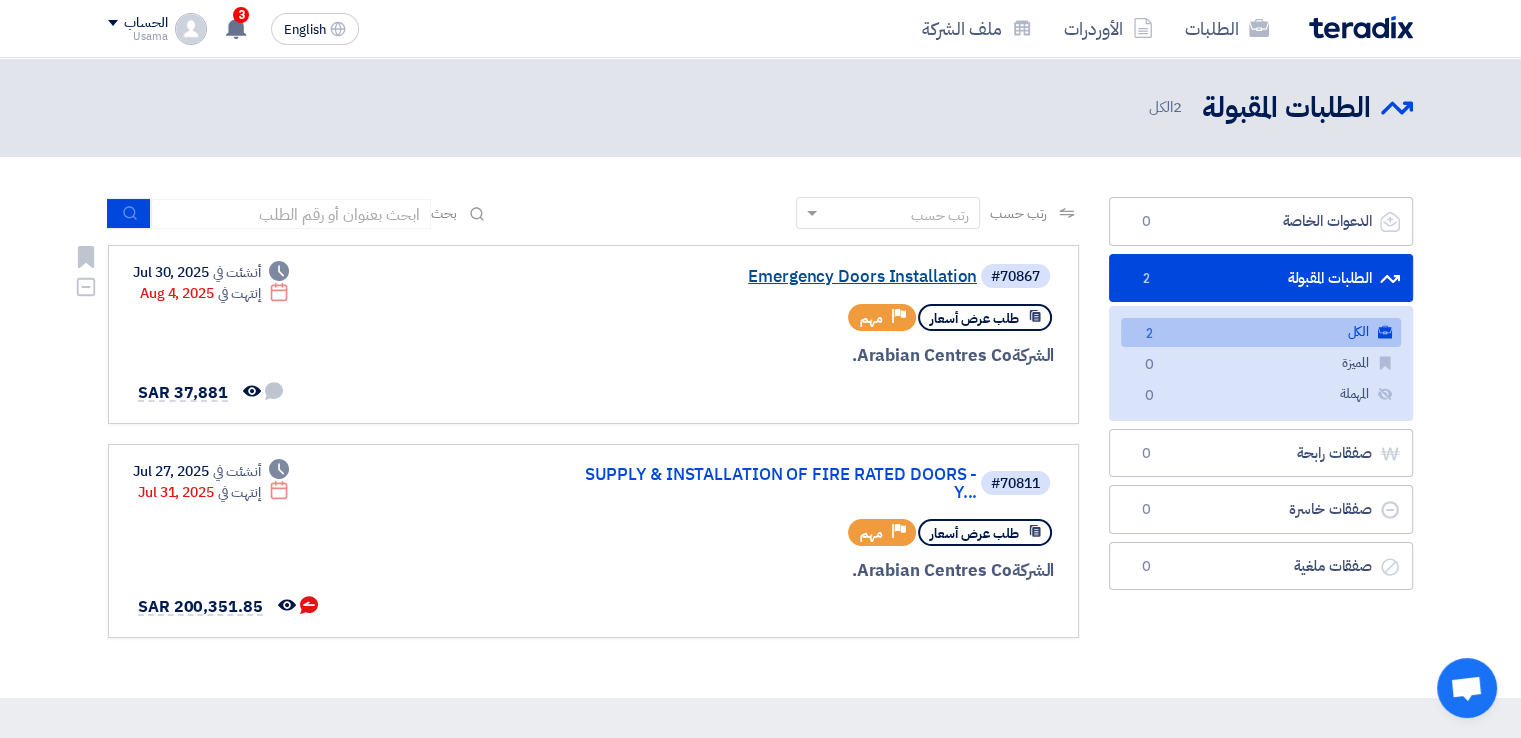 click on "Emergency Doors Installation" 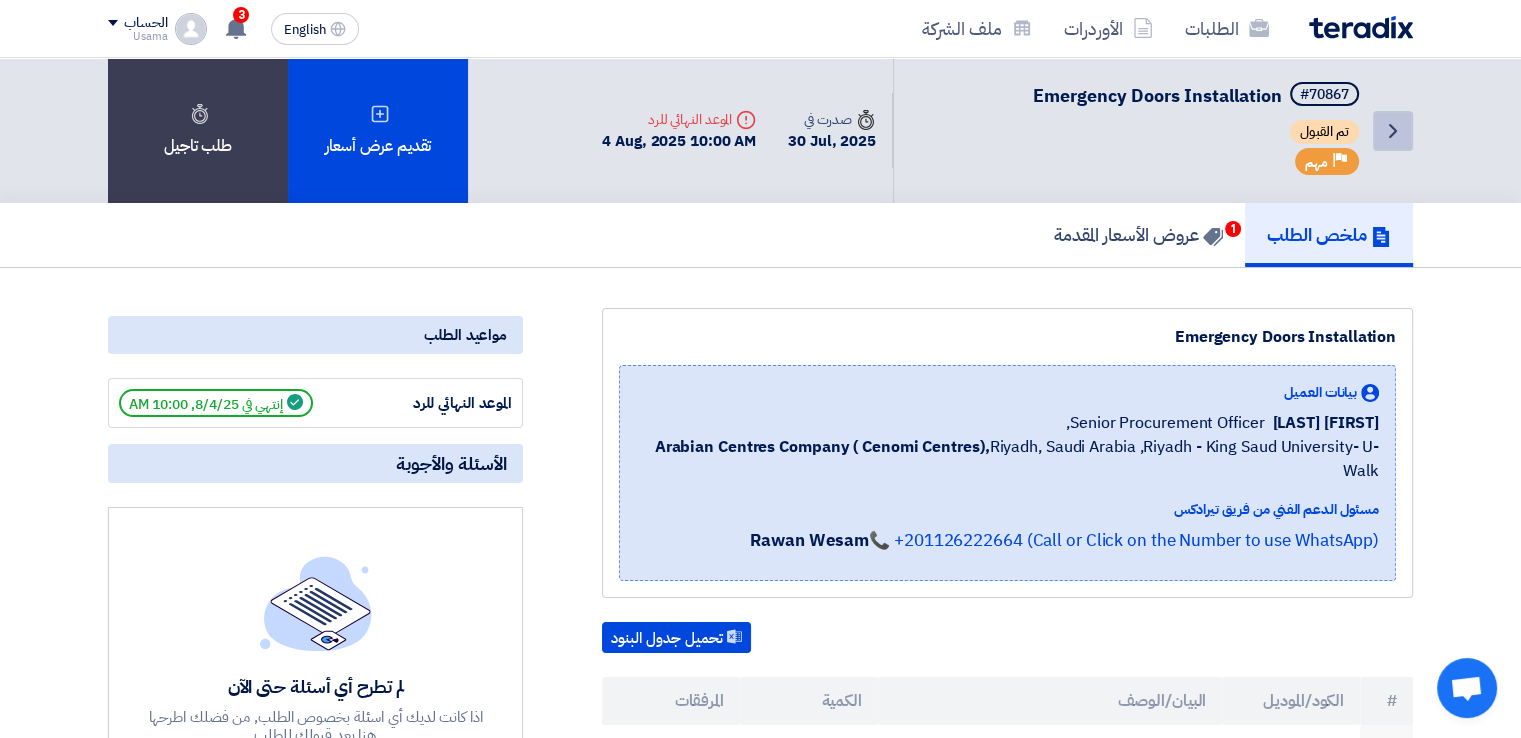click on "Back" 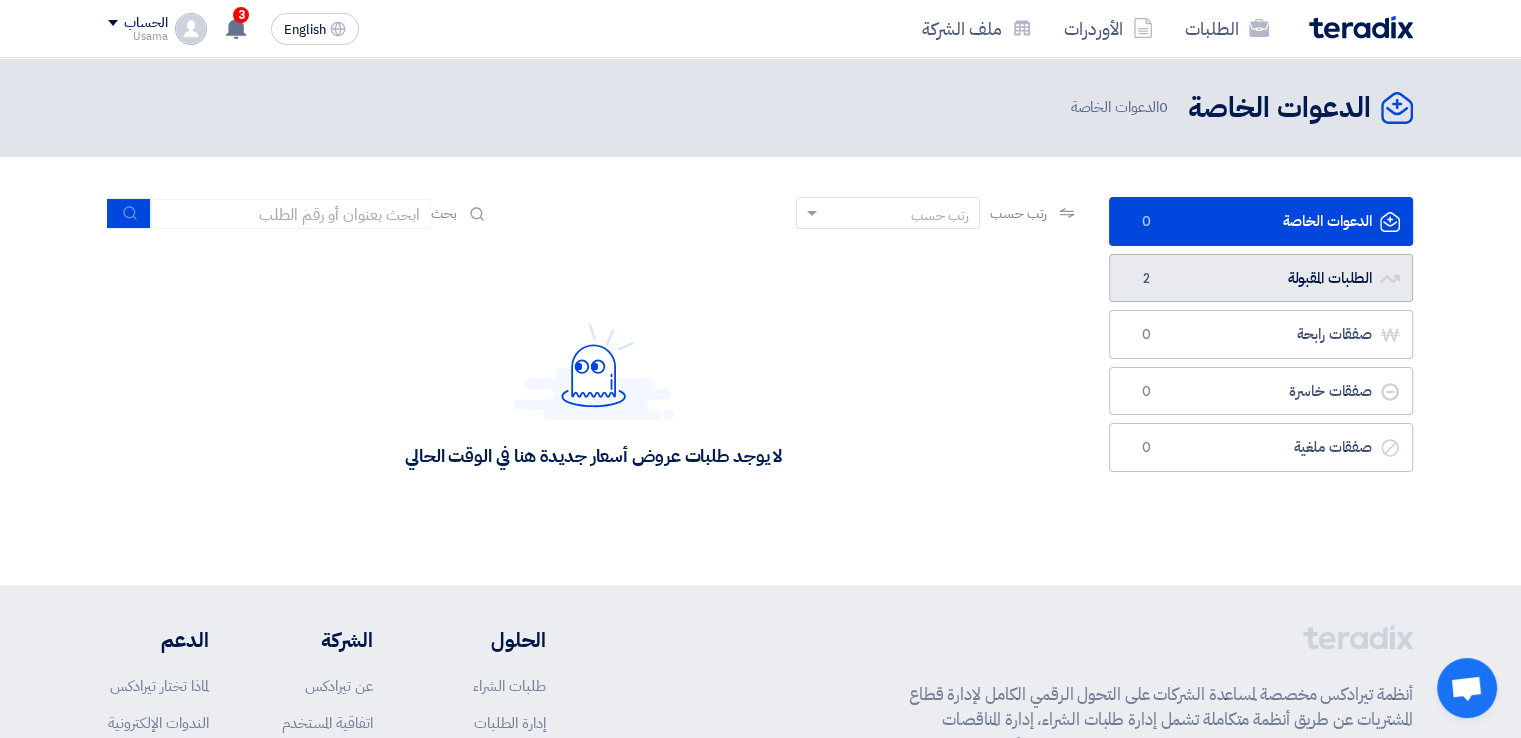 click on "الطلبات المقبولة
الطلبات المقبولة
2" 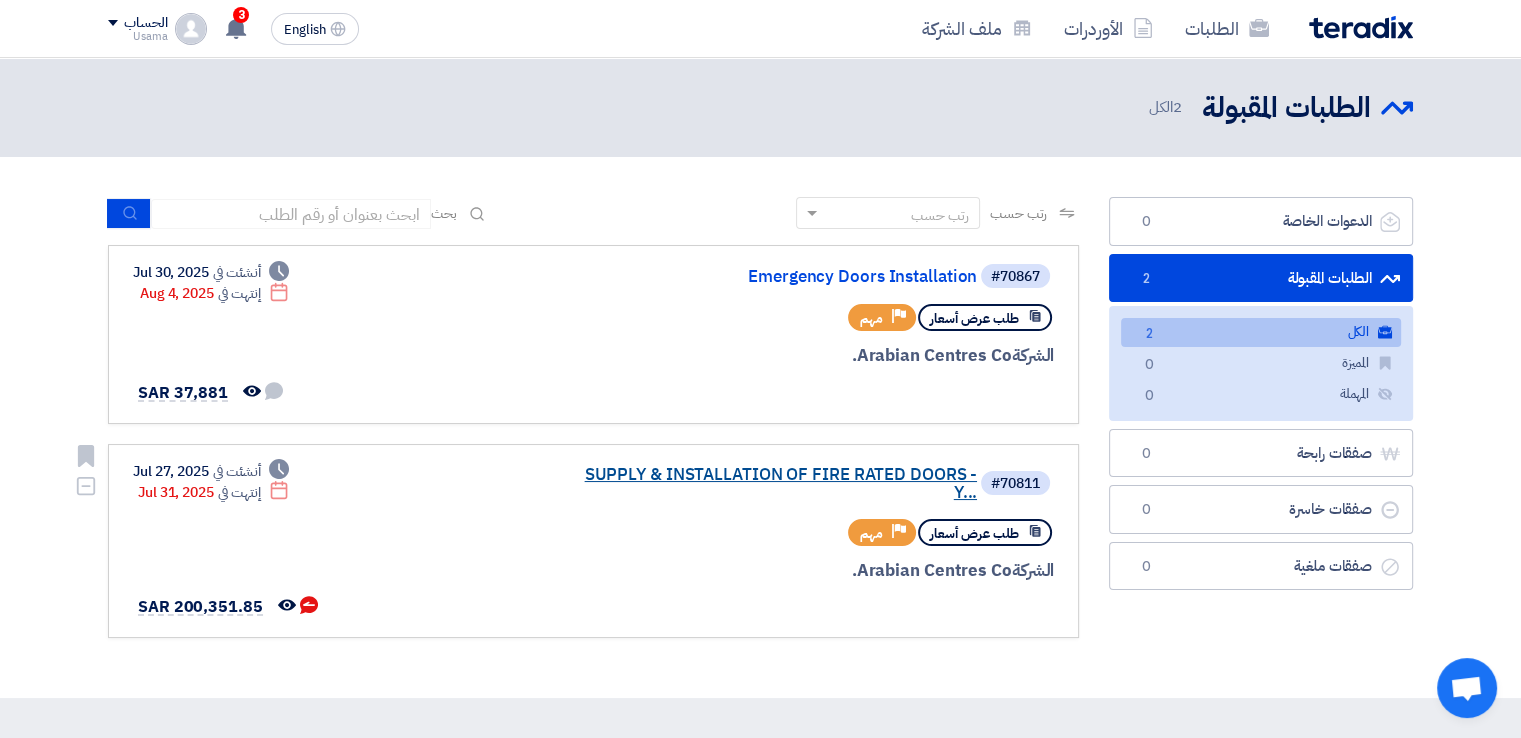 click on "SUPPLY & INSTALLATION OF FIRE RATED DOORS - Y..." 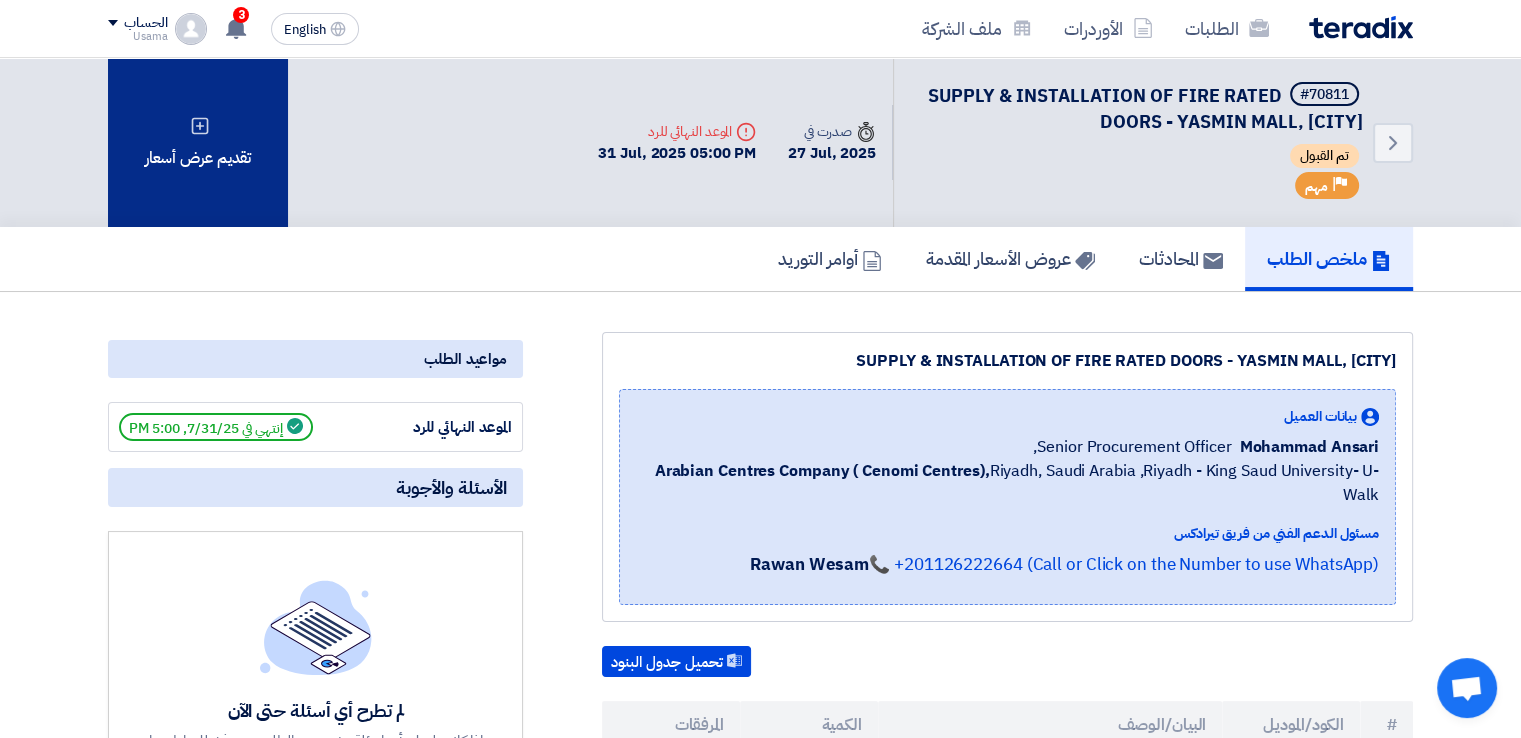 click on "تقديم عرض أسعار" 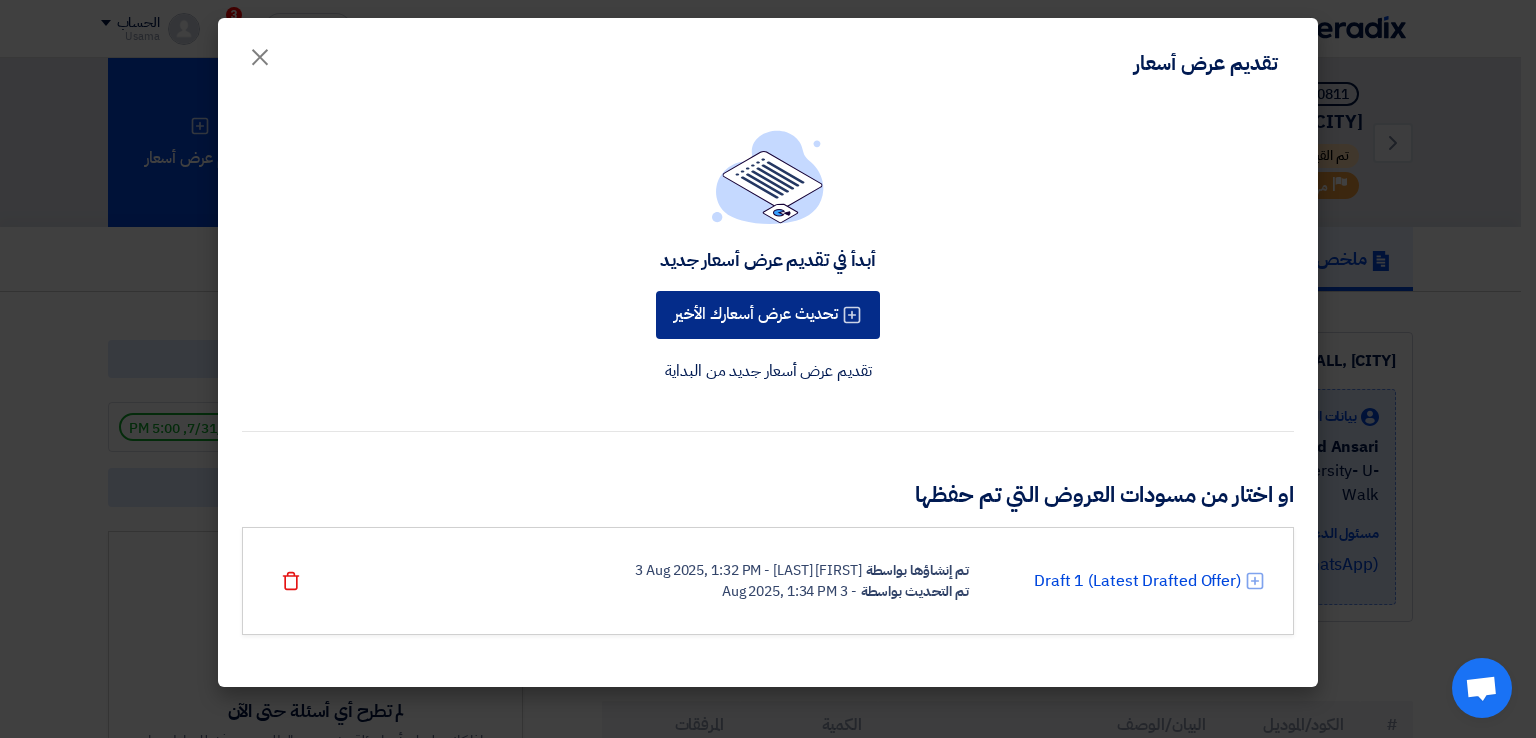 click 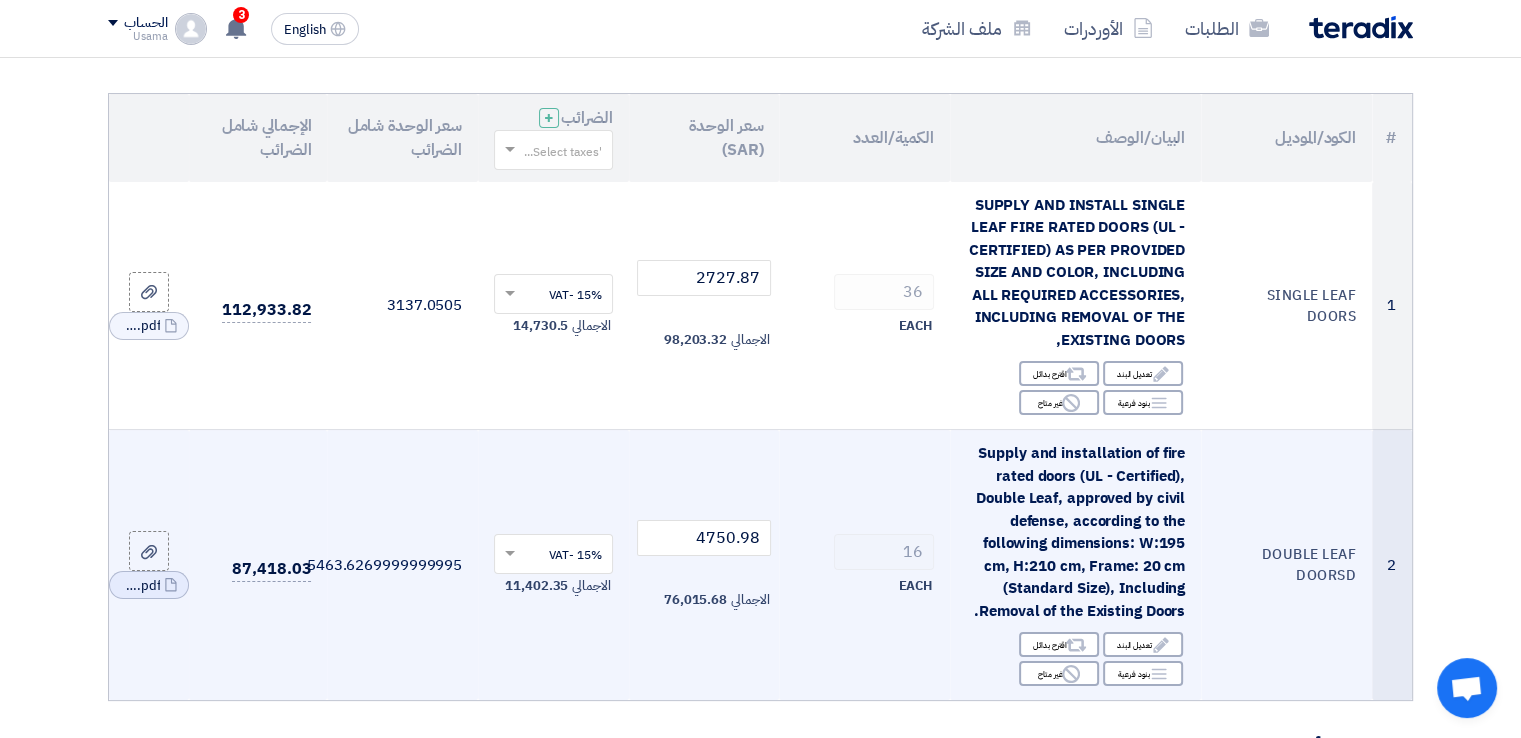 scroll, scrollTop: 200, scrollLeft: 0, axis: vertical 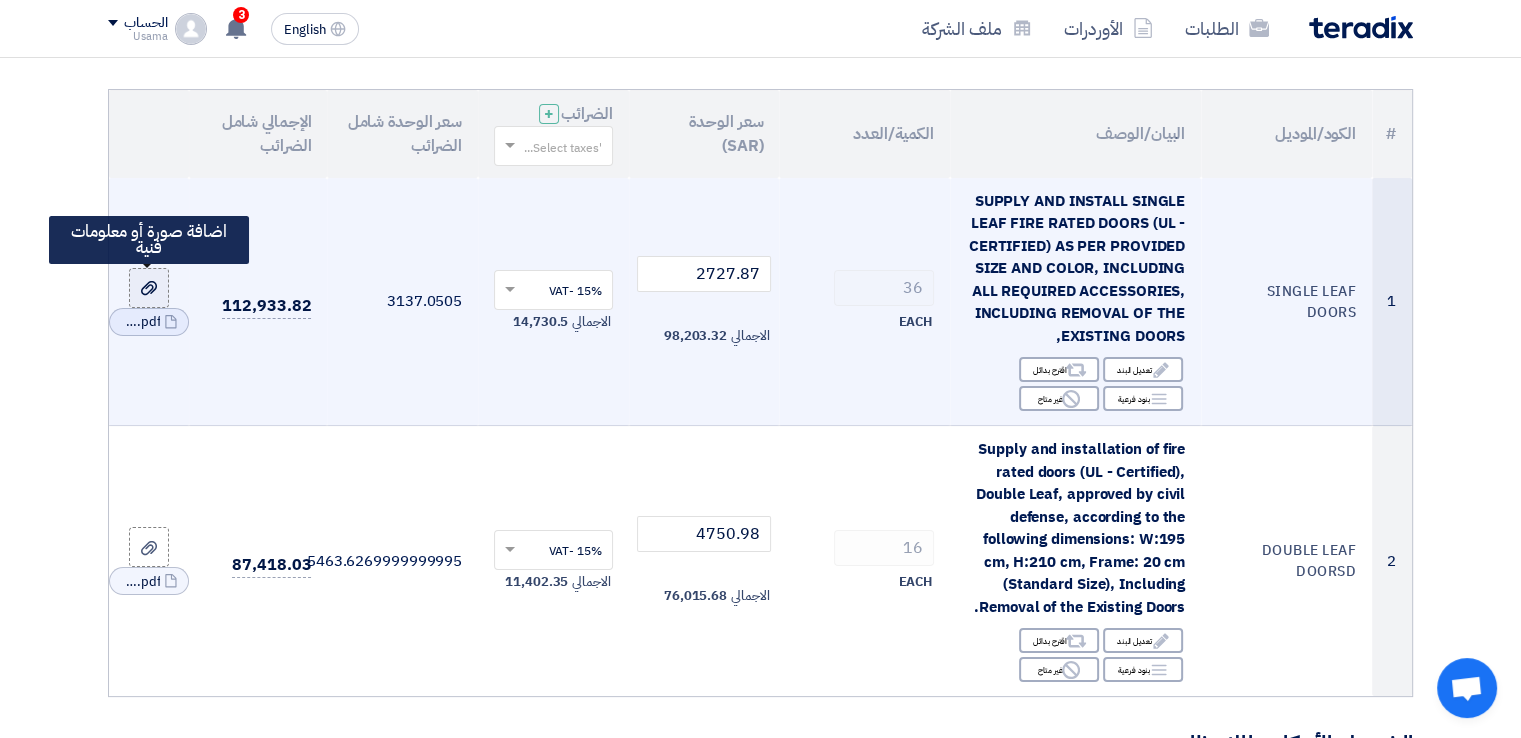click 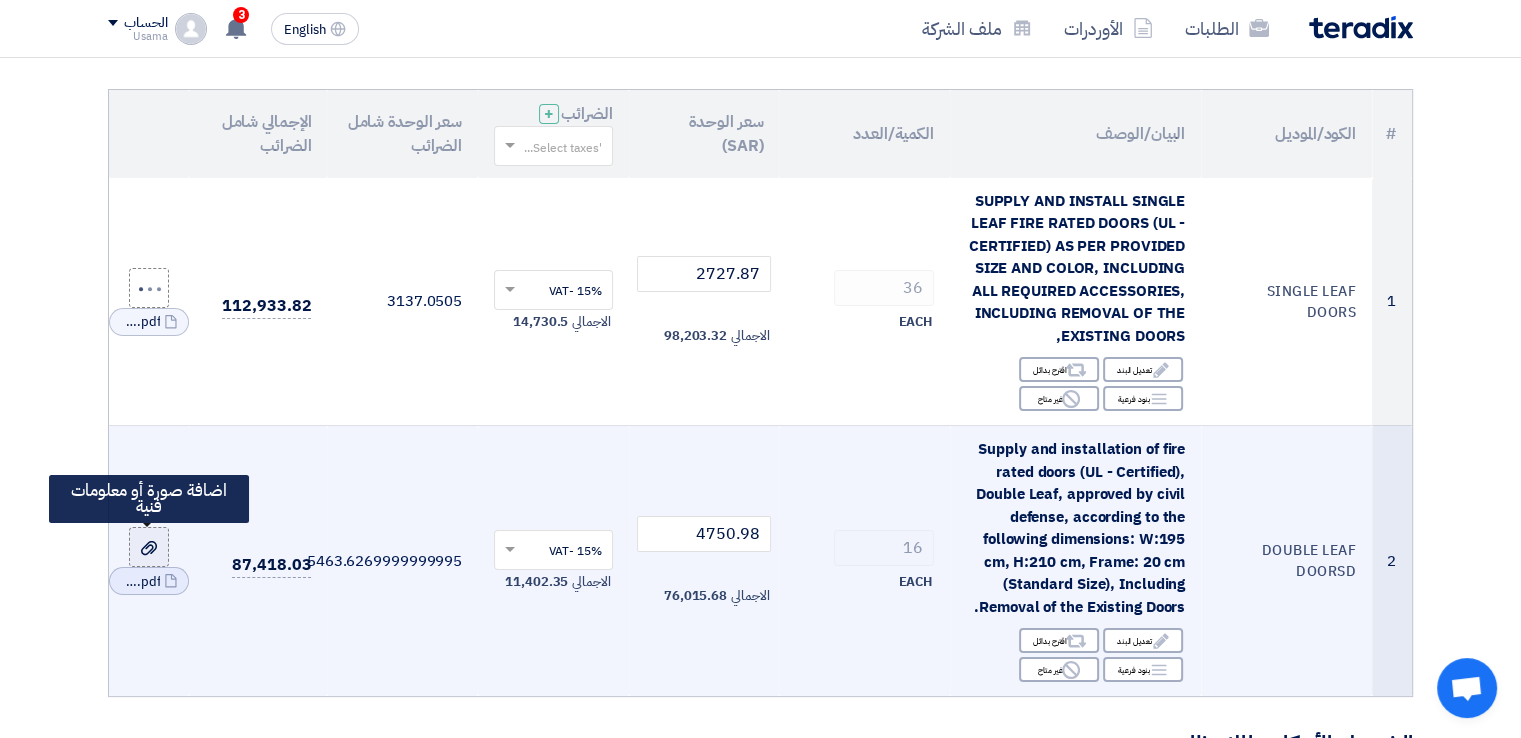 click 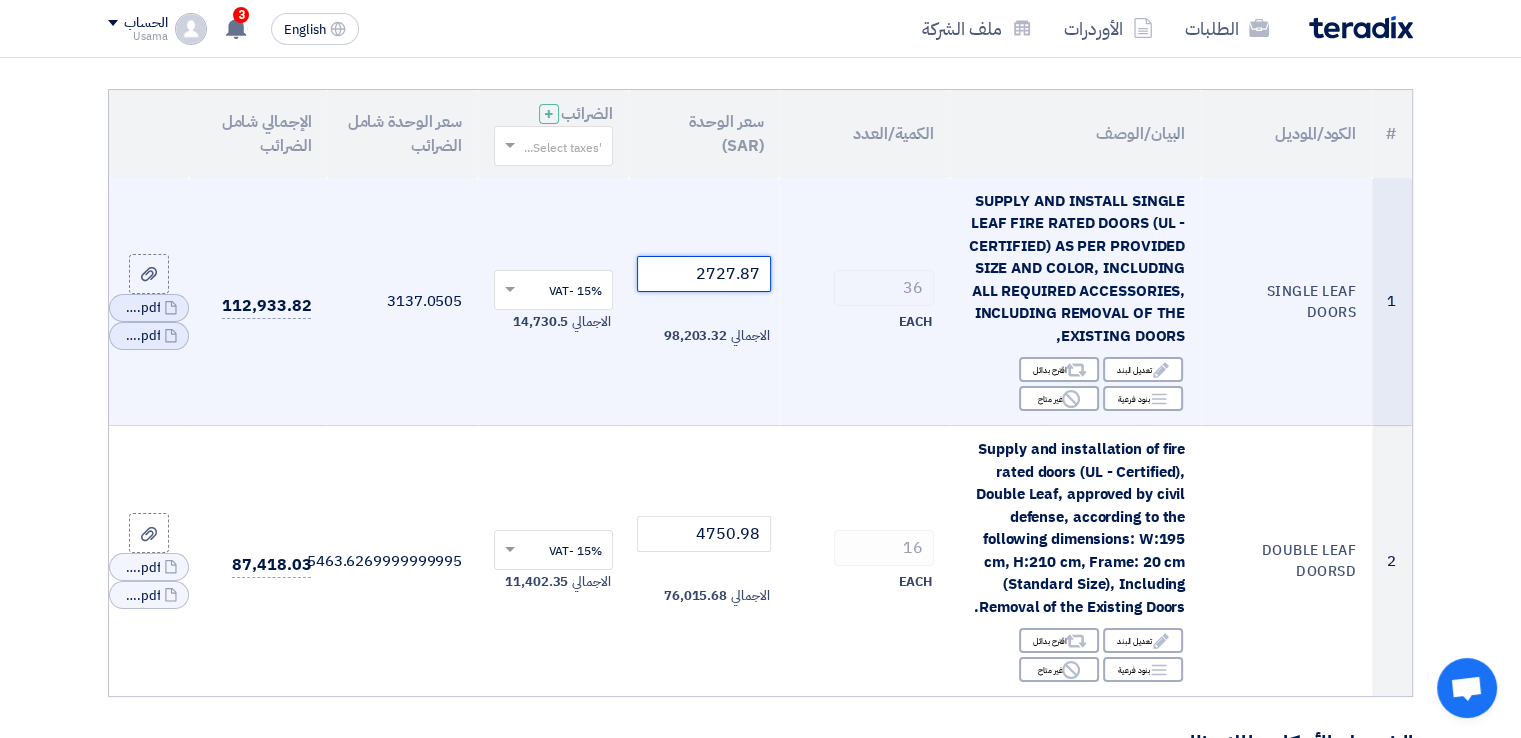 click on "2727.87" 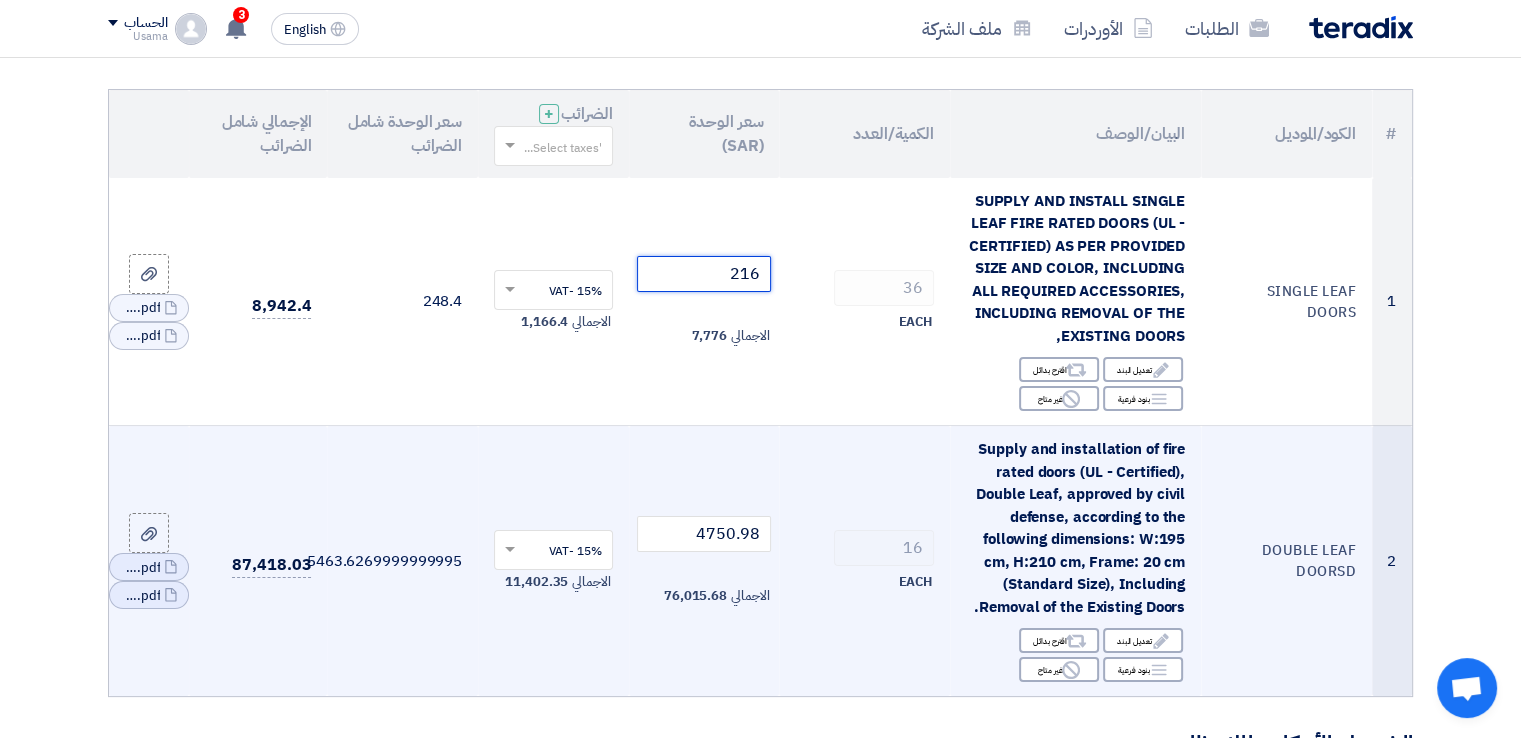 type on "2162" 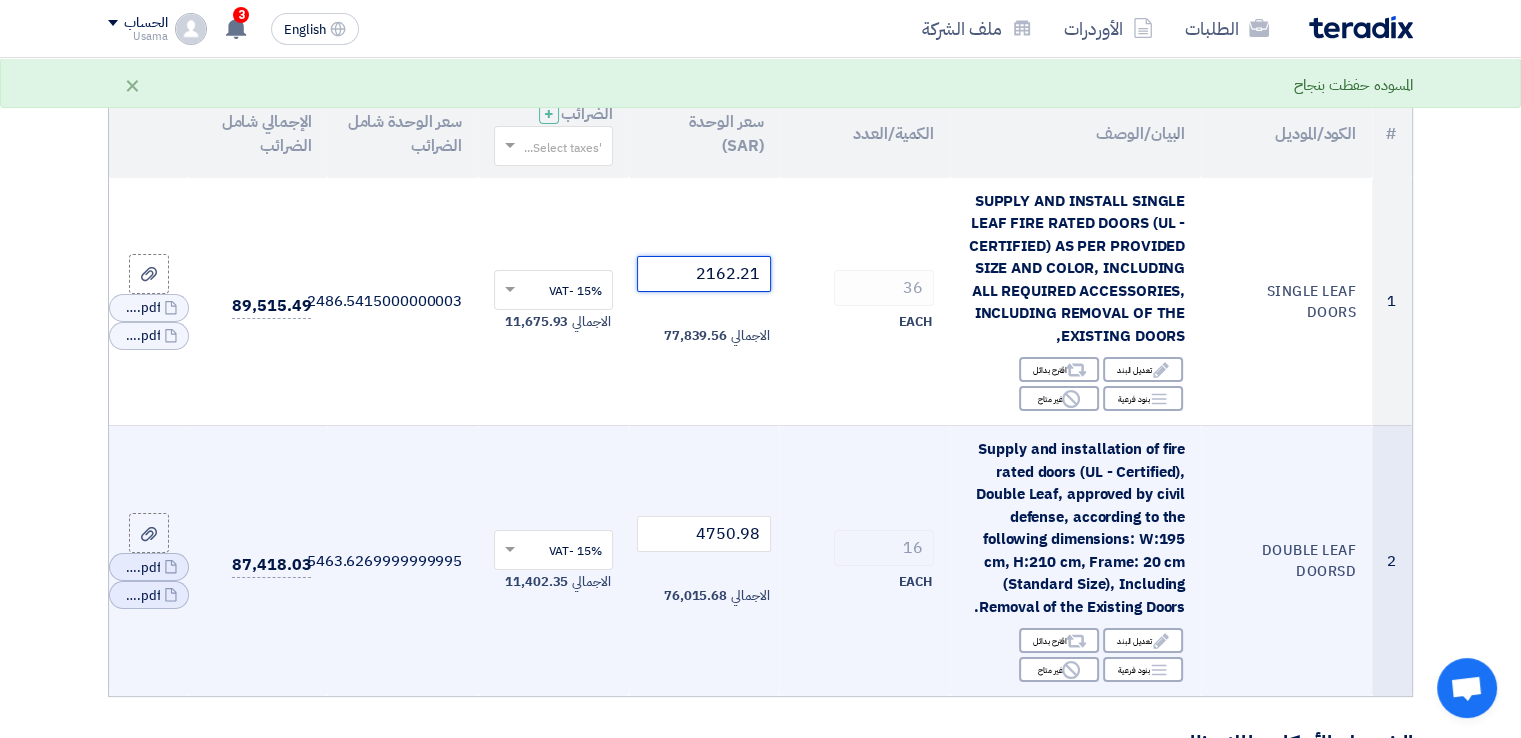 type on "2162.21" 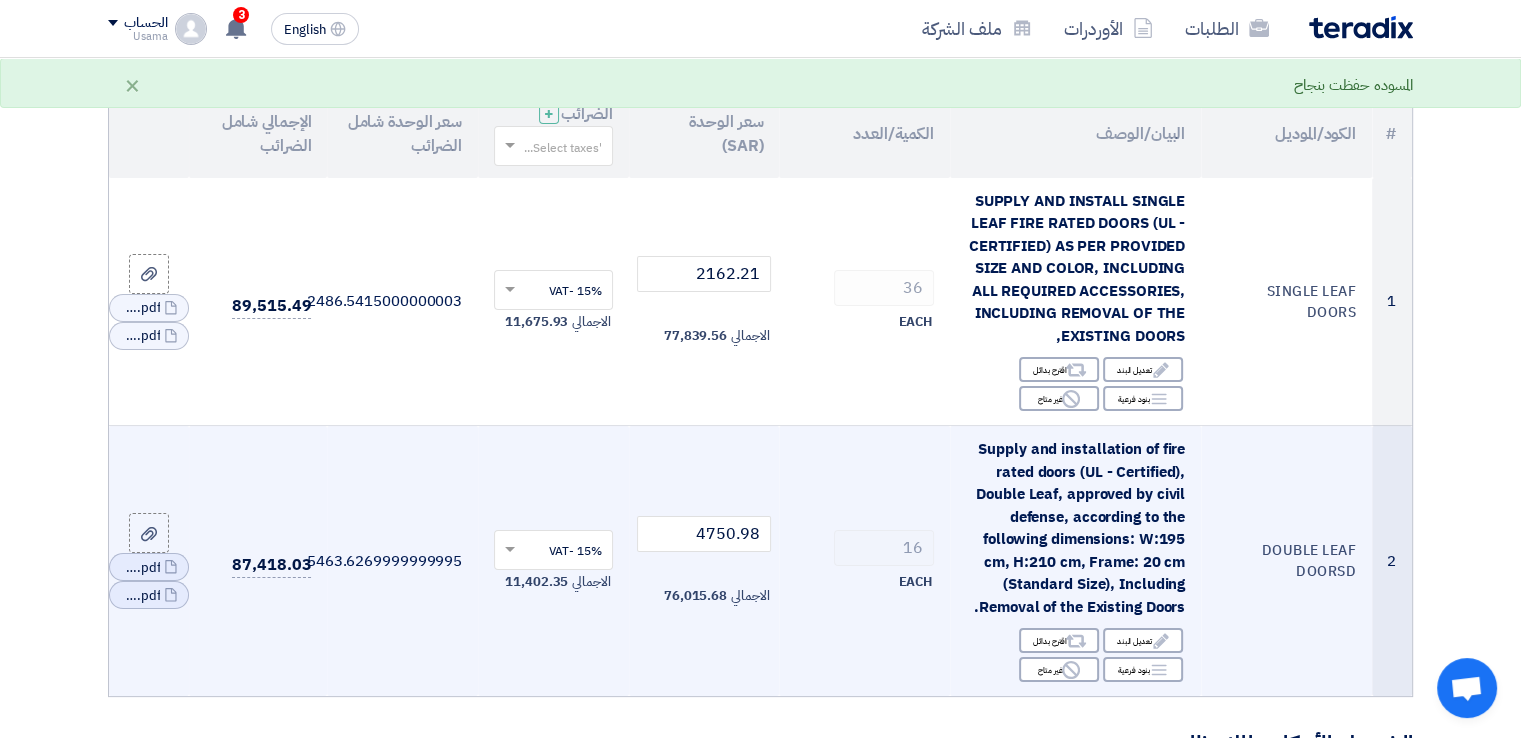 click on "16
EACH" 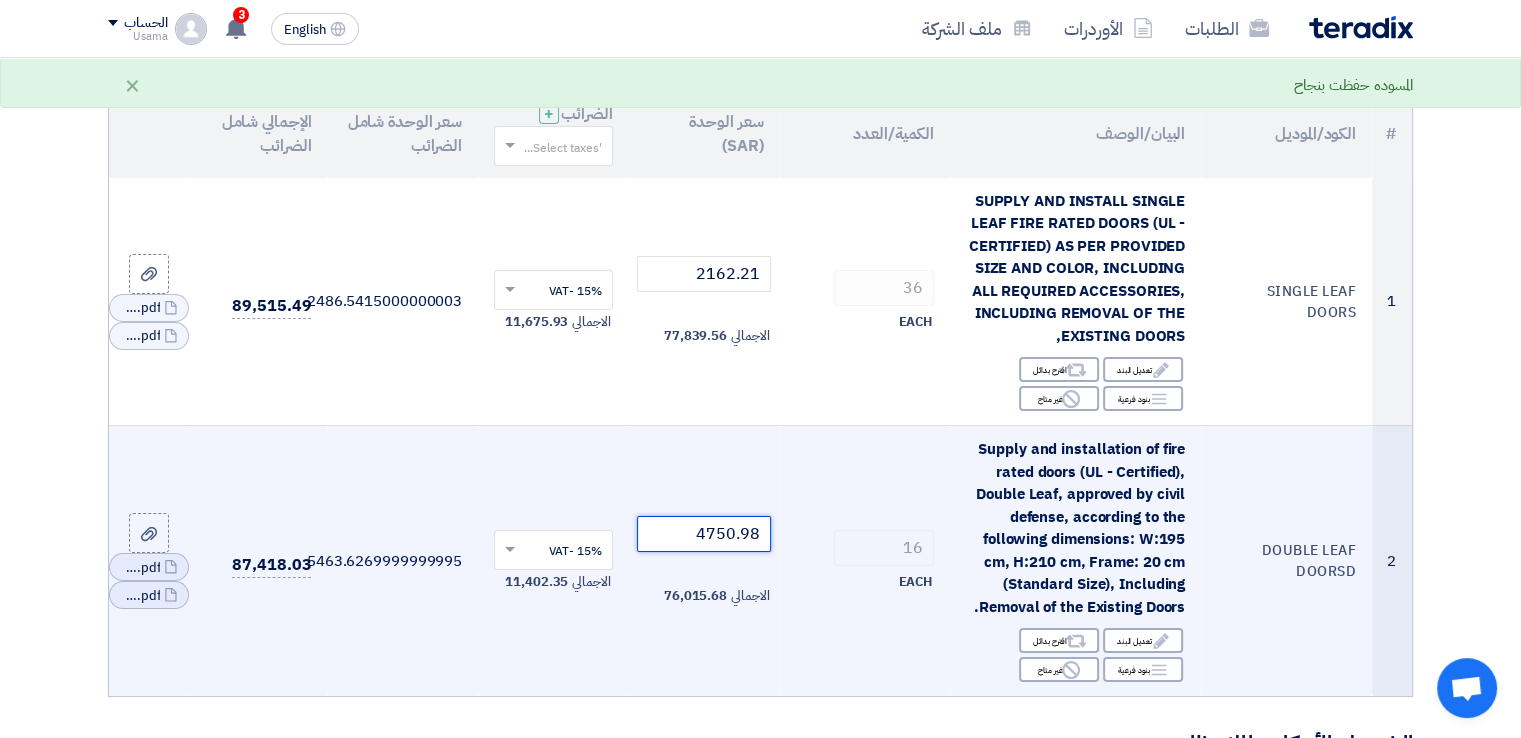 click on "4750.98" 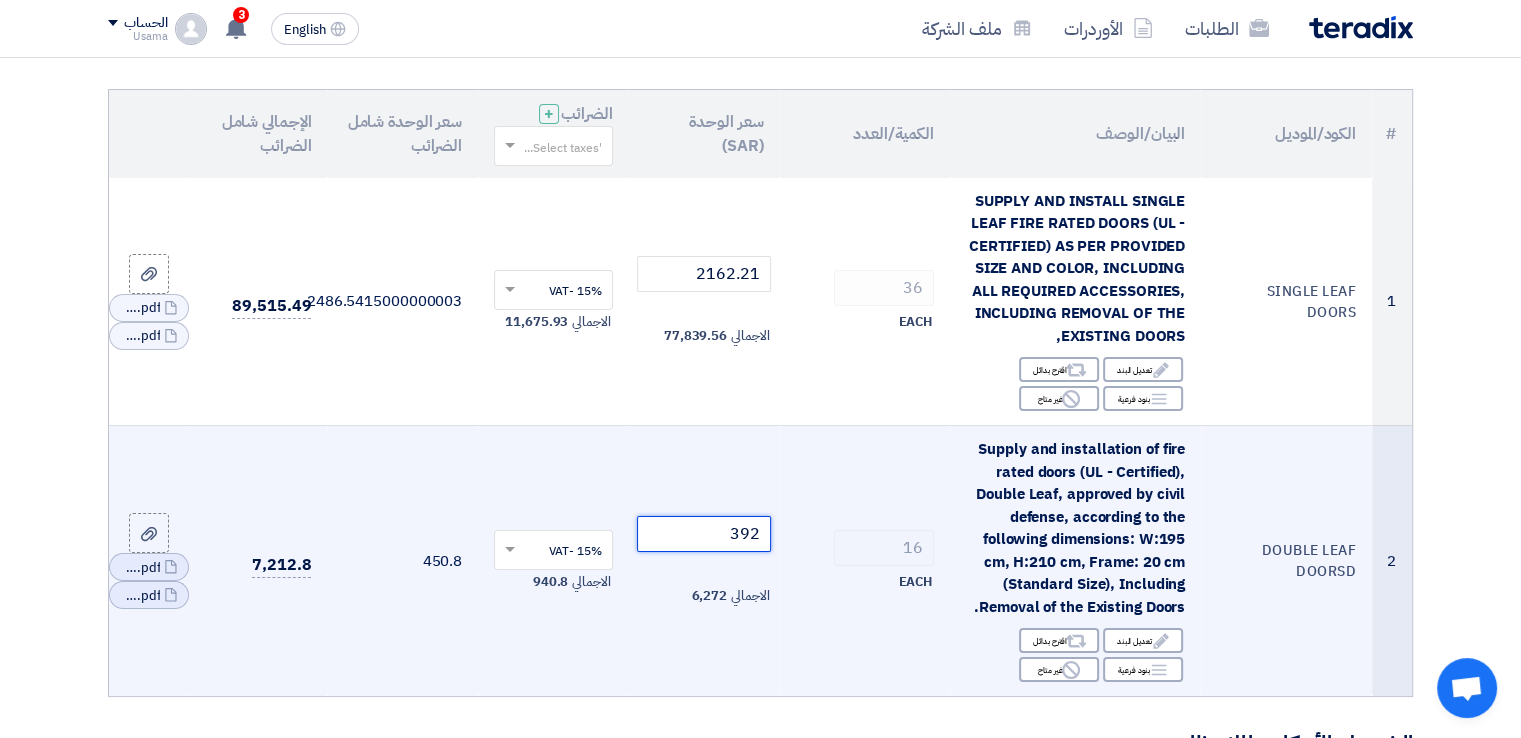 type on "3925" 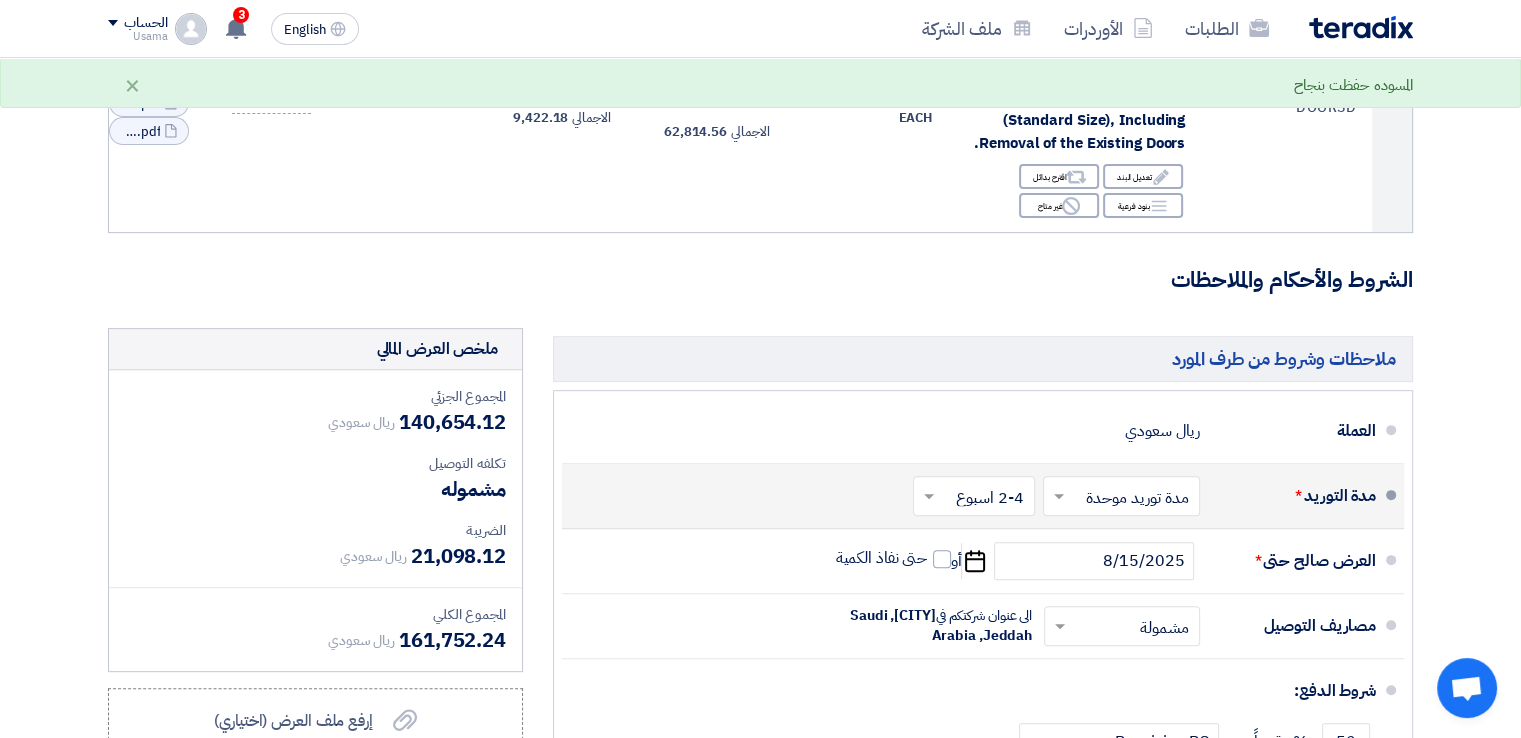 scroll, scrollTop: 700, scrollLeft: 0, axis: vertical 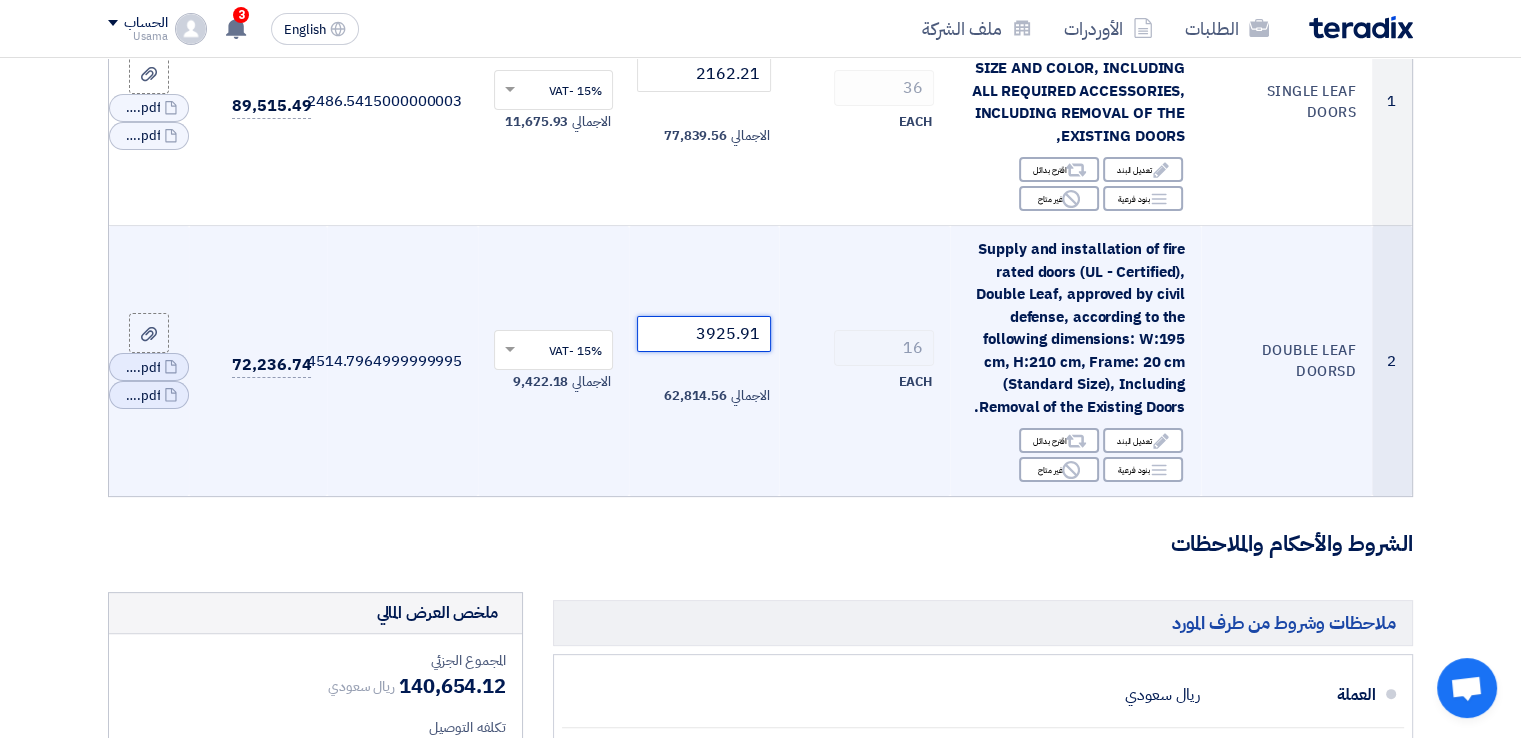 click on "3925.91" 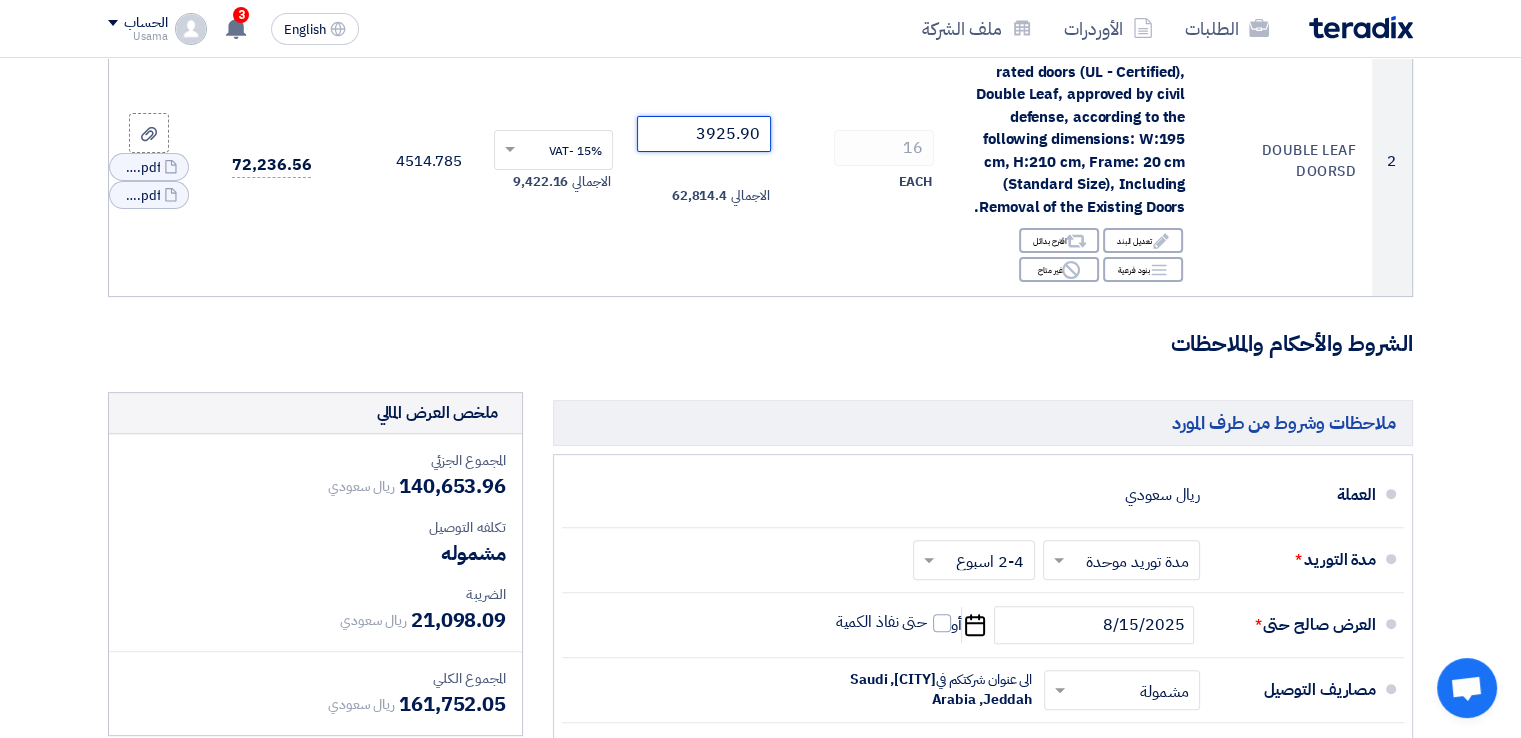 scroll, scrollTop: 500, scrollLeft: 0, axis: vertical 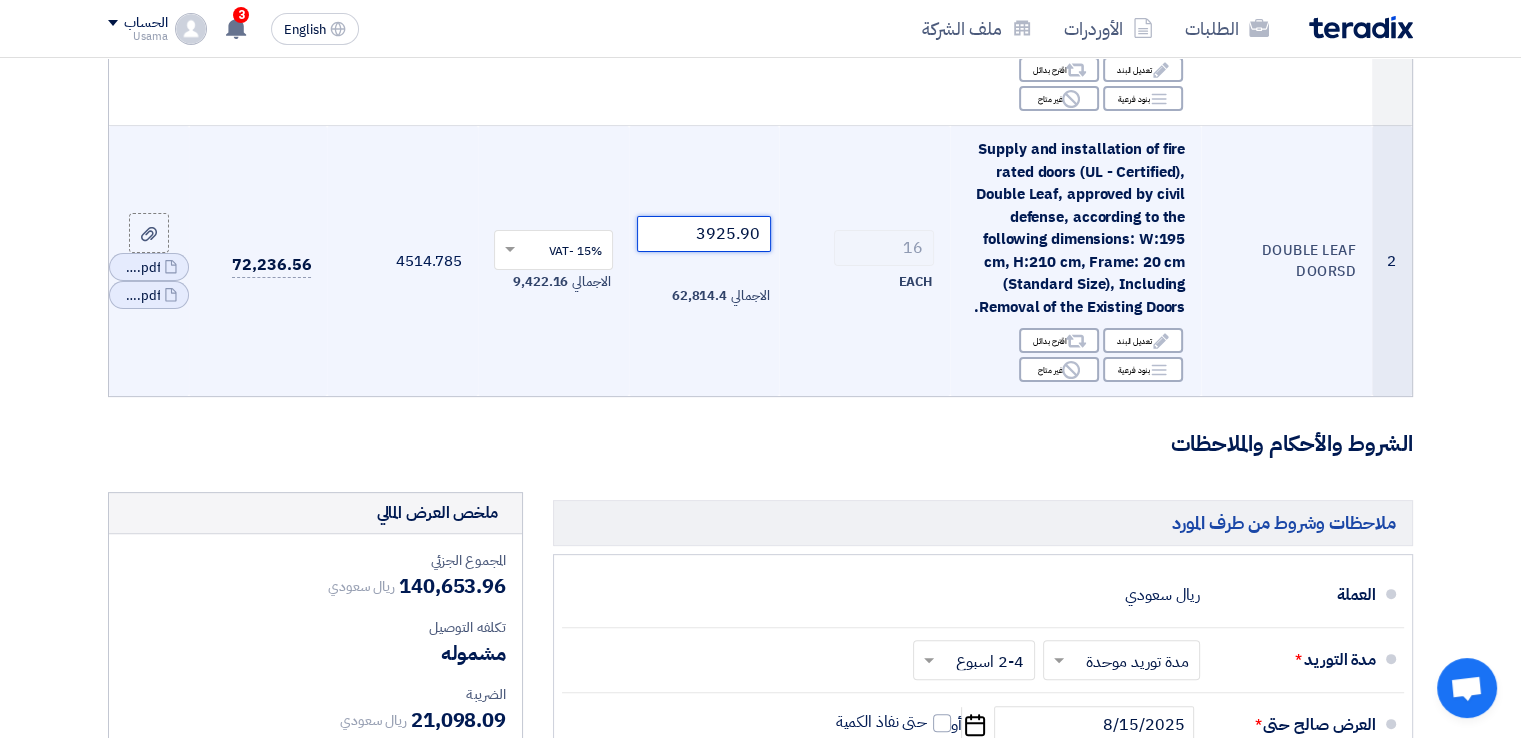 click on "3925.90" 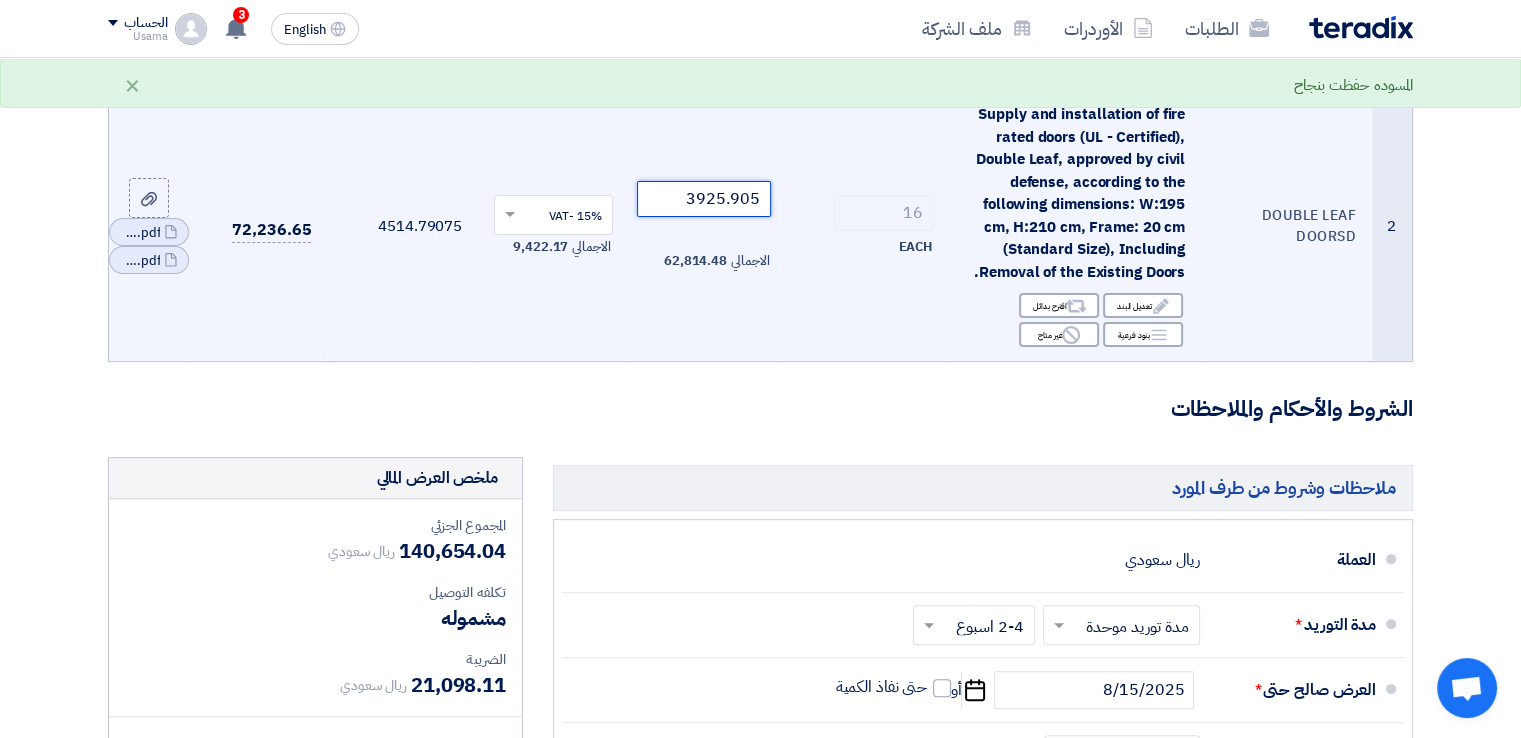 scroll, scrollTop: 500, scrollLeft: 0, axis: vertical 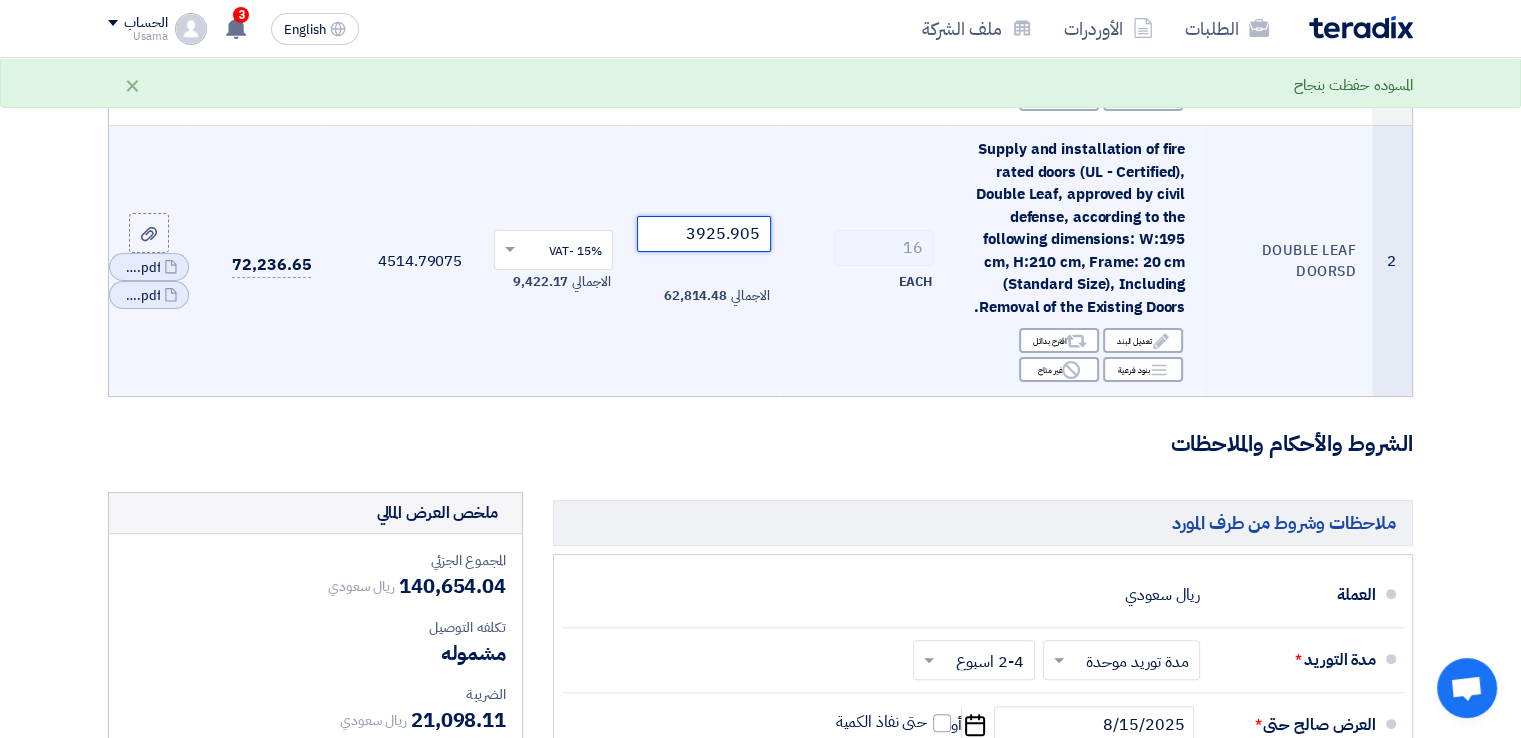 click on "3925.905" 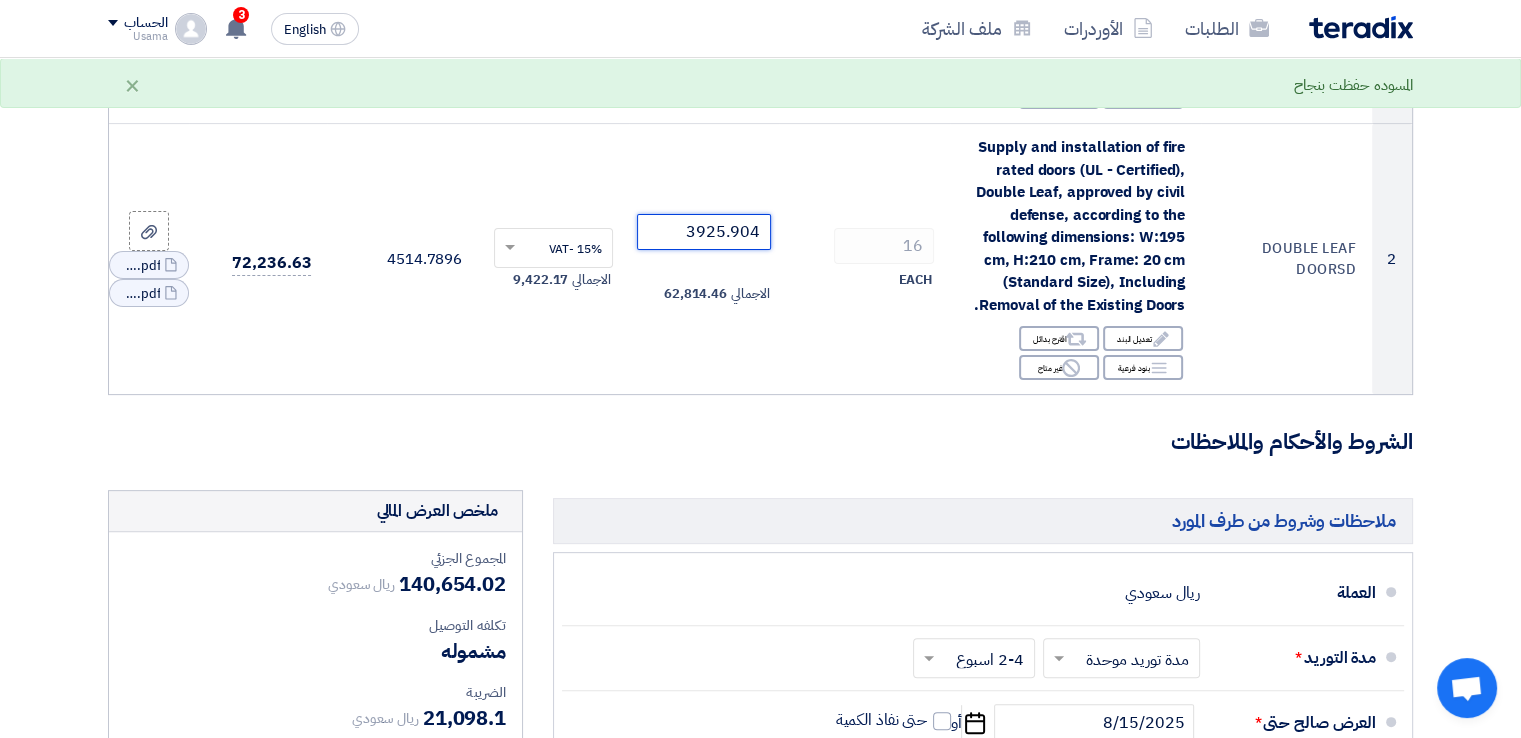 scroll, scrollTop: 500, scrollLeft: 0, axis: vertical 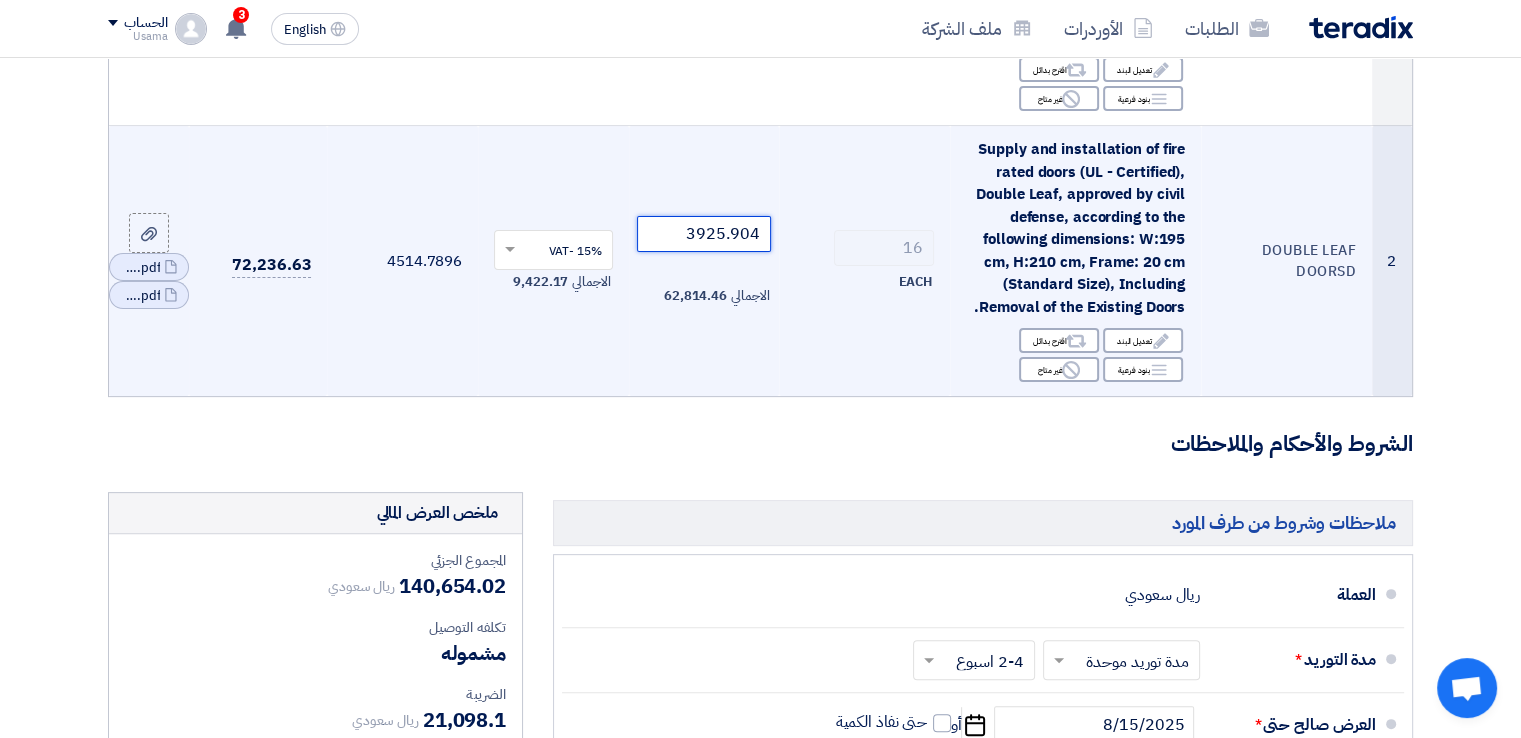 click on "3925.904" 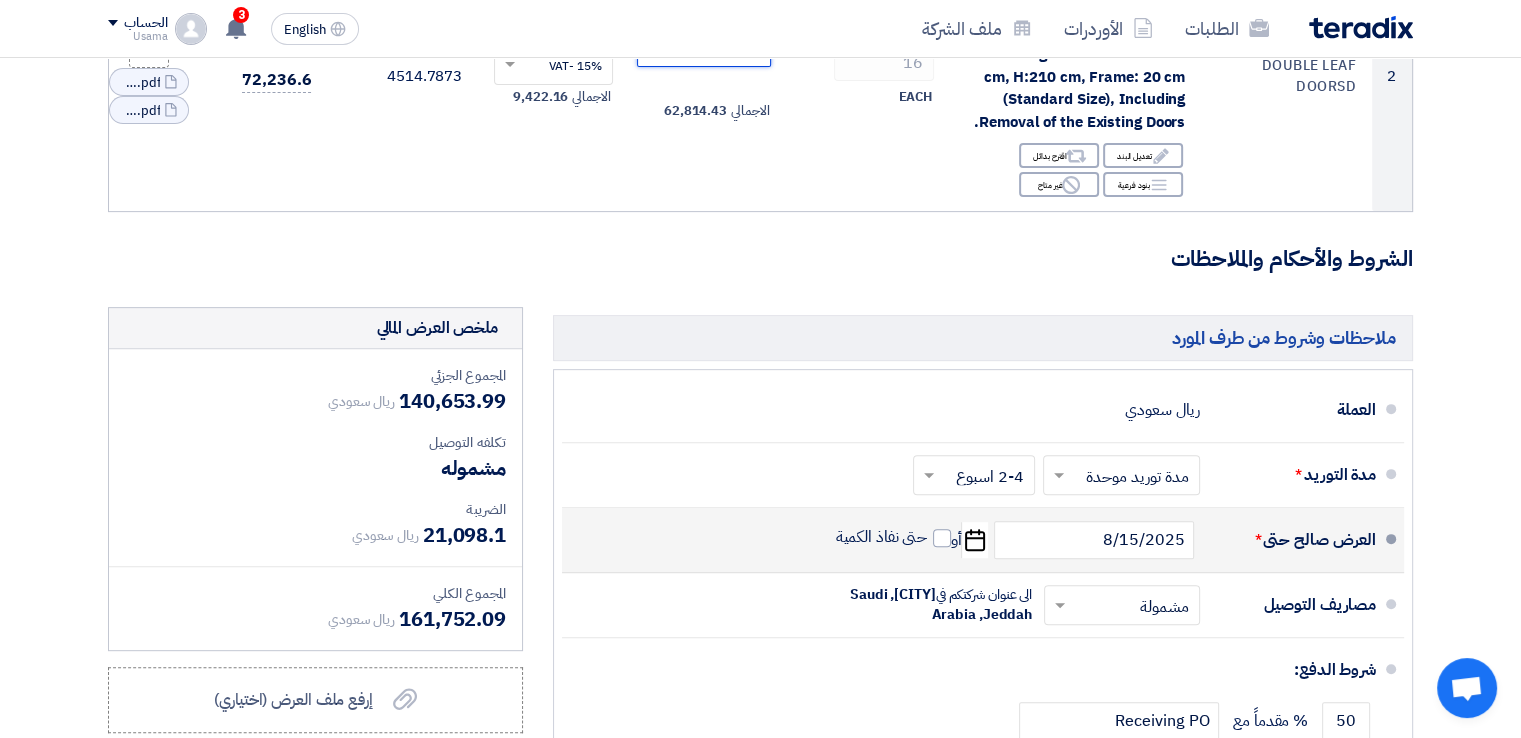 scroll, scrollTop: 400, scrollLeft: 0, axis: vertical 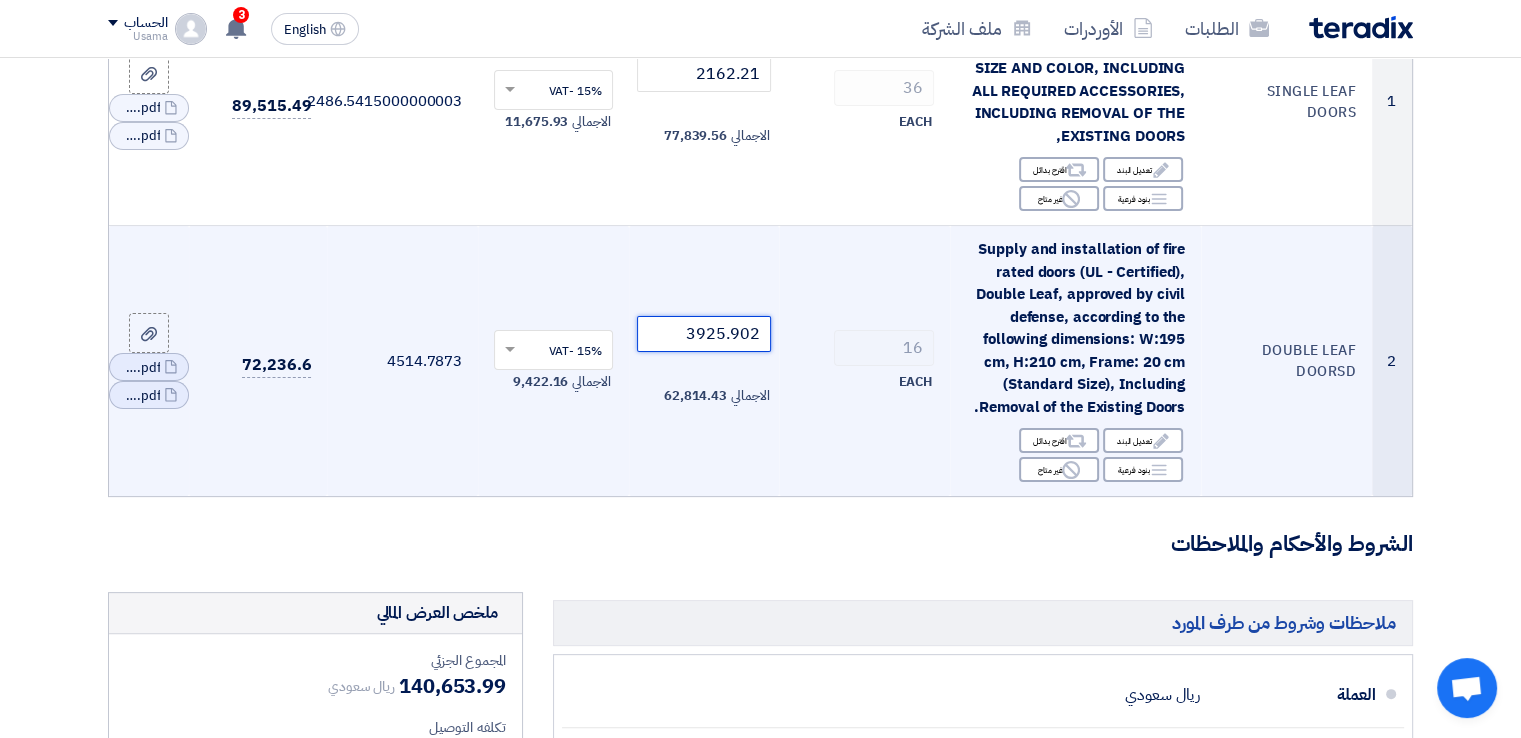 drag, startPoint x: 757, startPoint y: 343, endPoint x: 742, endPoint y: 344, distance: 15.033297 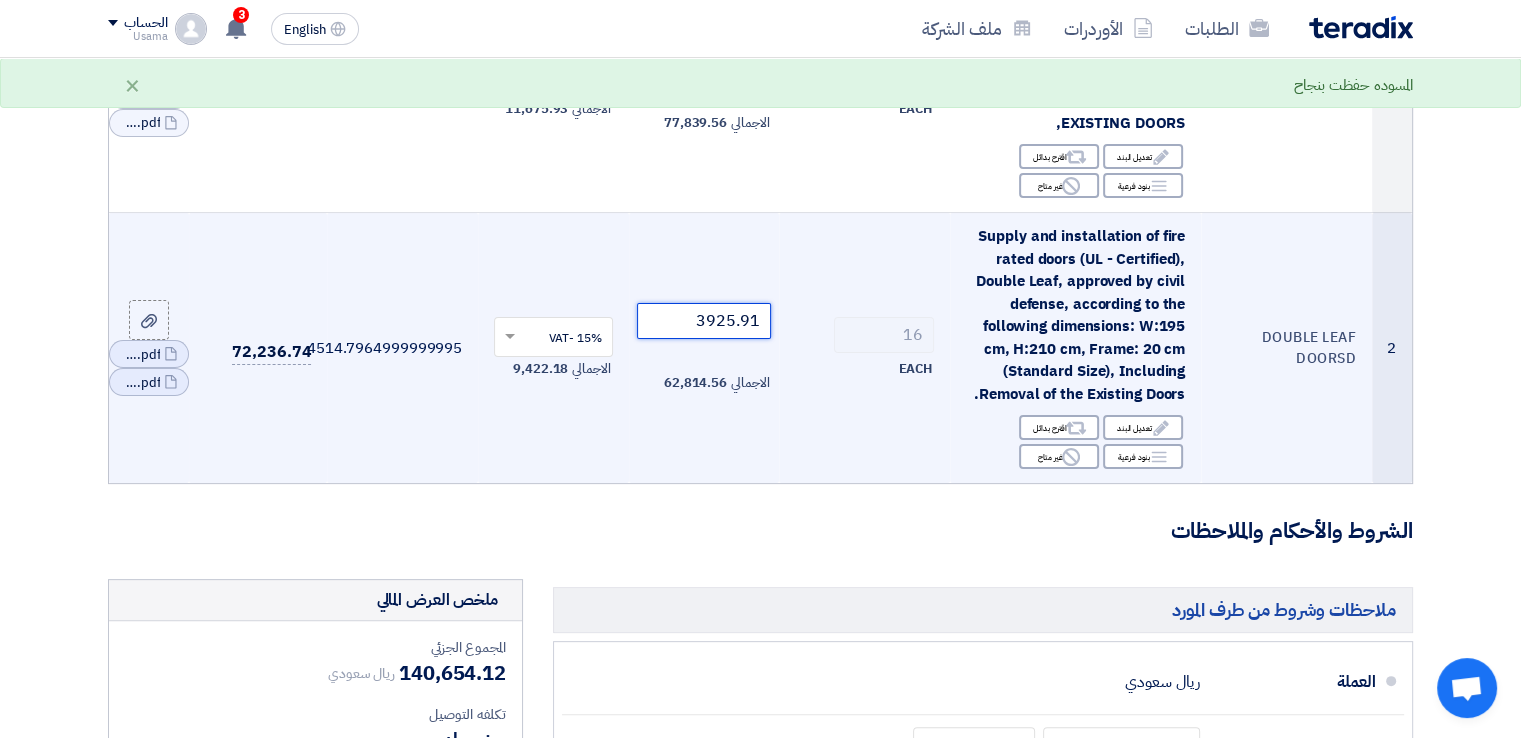 scroll, scrollTop: 300, scrollLeft: 0, axis: vertical 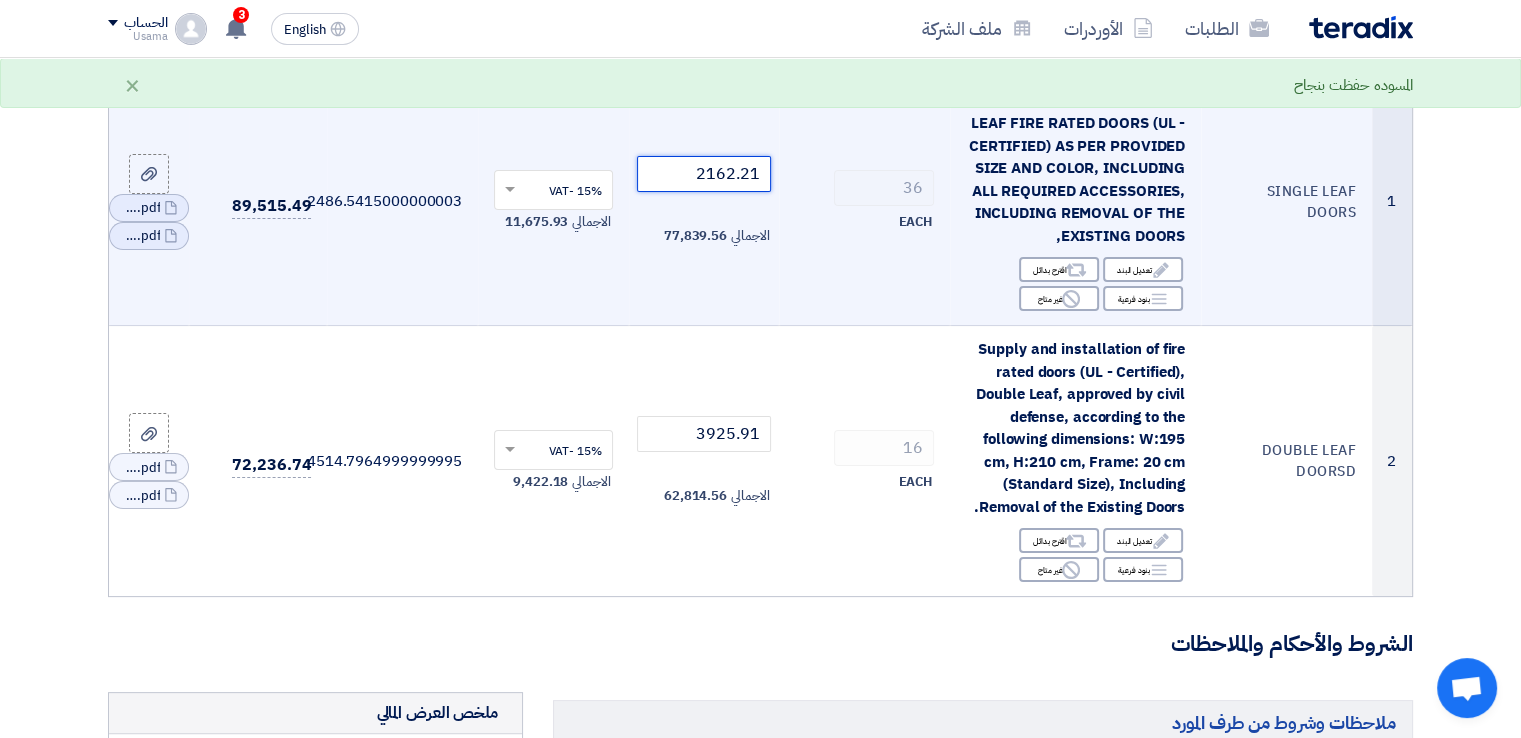 click on "2162.21" 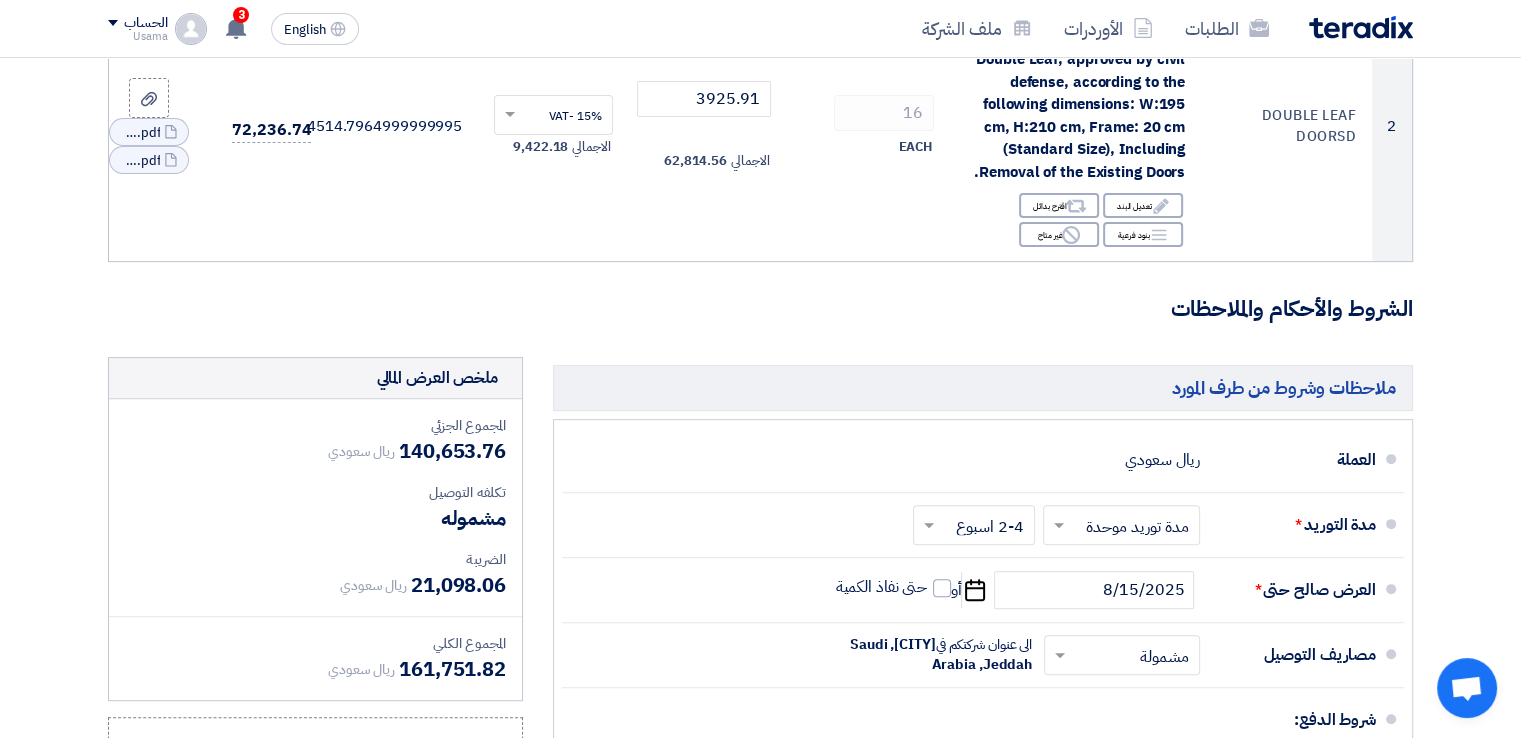 scroll, scrollTop: 600, scrollLeft: 0, axis: vertical 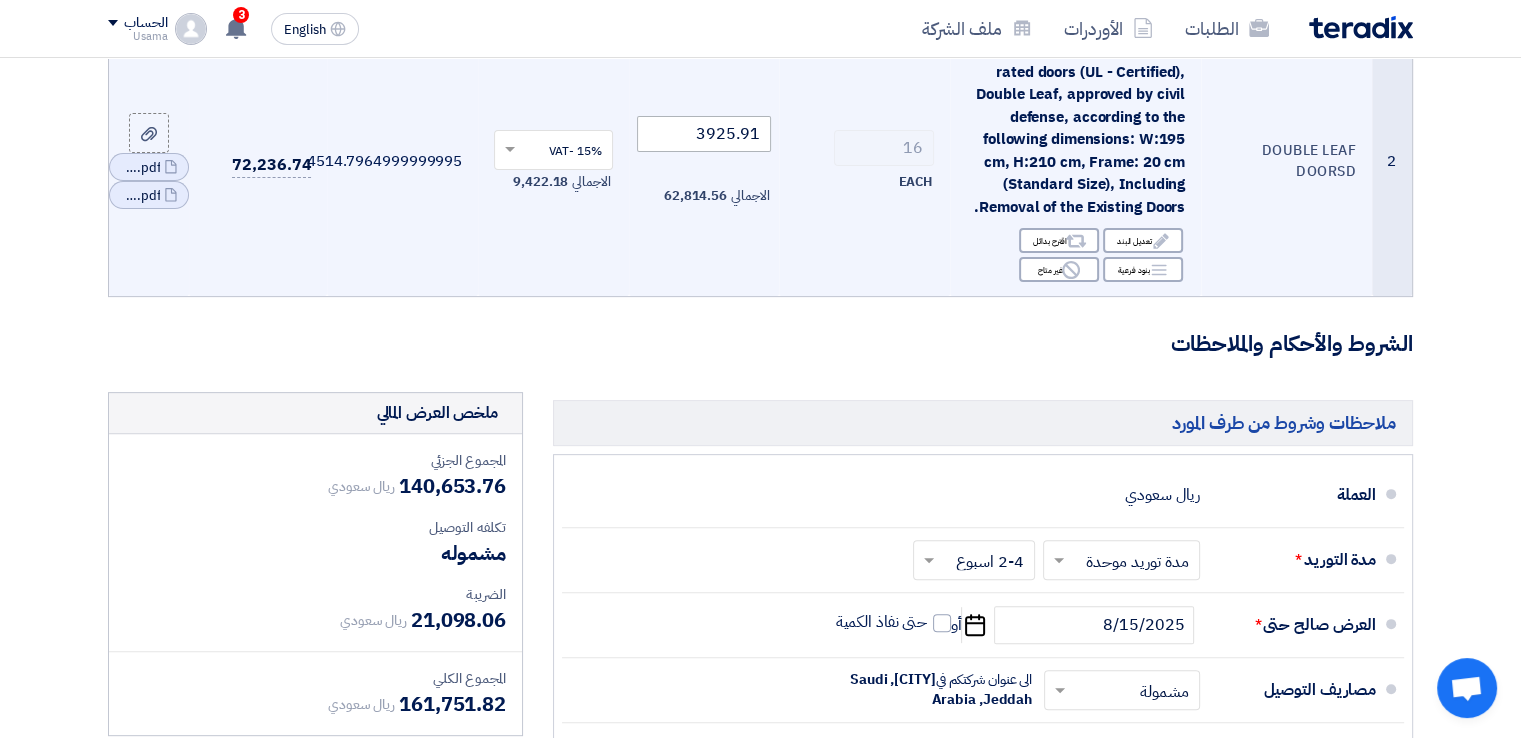 type on "2162.20" 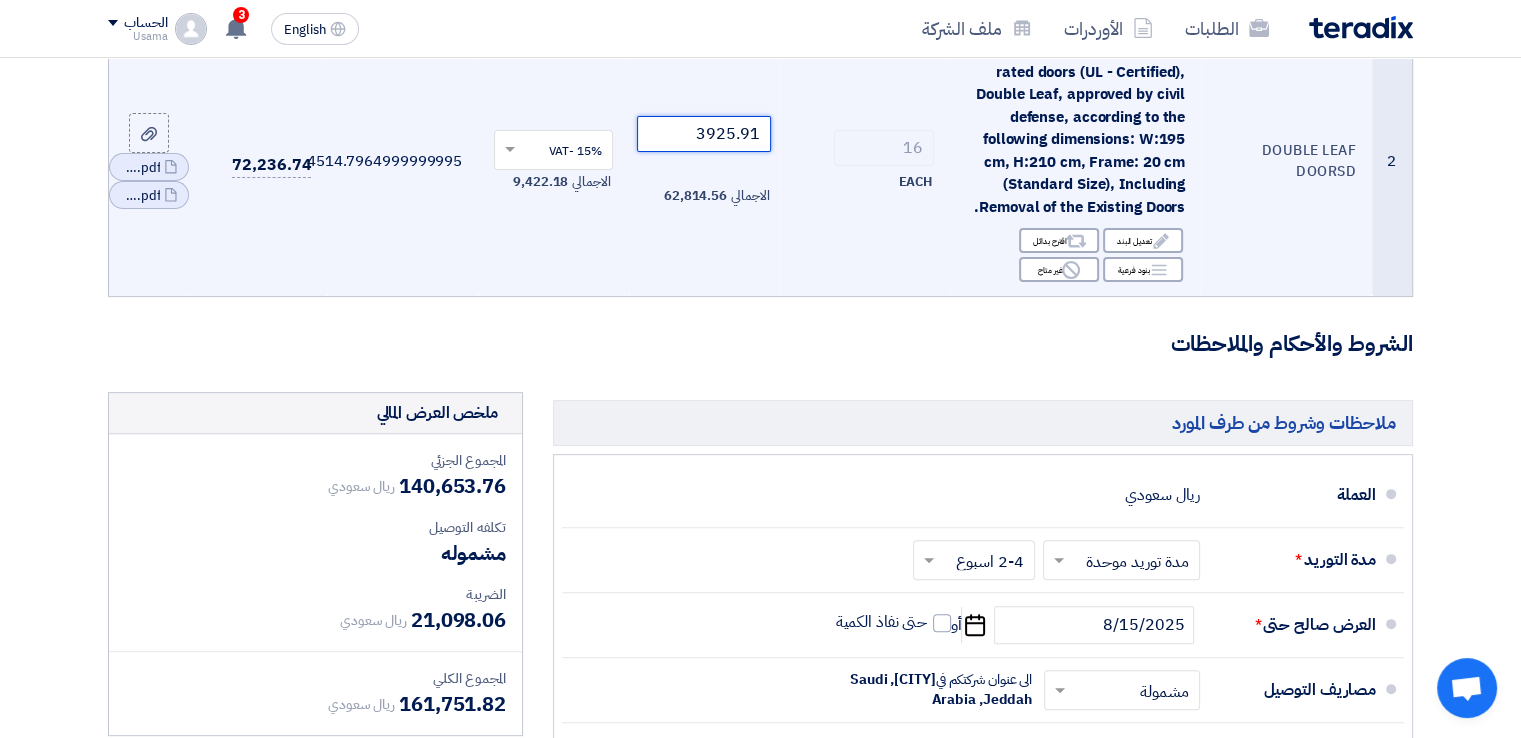 drag, startPoint x: 759, startPoint y: 137, endPoint x: 745, endPoint y: 138, distance: 14.035668 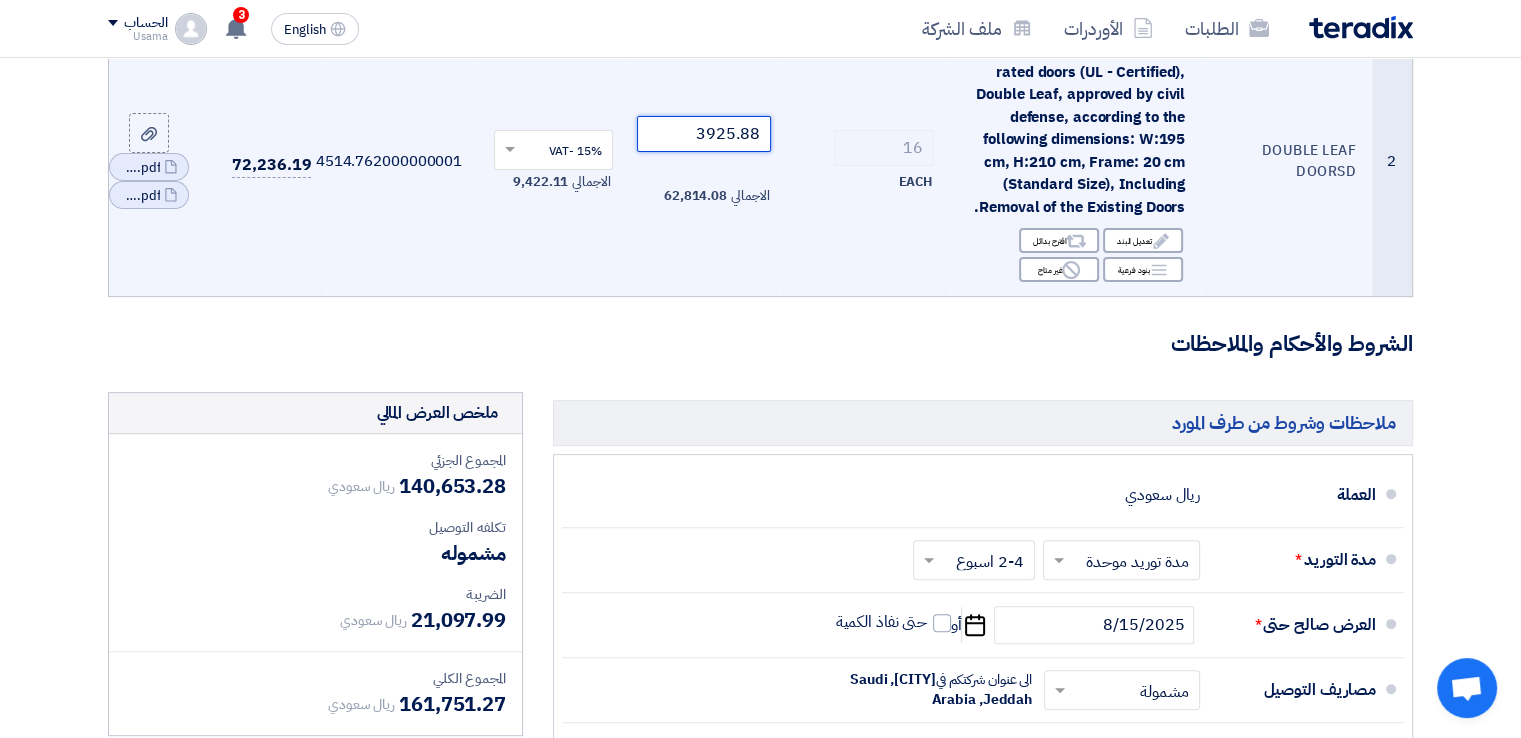 drag, startPoint x: 760, startPoint y: 129, endPoint x: 744, endPoint y: 131, distance: 16.124516 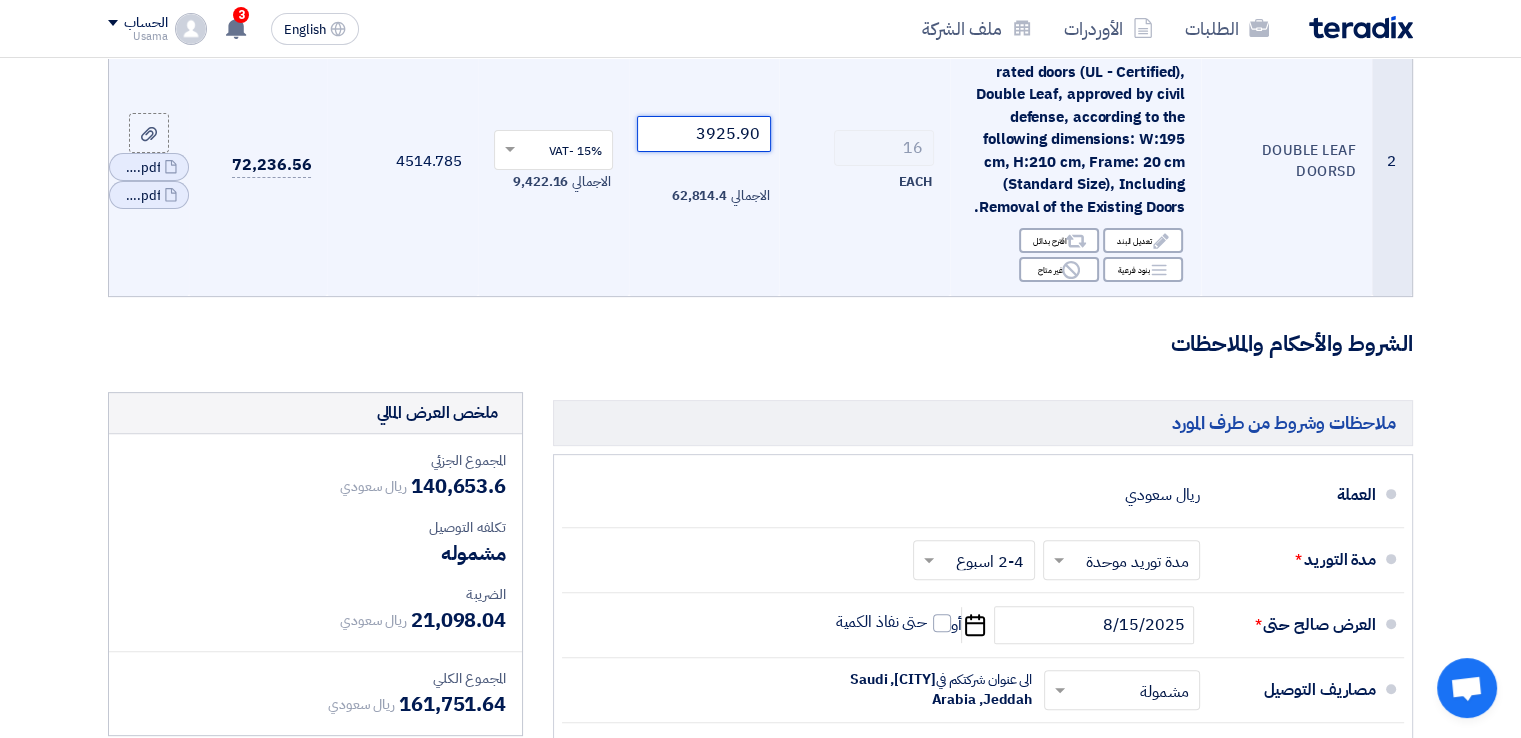 click on "3925.90" 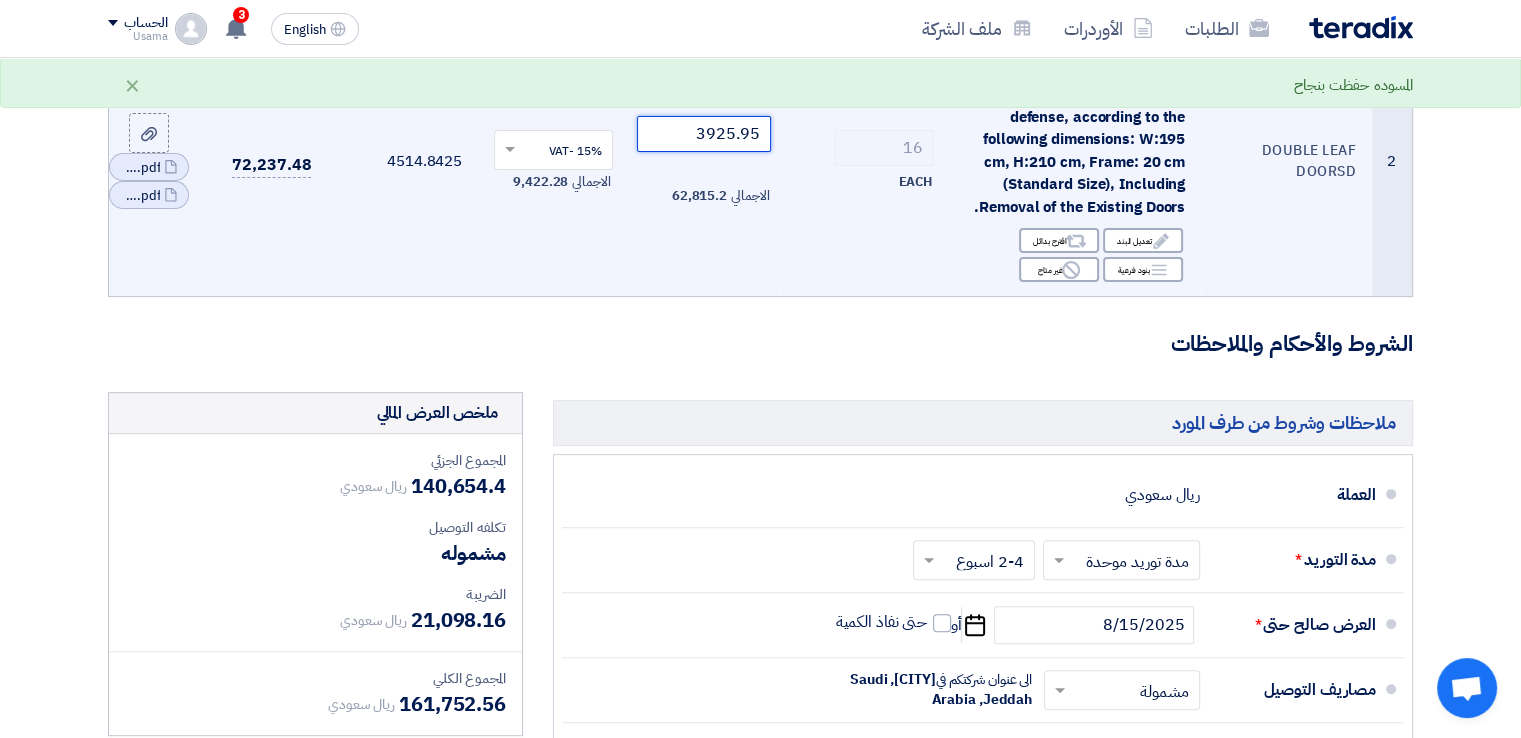 click on "3925.95" 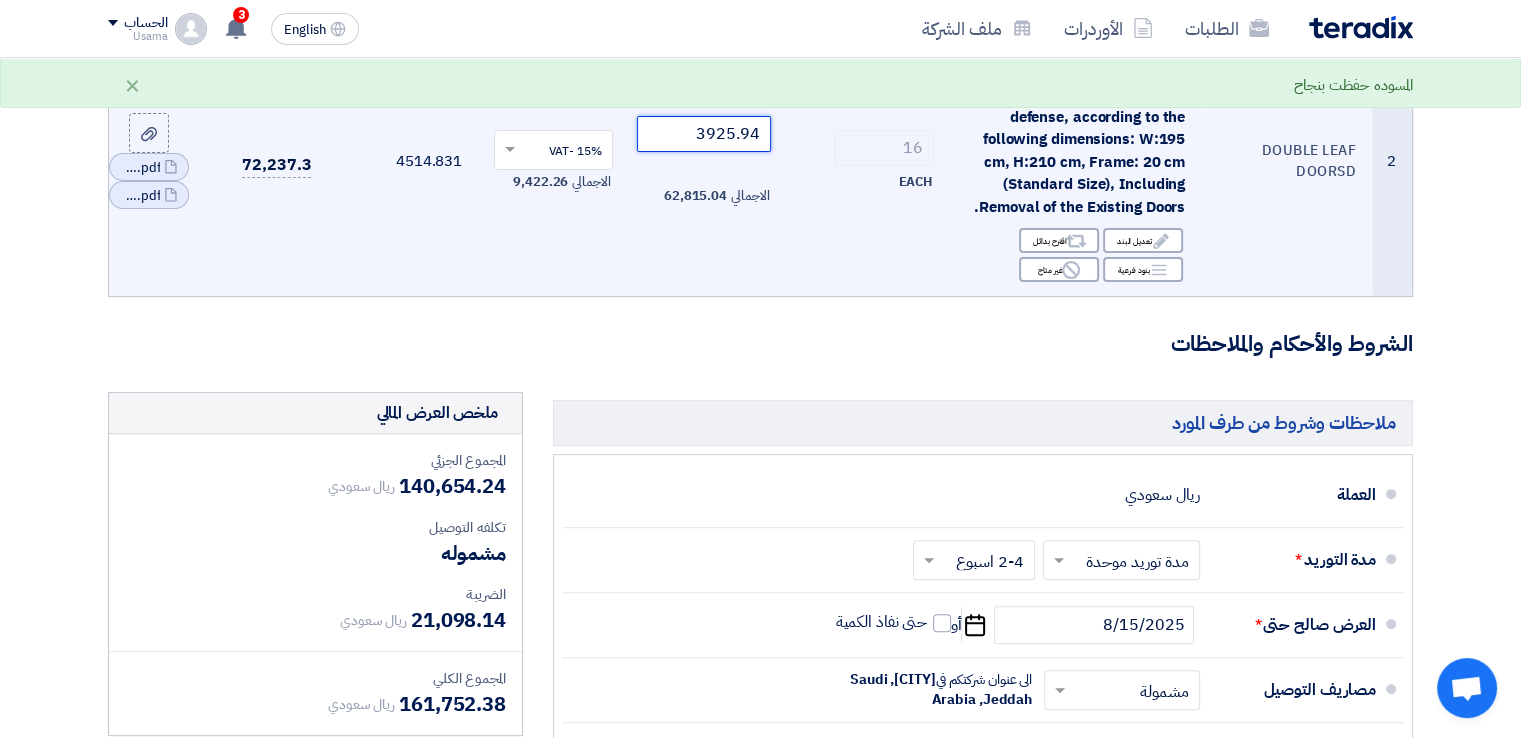 click on "3925.94" 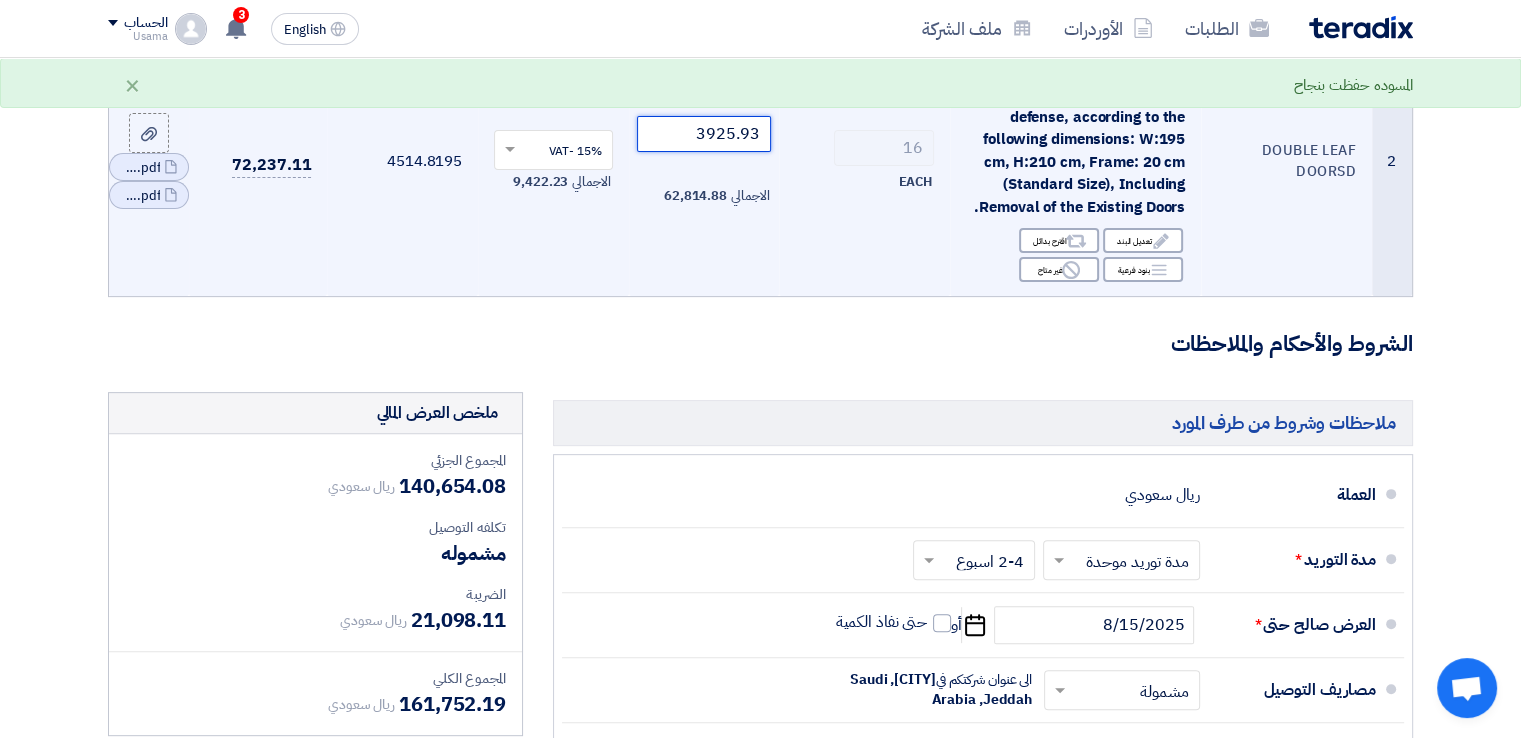 click on "3925.93" 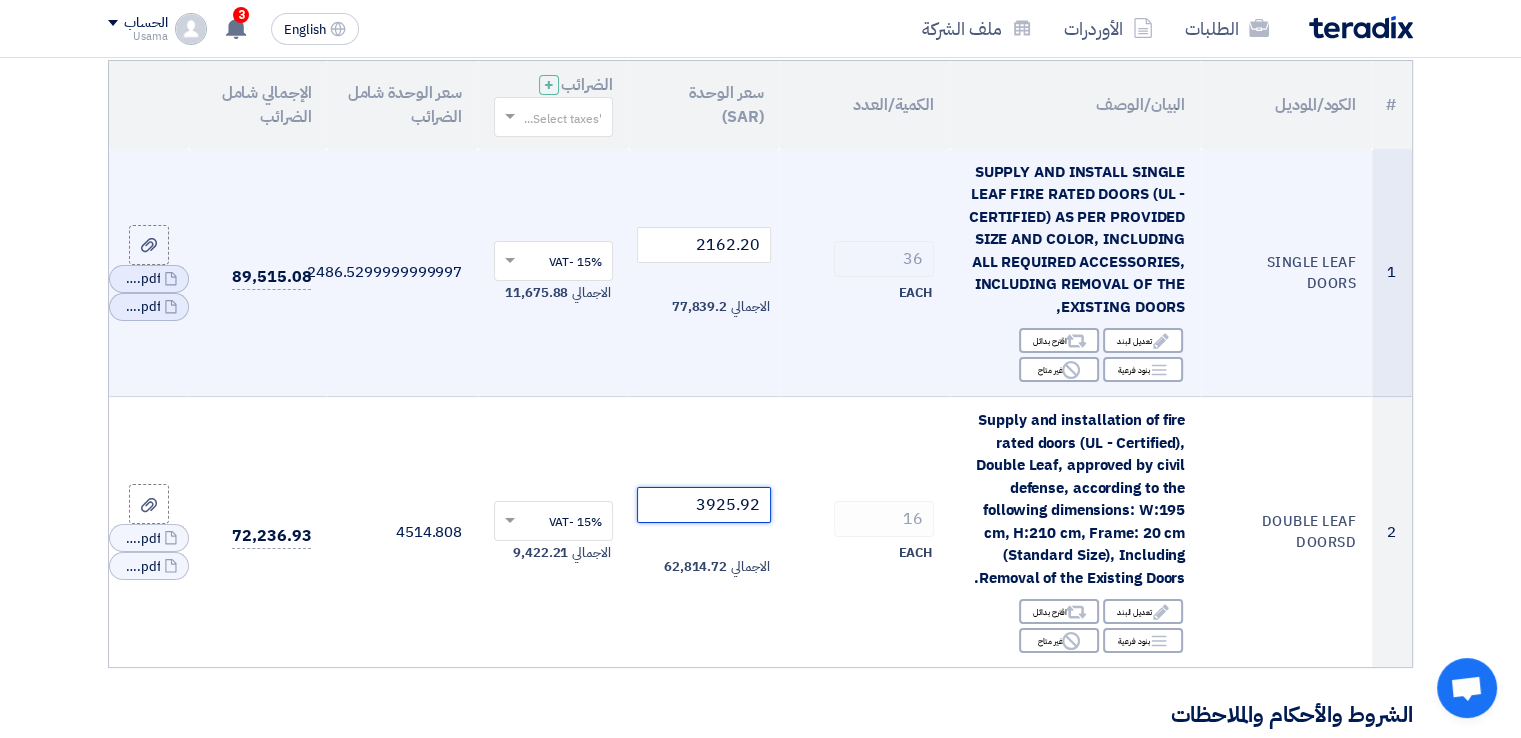 scroll, scrollTop: 200, scrollLeft: 0, axis: vertical 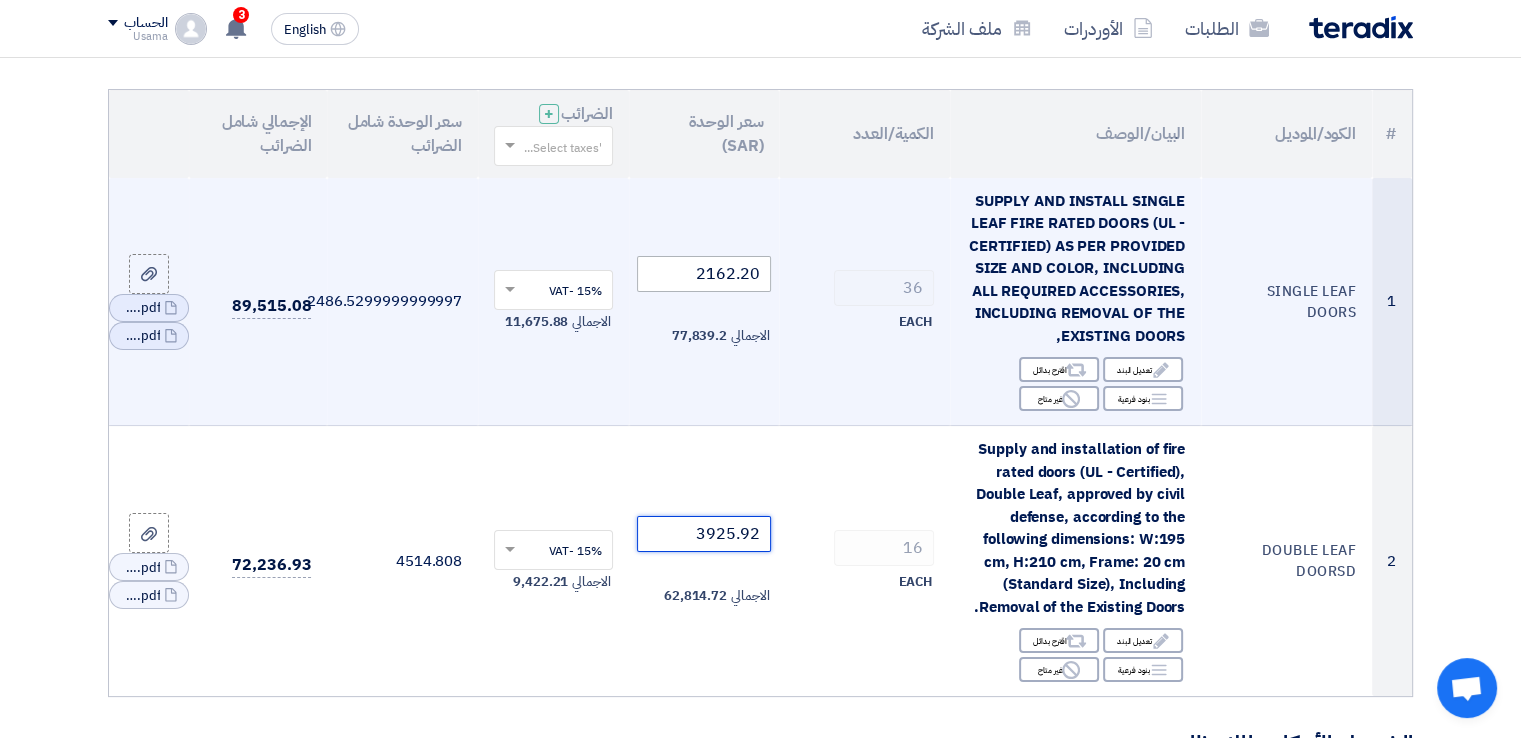 type on "3925.92" 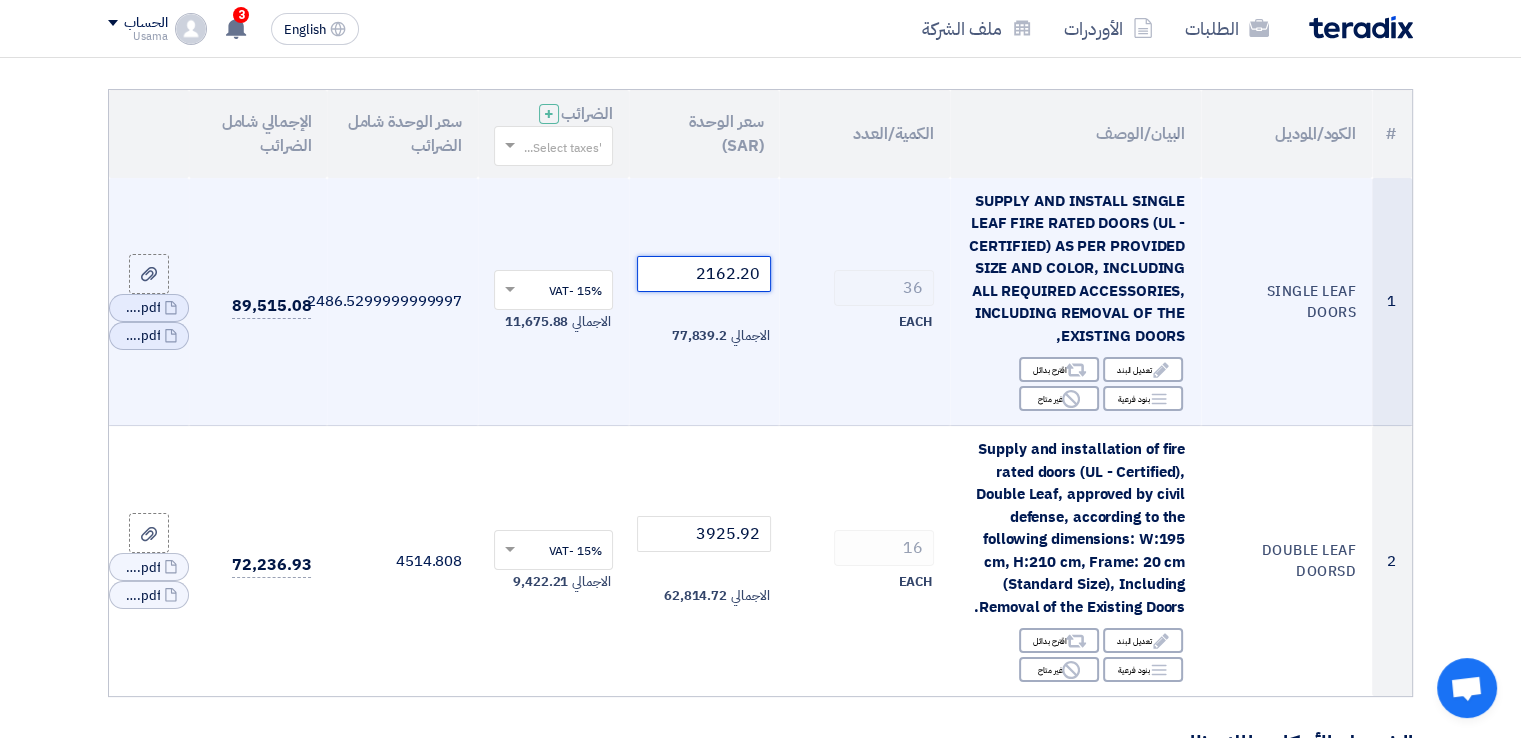 click on "2162.20" 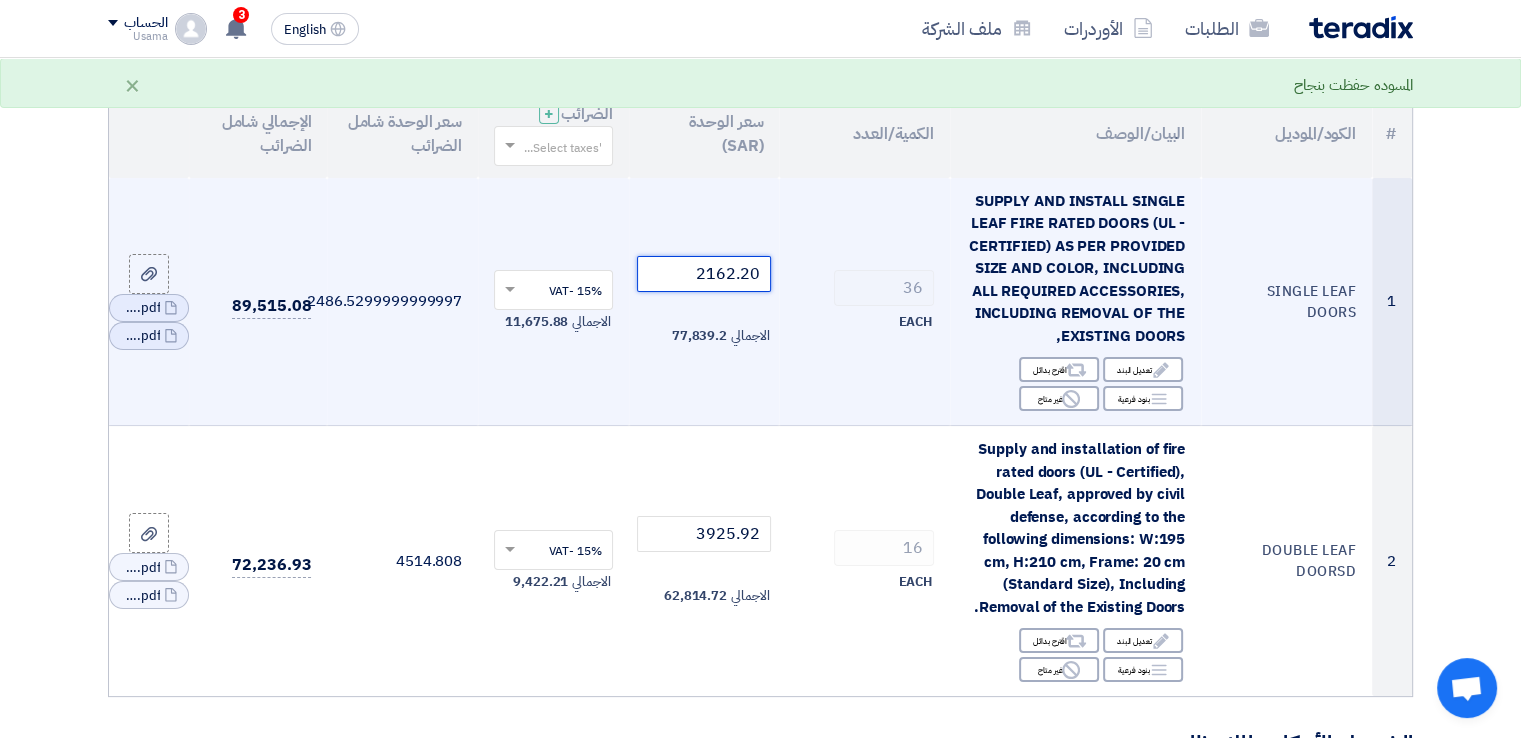 drag, startPoint x: 760, startPoint y: 274, endPoint x: 744, endPoint y: 274, distance: 16 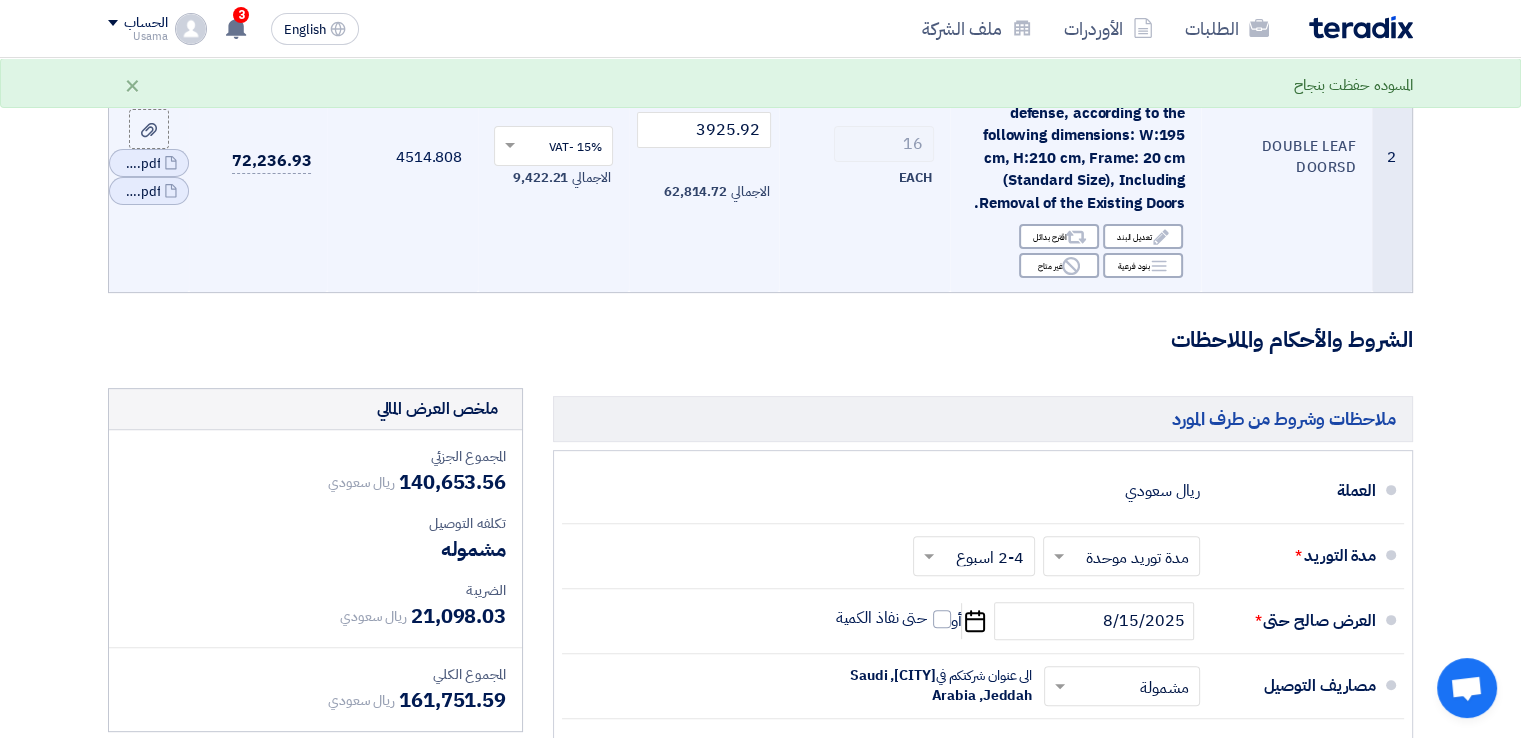 scroll, scrollTop: 500, scrollLeft: 0, axis: vertical 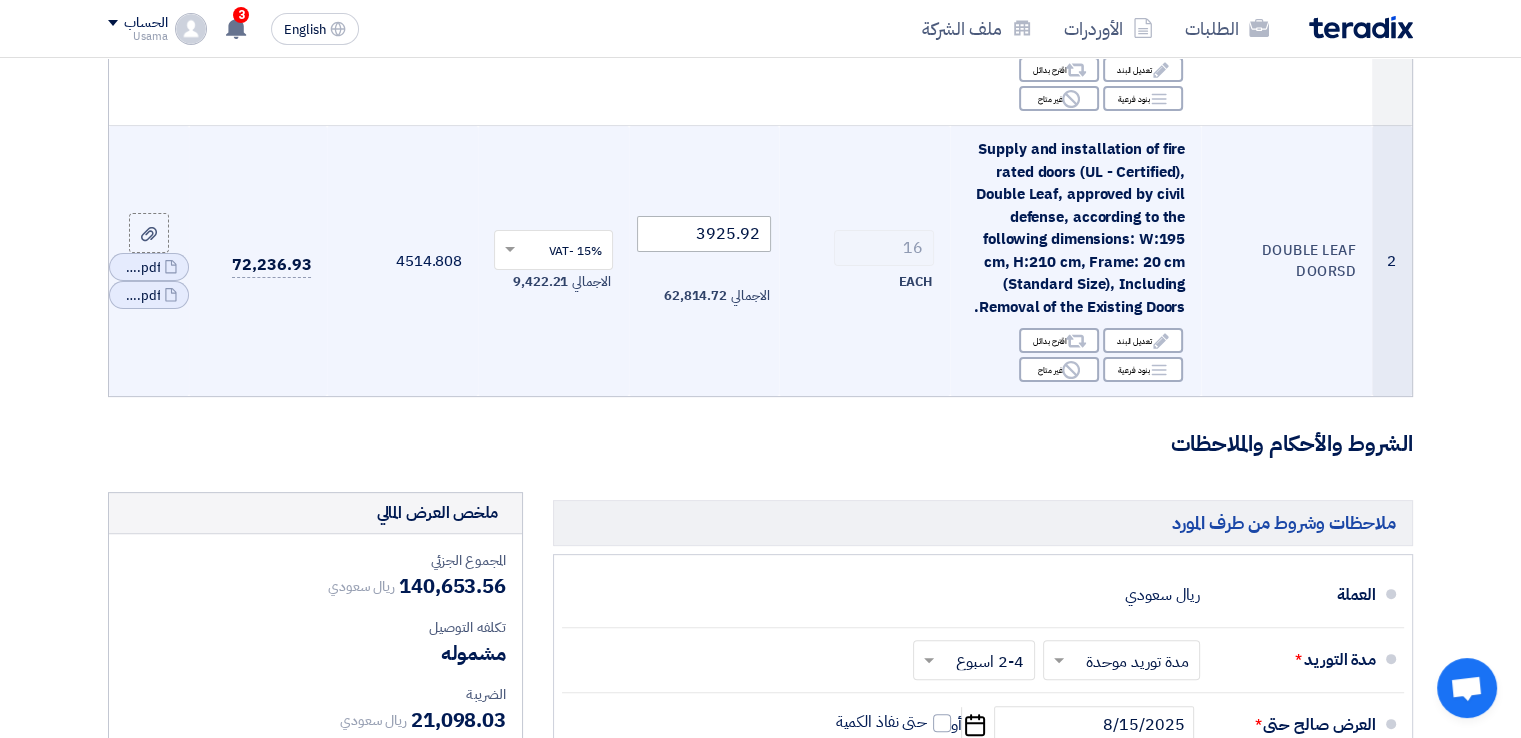 type on "2162.19" 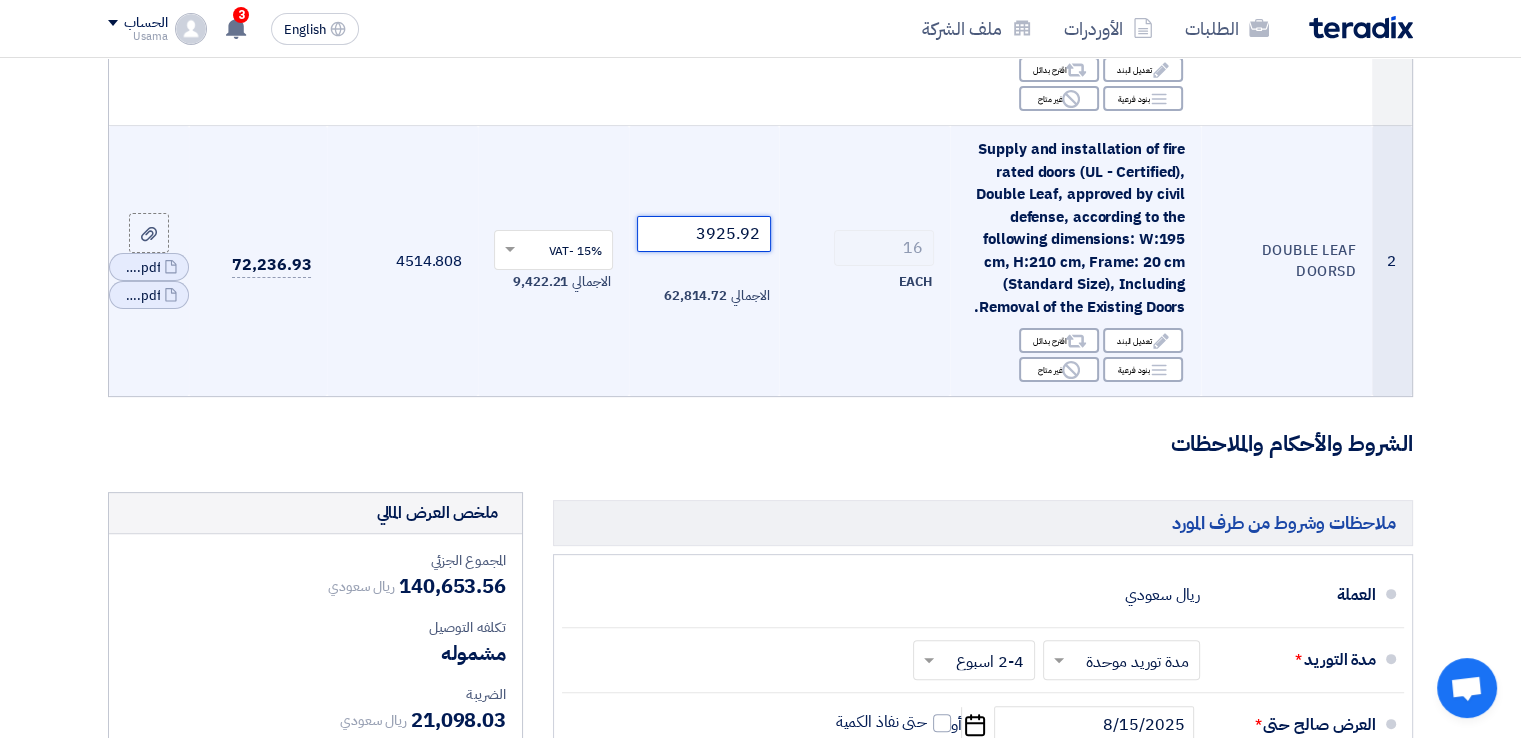 click on "3925.92" 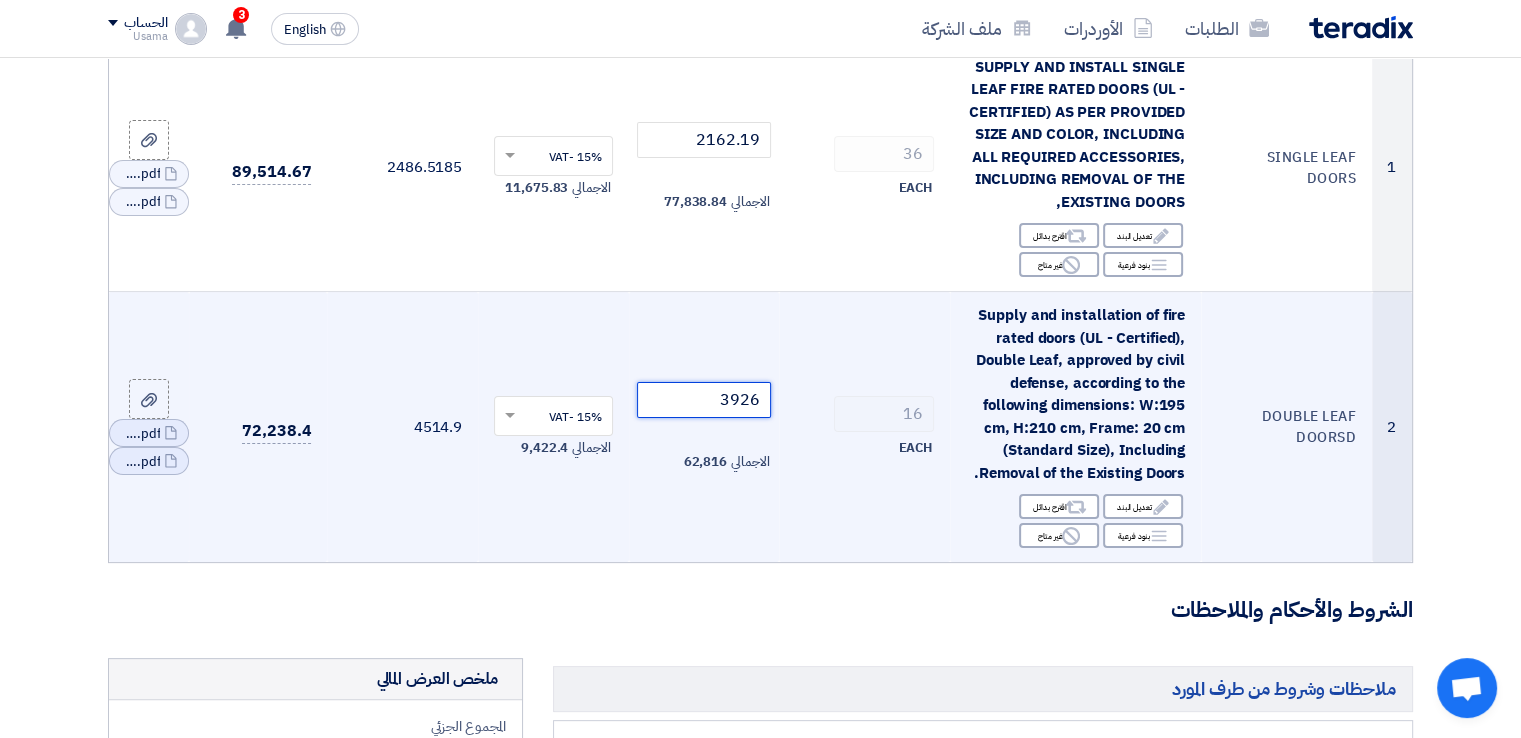 scroll, scrollTop: 300, scrollLeft: 0, axis: vertical 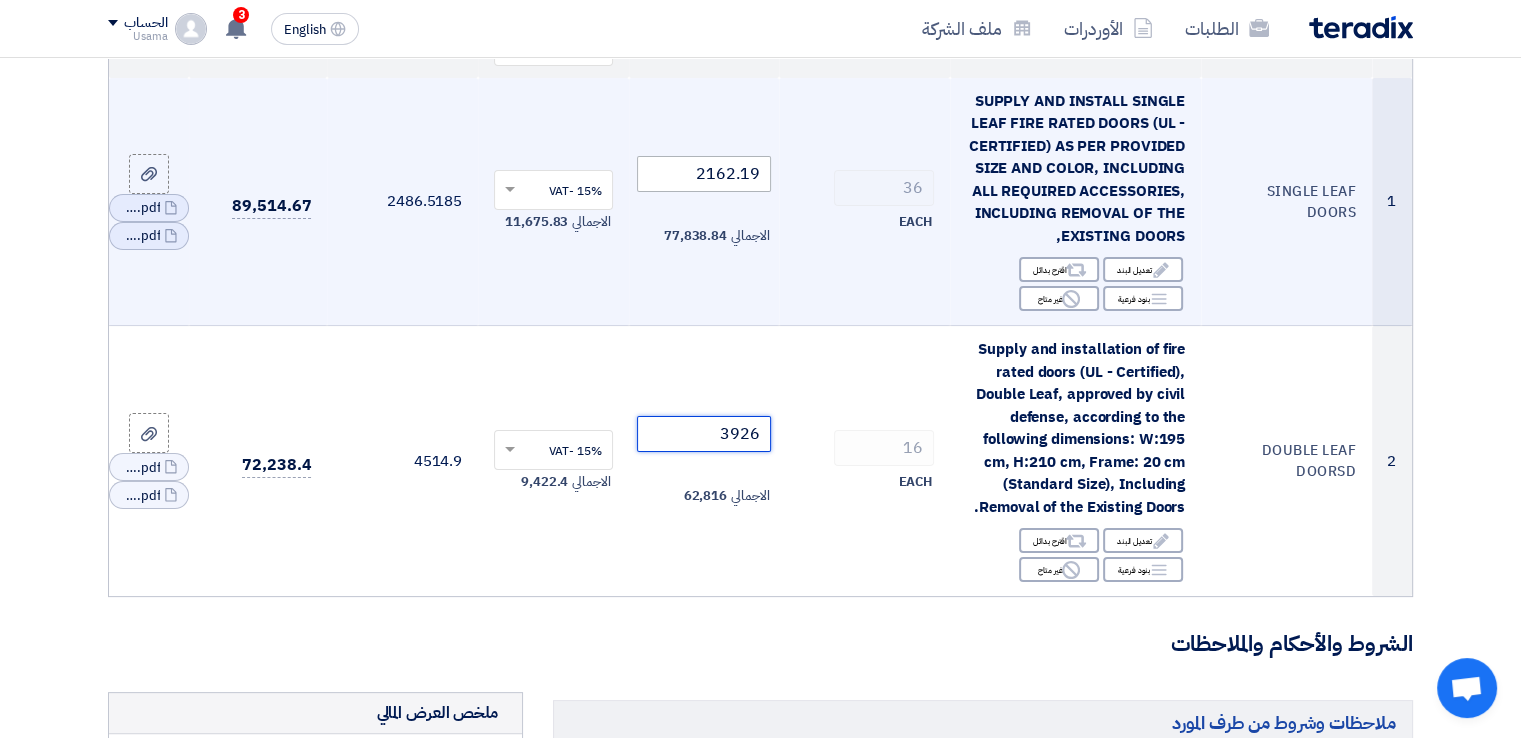 type on "3926" 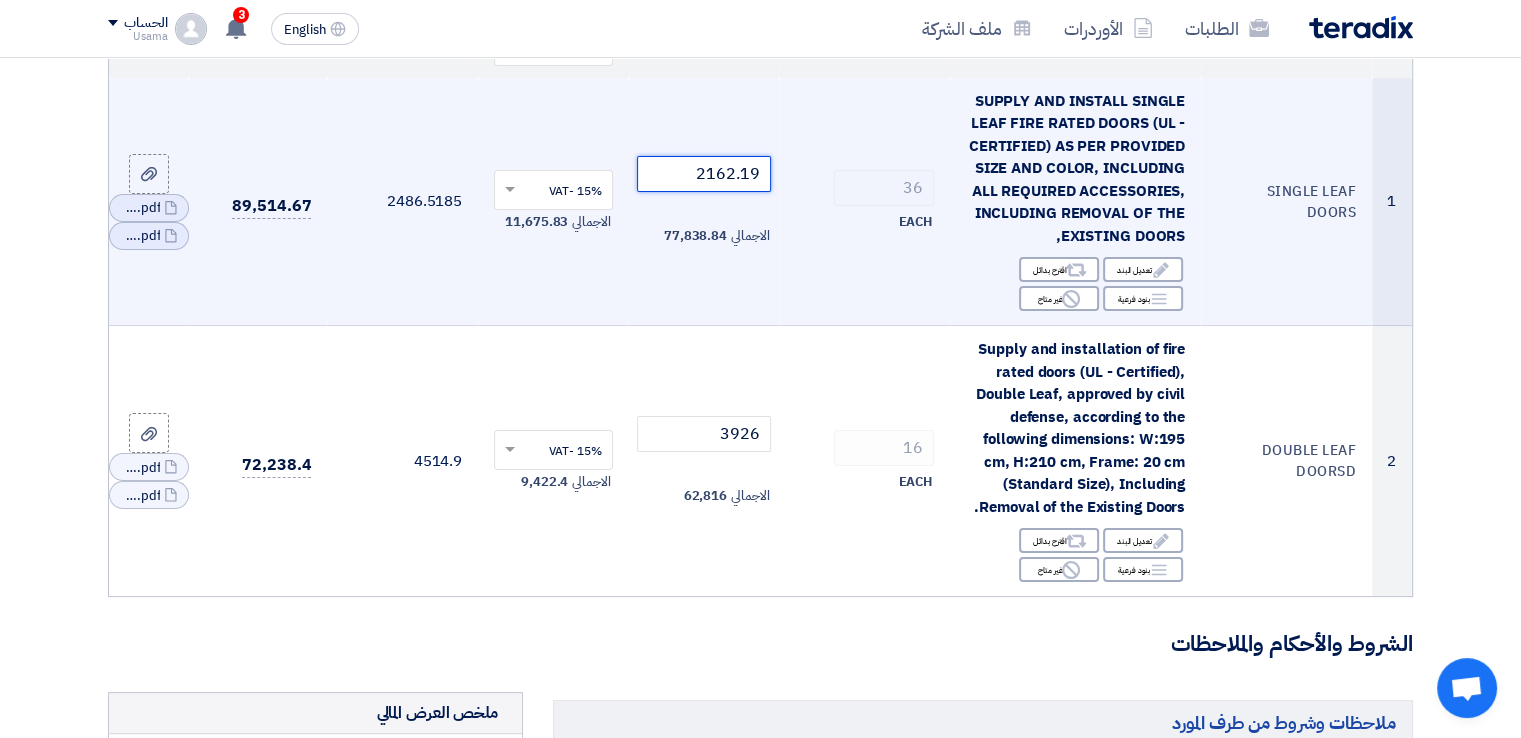 drag, startPoint x: 757, startPoint y: 180, endPoint x: 742, endPoint y: 181, distance: 15.033297 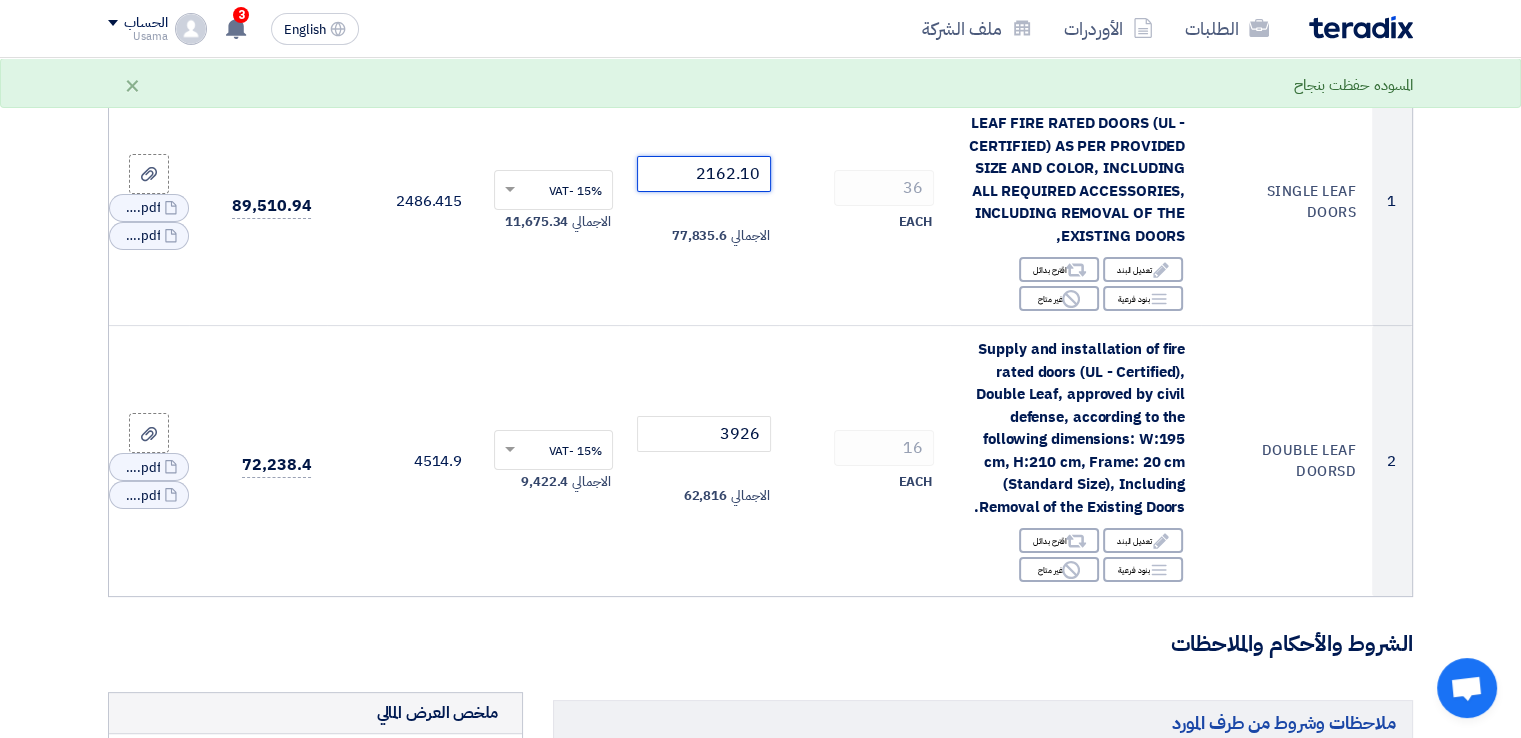 scroll, scrollTop: 200, scrollLeft: 0, axis: vertical 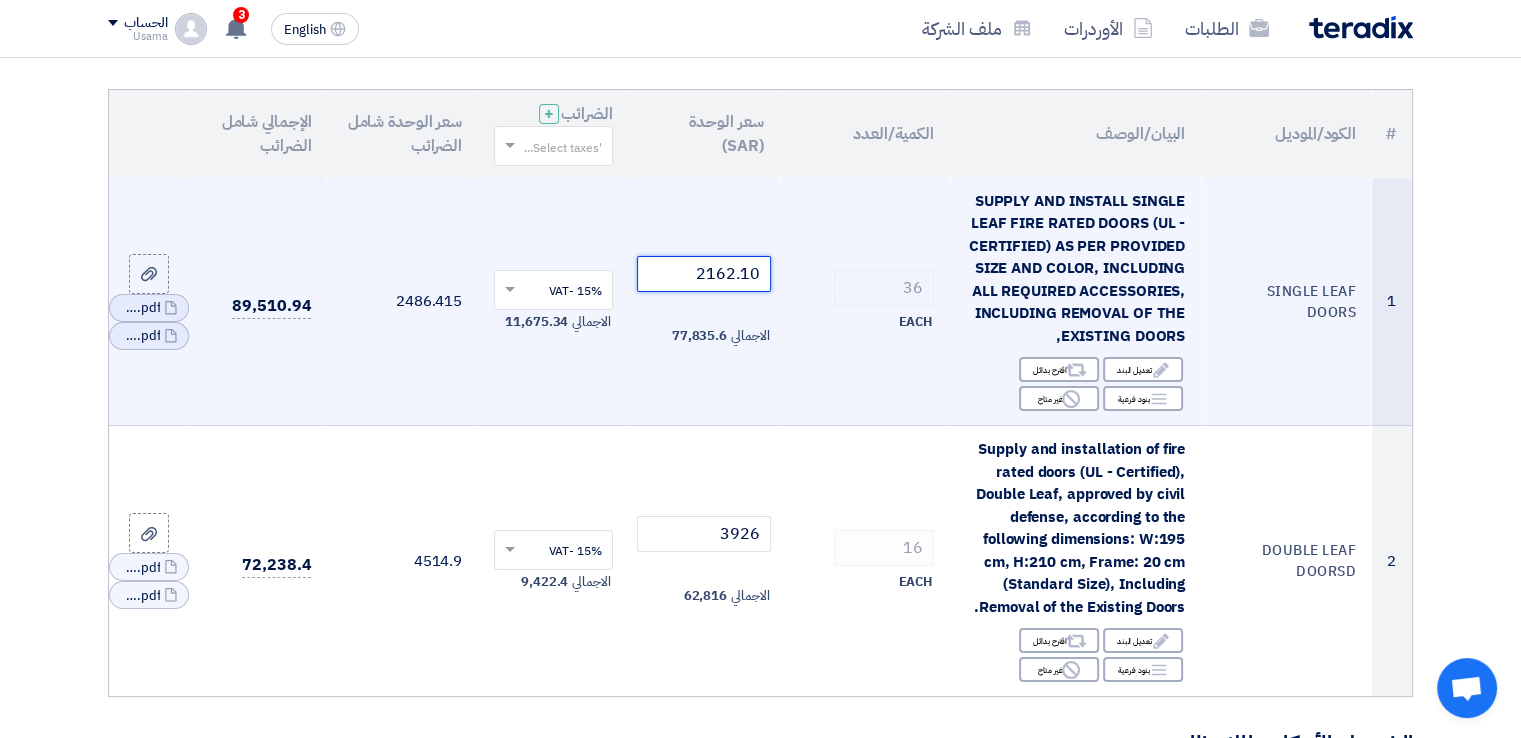 drag, startPoint x: 761, startPoint y: 281, endPoint x: 740, endPoint y: 283, distance: 21.095022 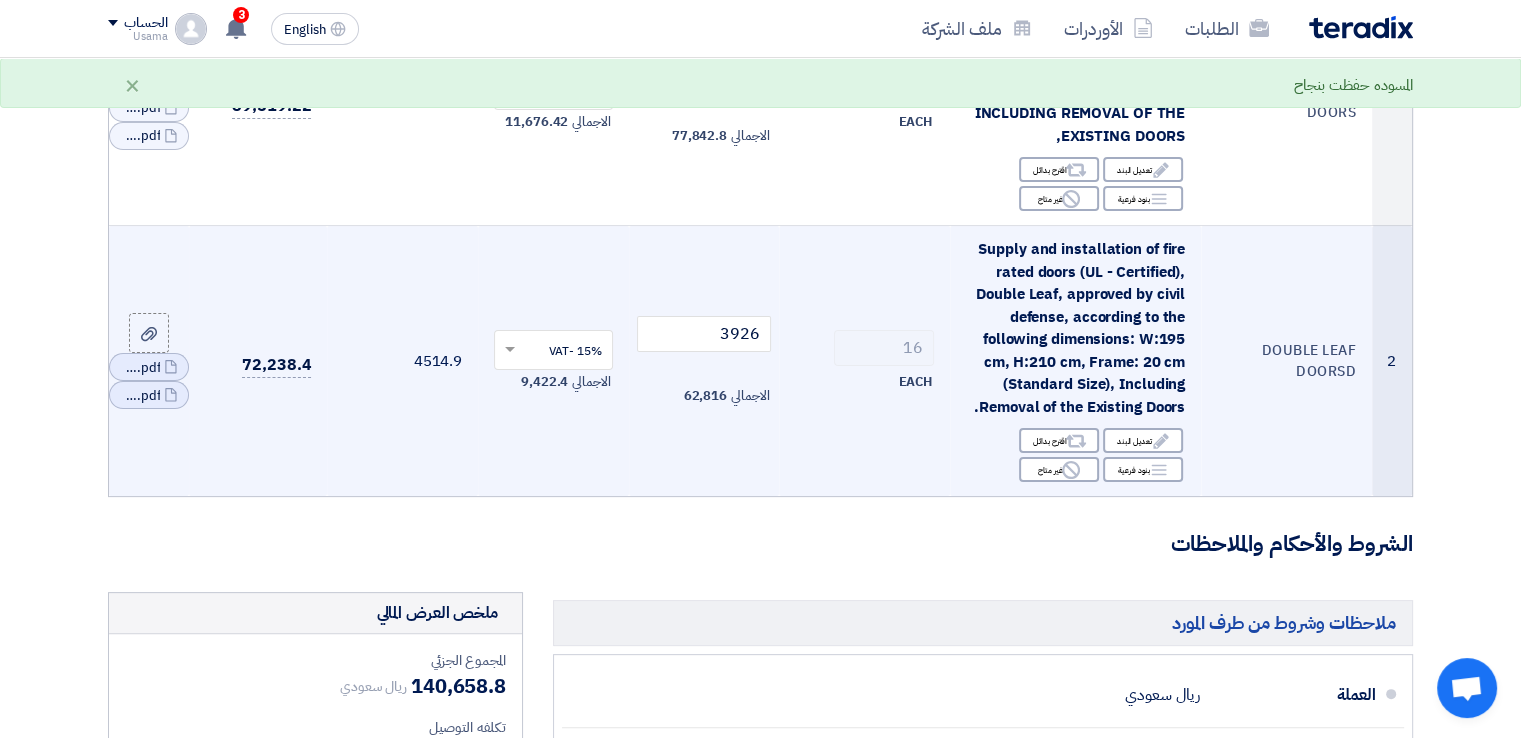 scroll, scrollTop: 300, scrollLeft: 0, axis: vertical 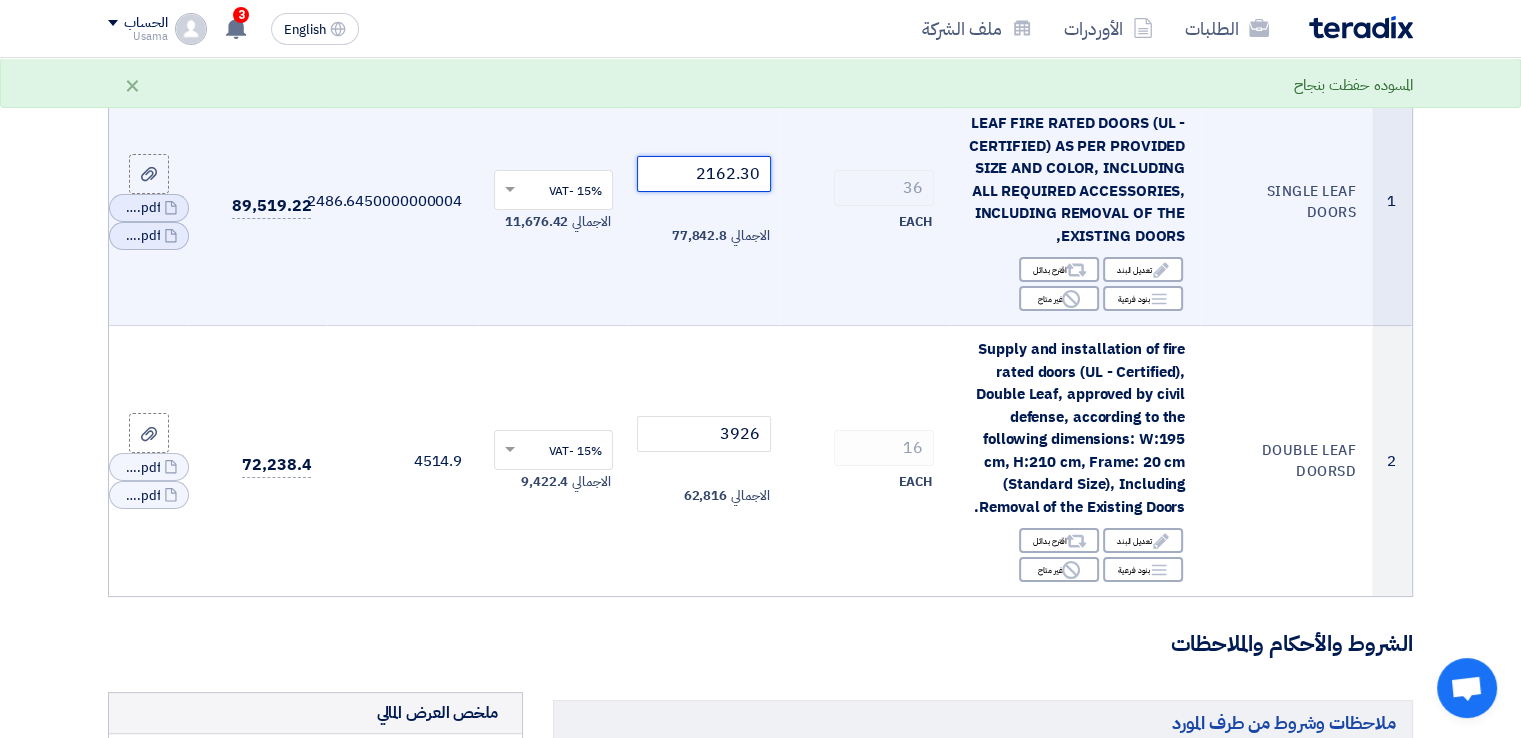 click on "2162.30" 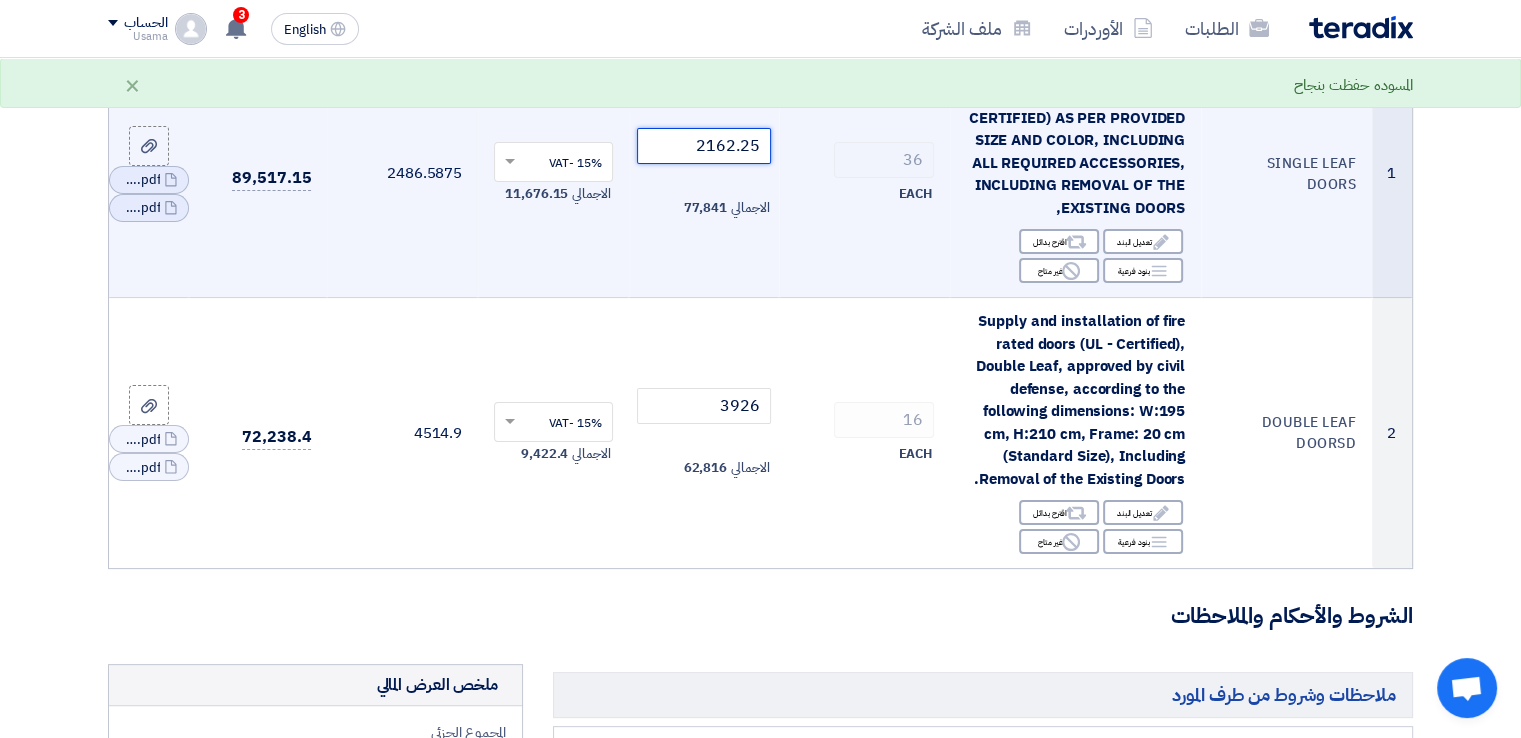 scroll, scrollTop: 300, scrollLeft: 0, axis: vertical 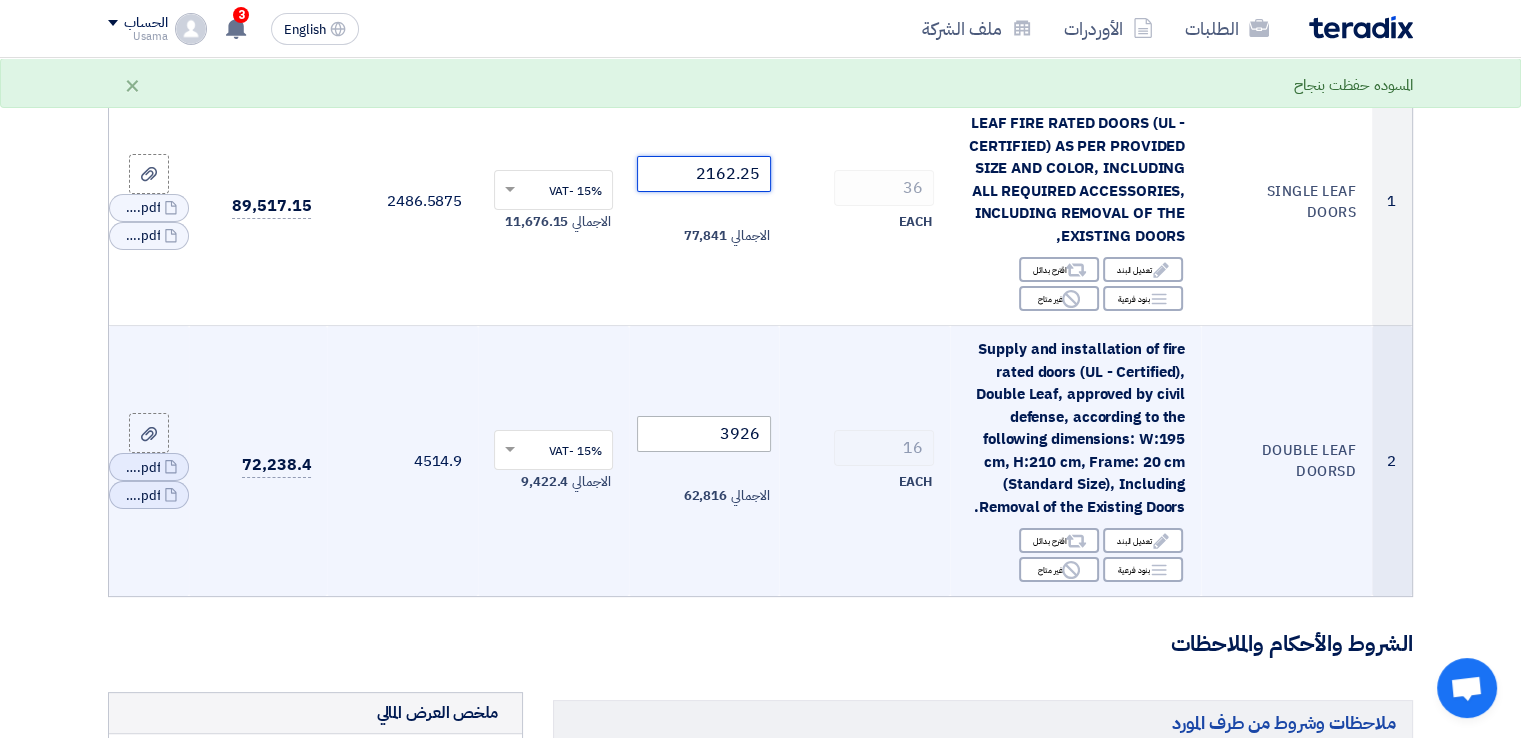 type on "2162.25" 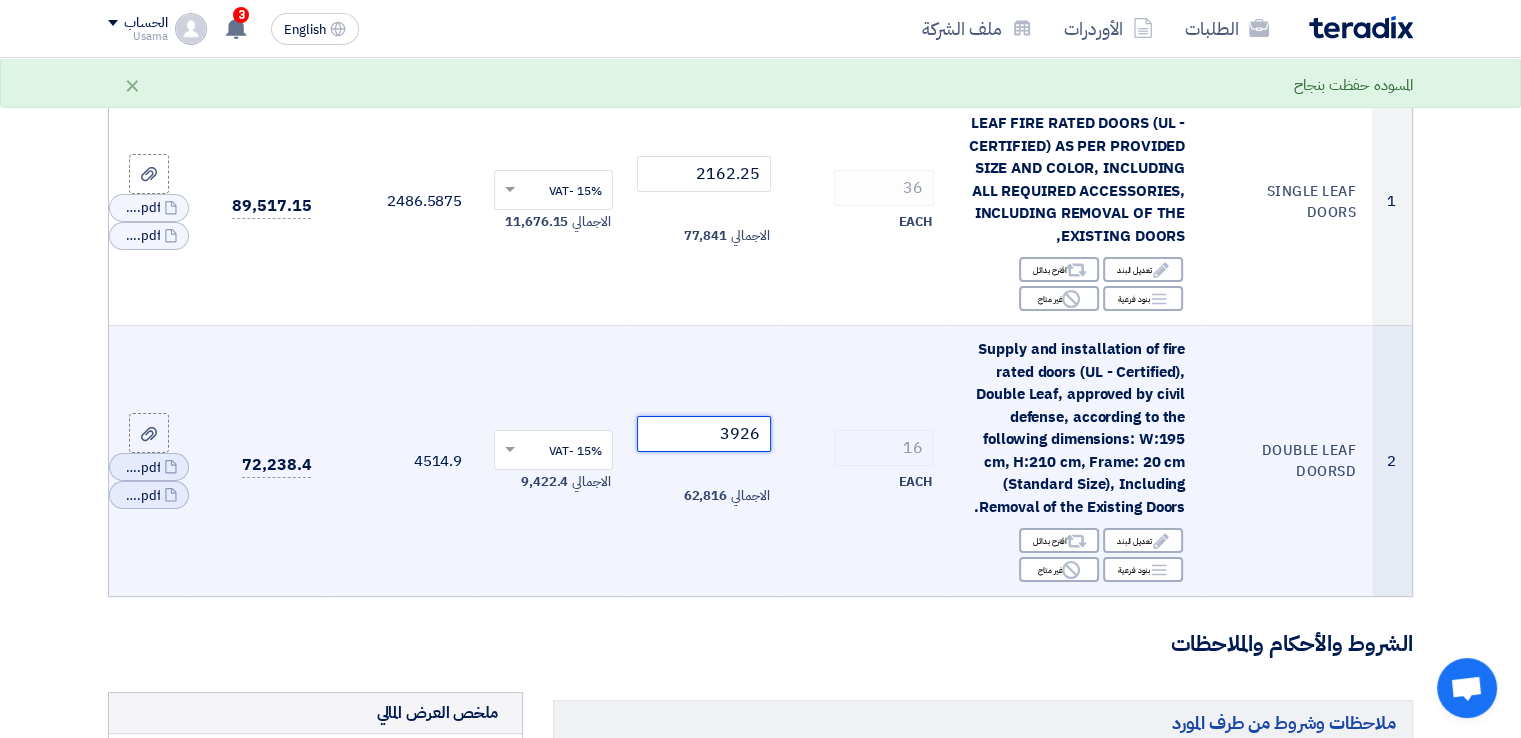 click on "3926" 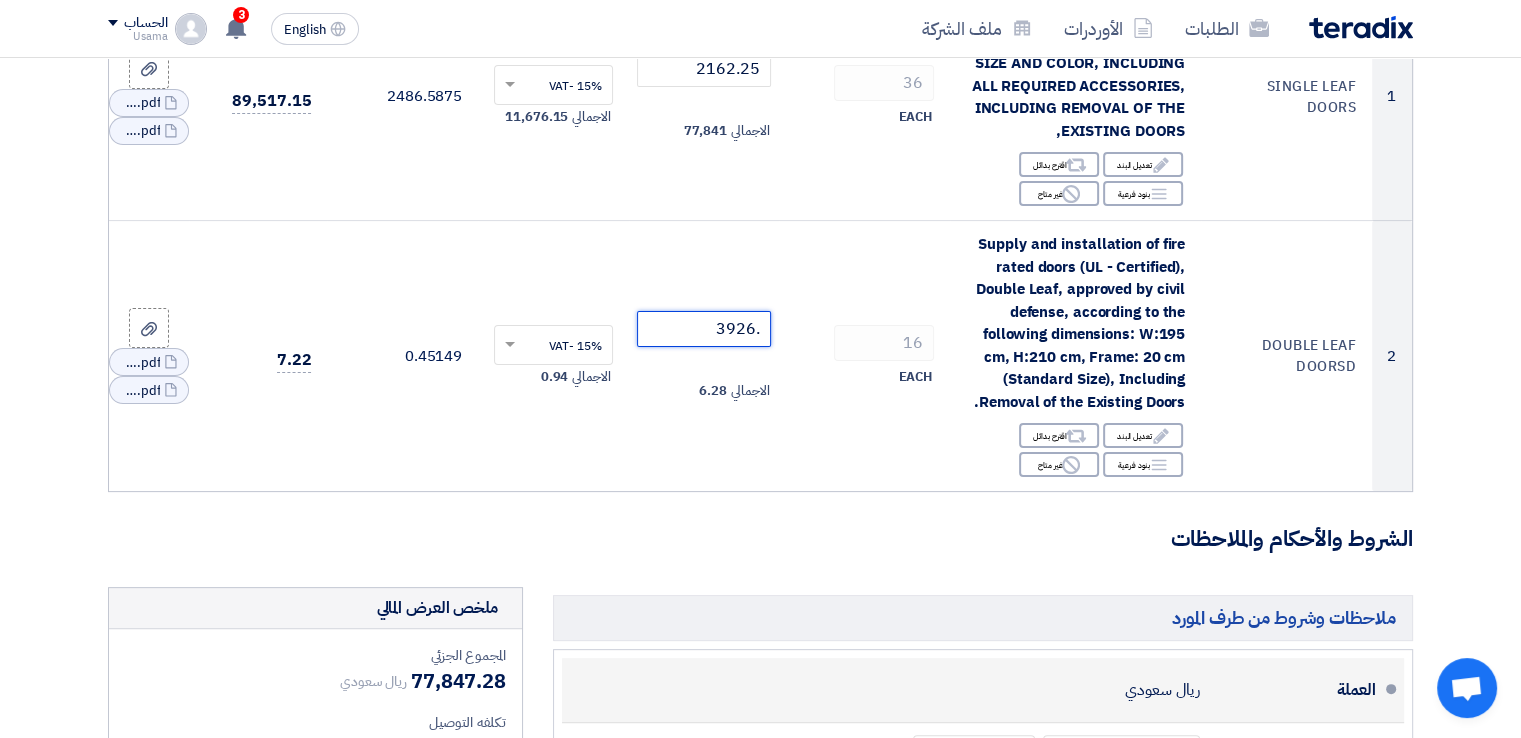 scroll, scrollTop: 400, scrollLeft: 0, axis: vertical 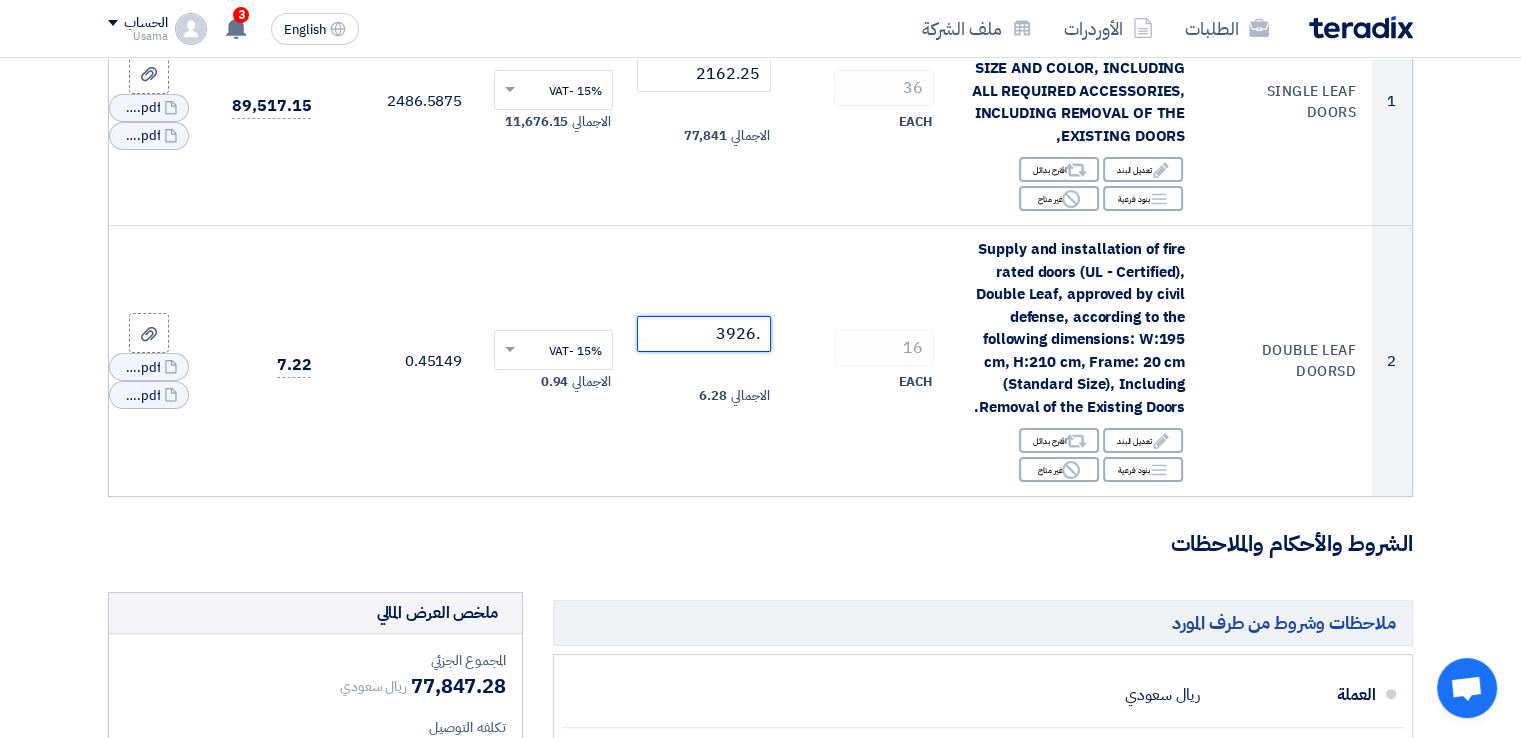 type on "3926" 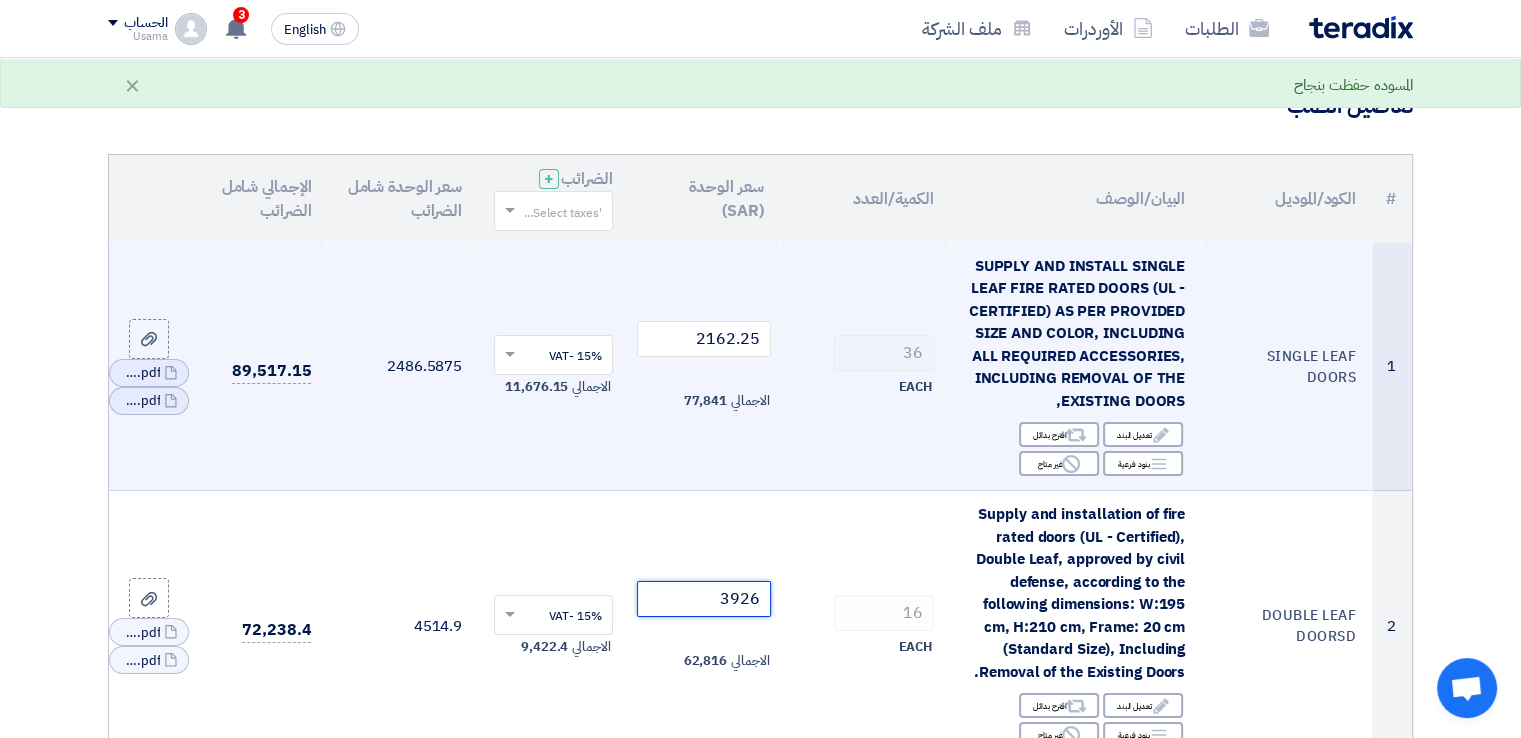 scroll, scrollTop: 100, scrollLeft: 0, axis: vertical 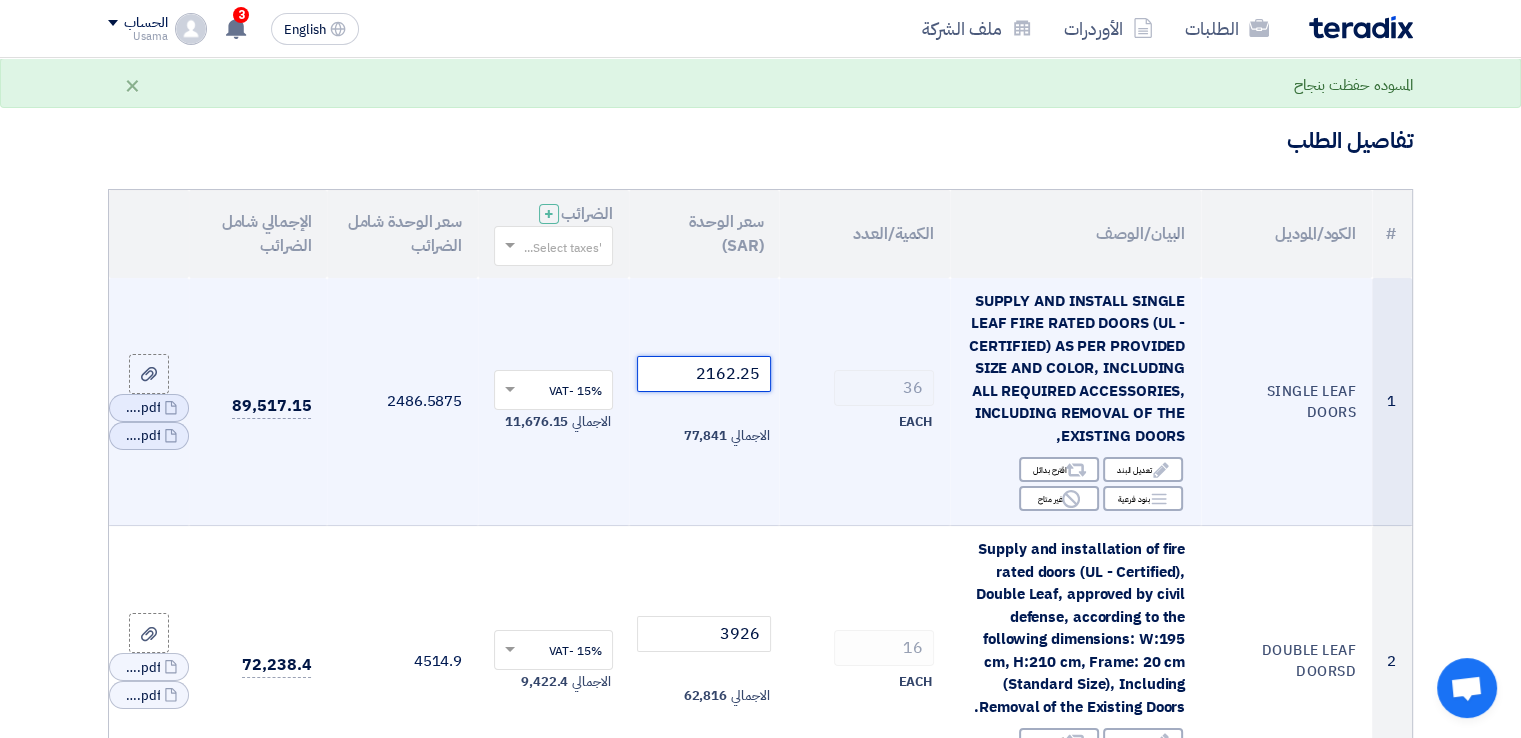 click on "2162.25" 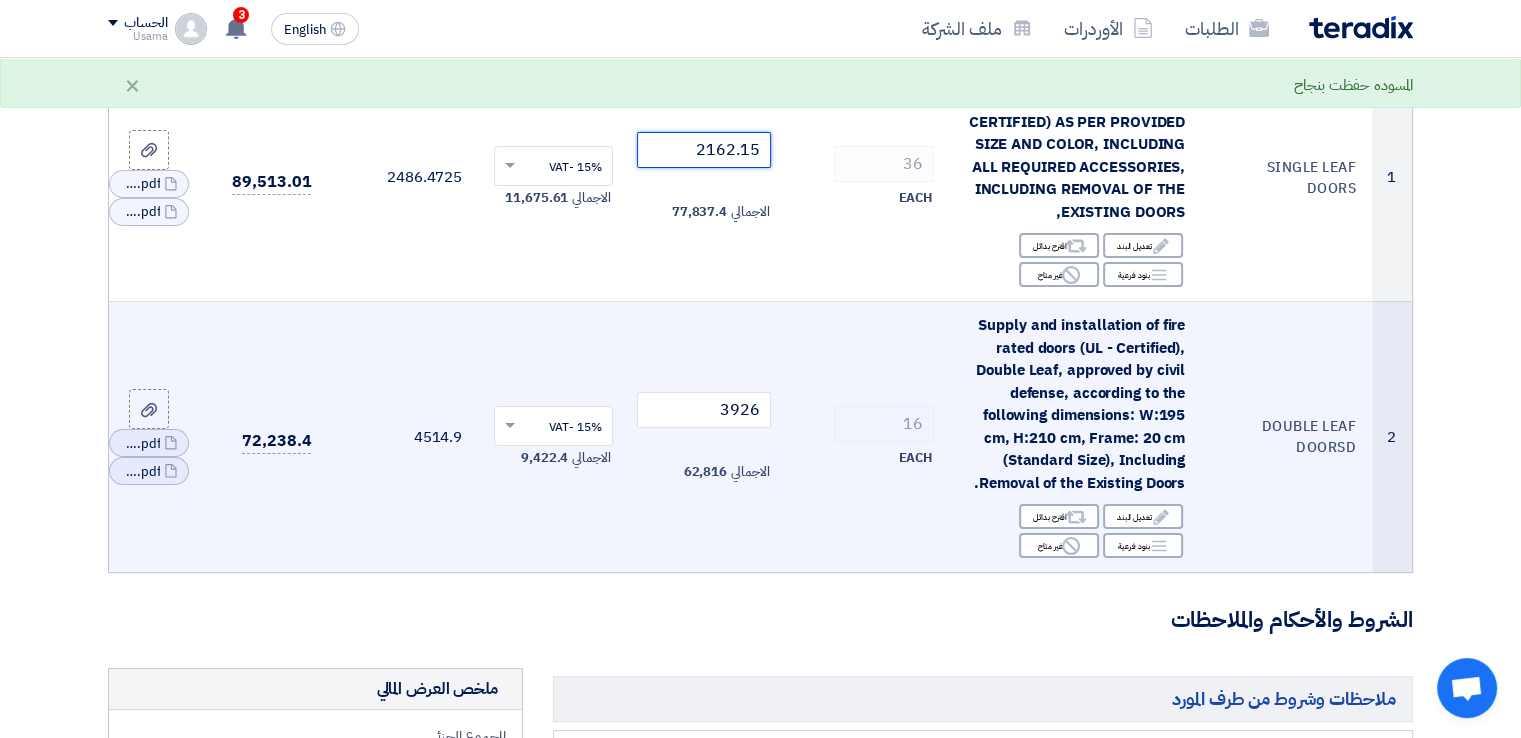 scroll, scrollTop: 300, scrollLeft: 0, axis: vertical 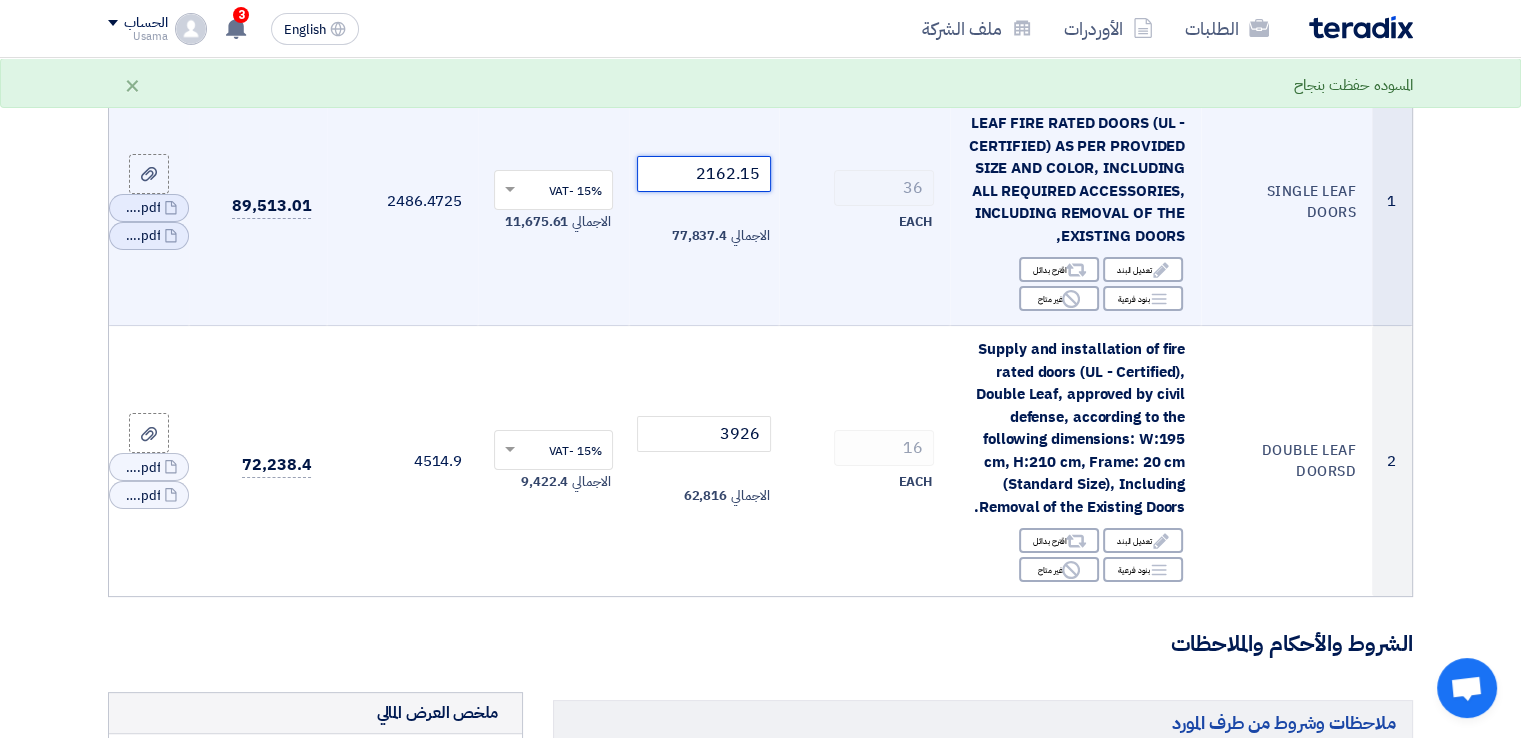 click on "2162.15" 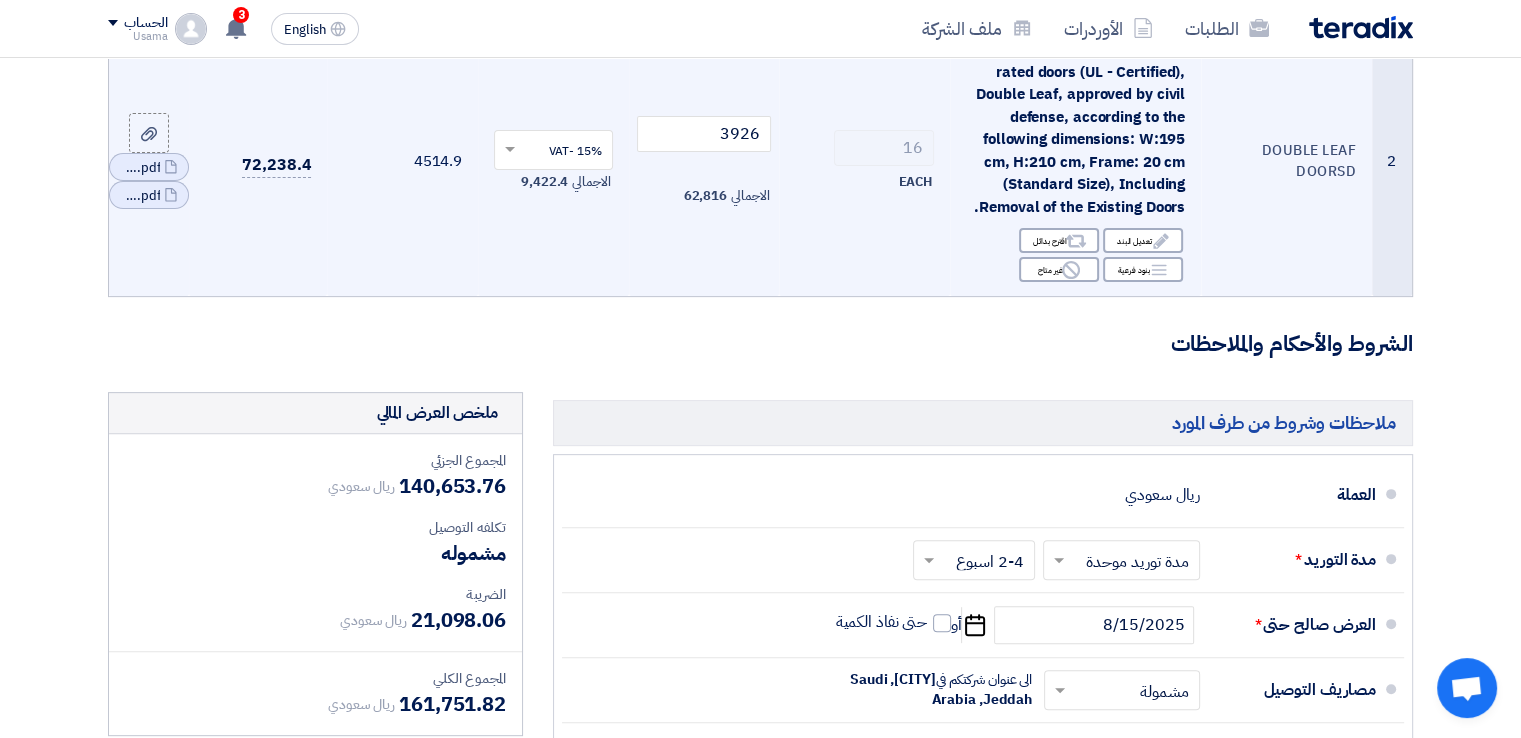 scroll, scrollTop: 400, scrollLeft: 0, axis: vertical 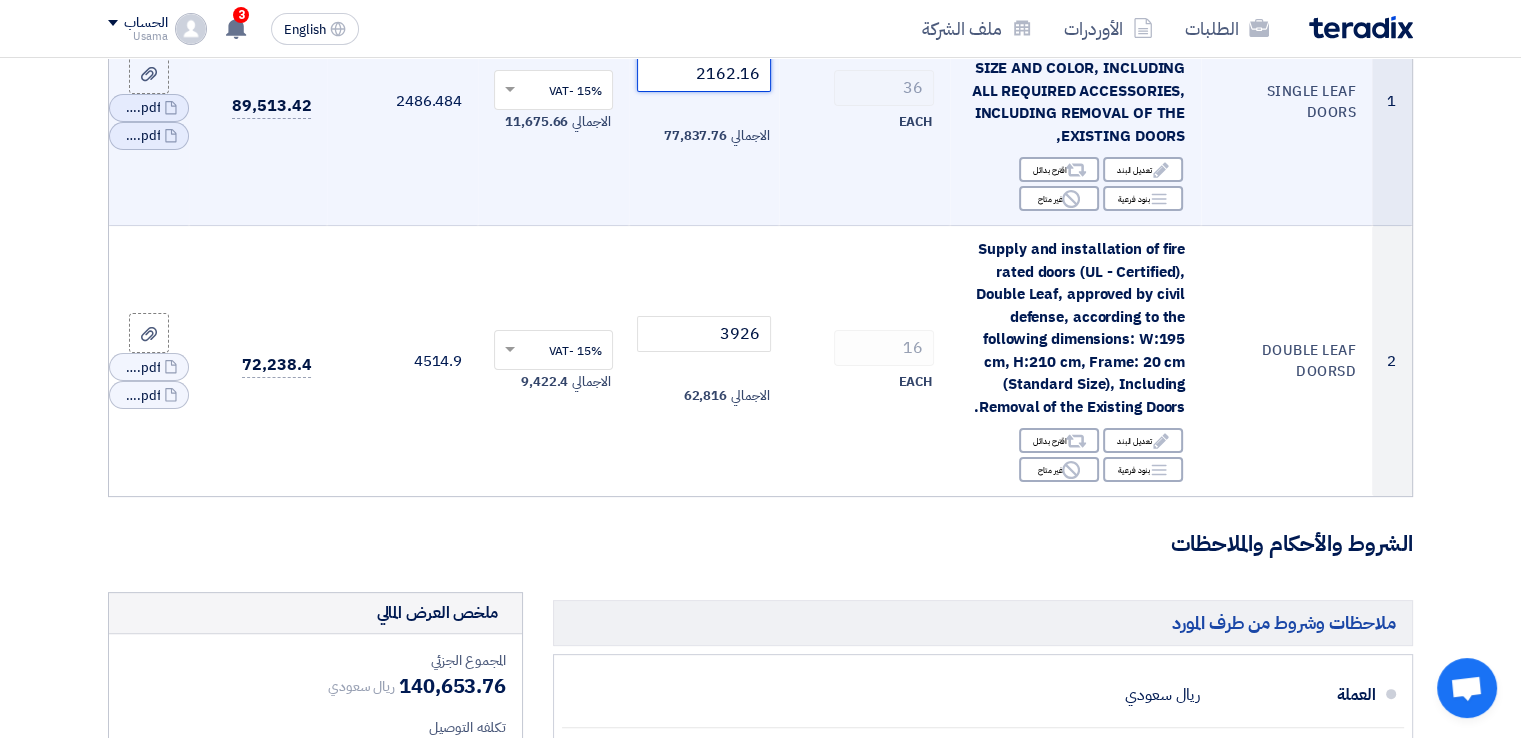 click on "2162.16" 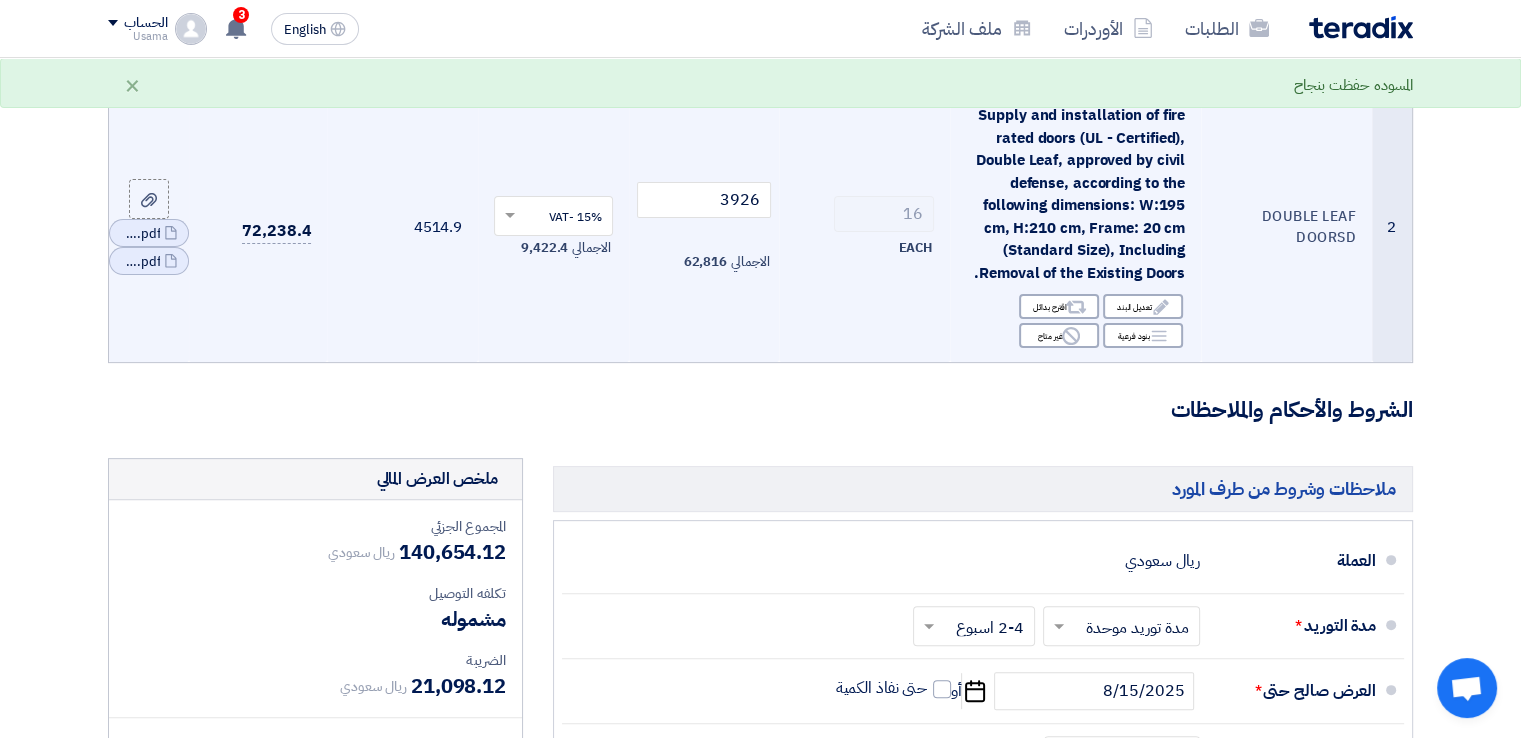 scroll, scrollTop: 500, scrollLeft: 0, axis: vertical 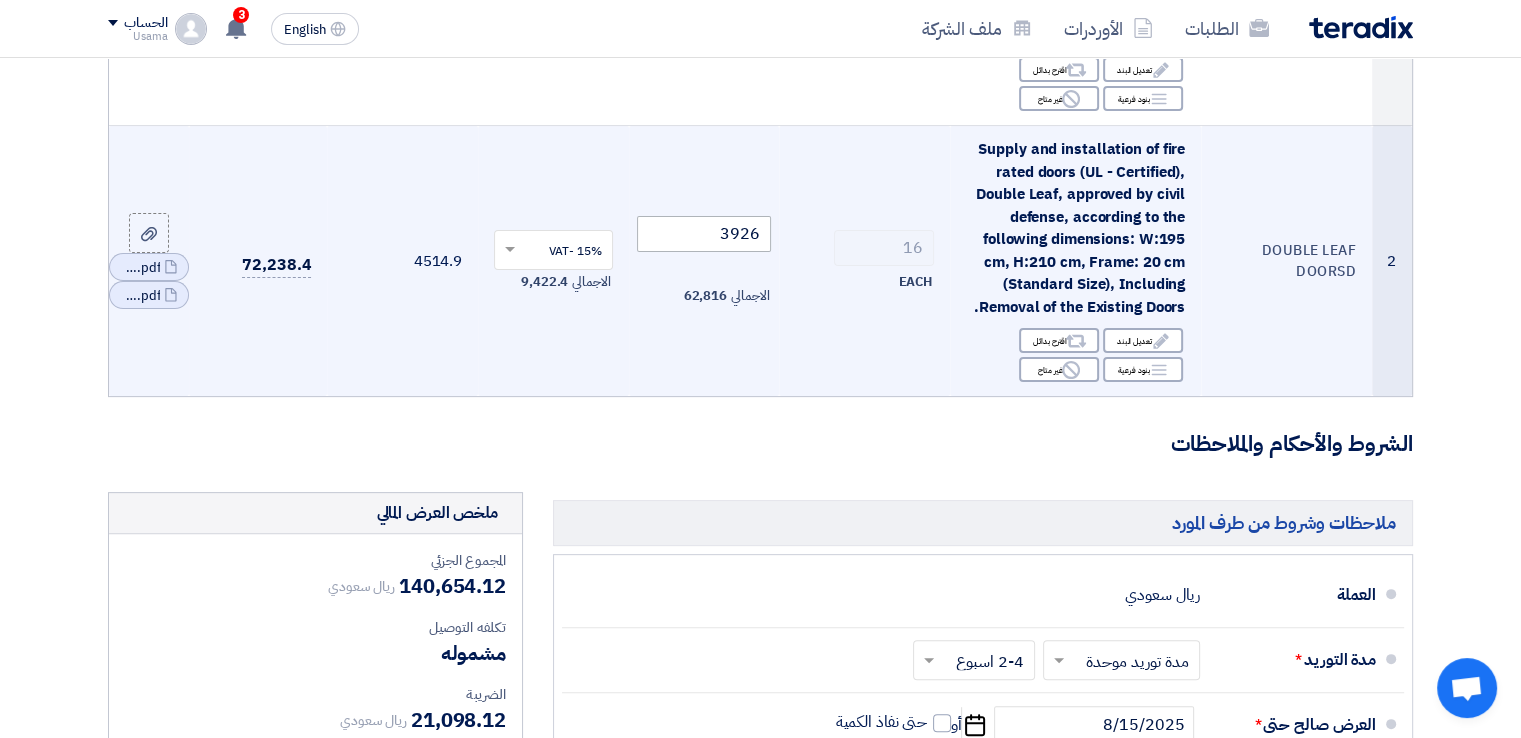 type on "2162.17" 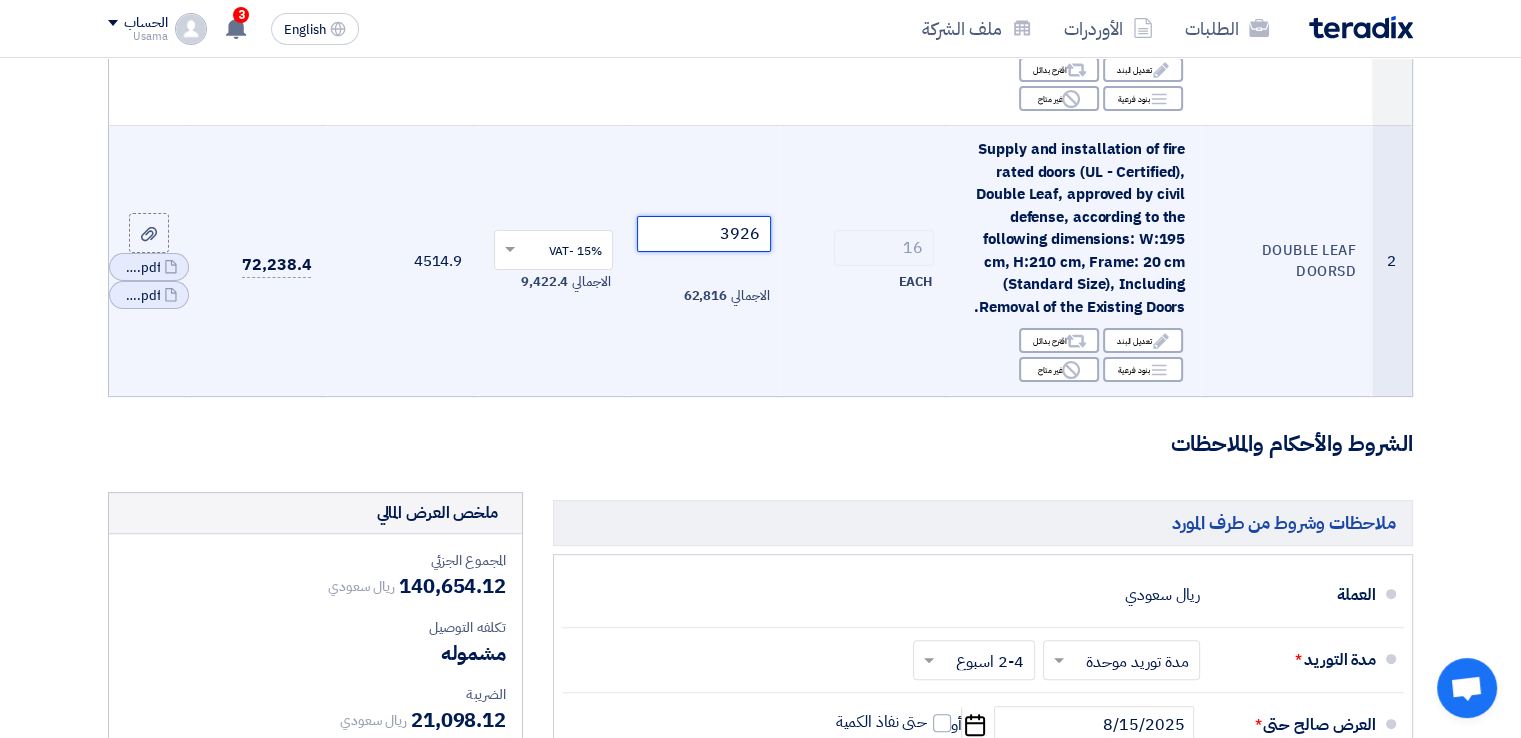 click on "3926" 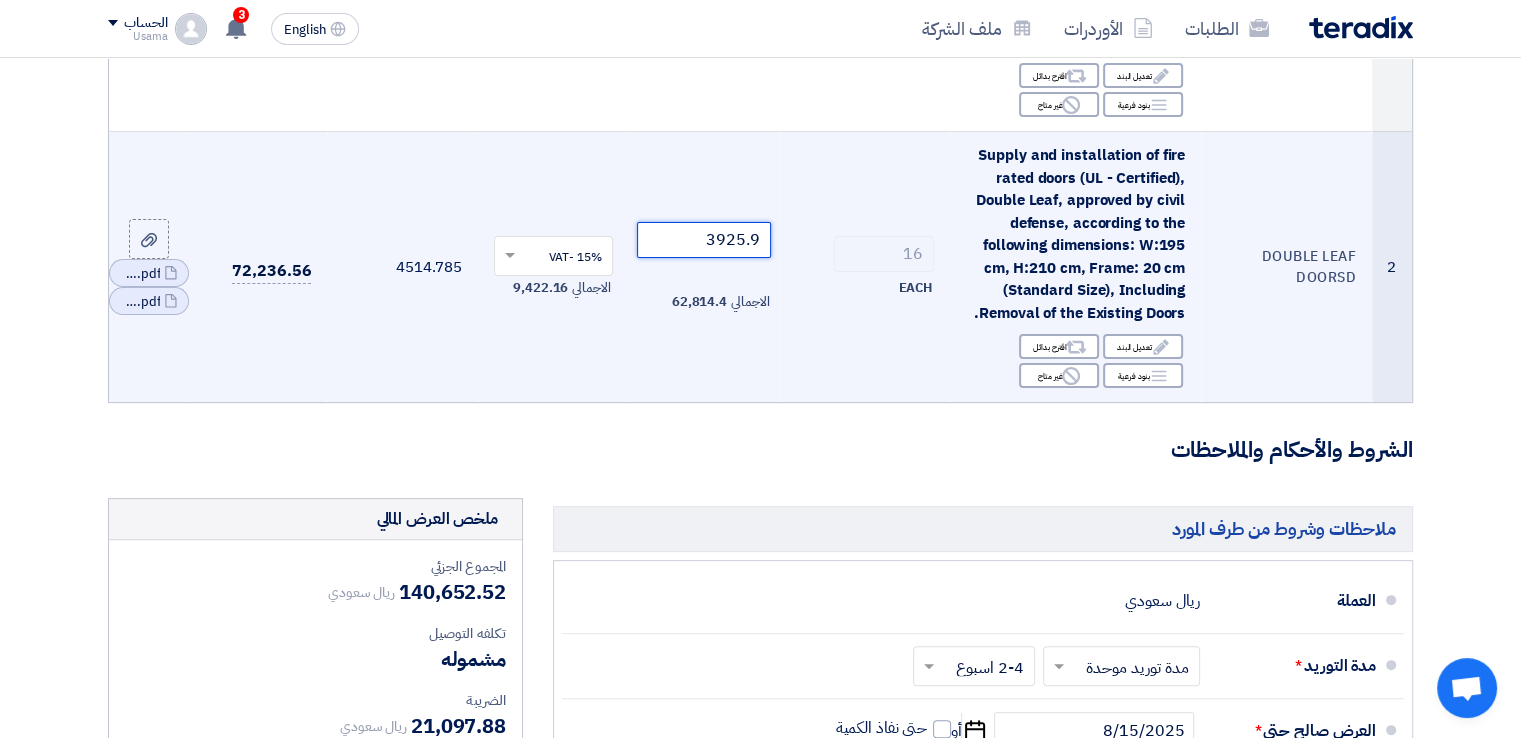 scroll, scrollTop: 100, scrollLeft: 0, axis: vertical 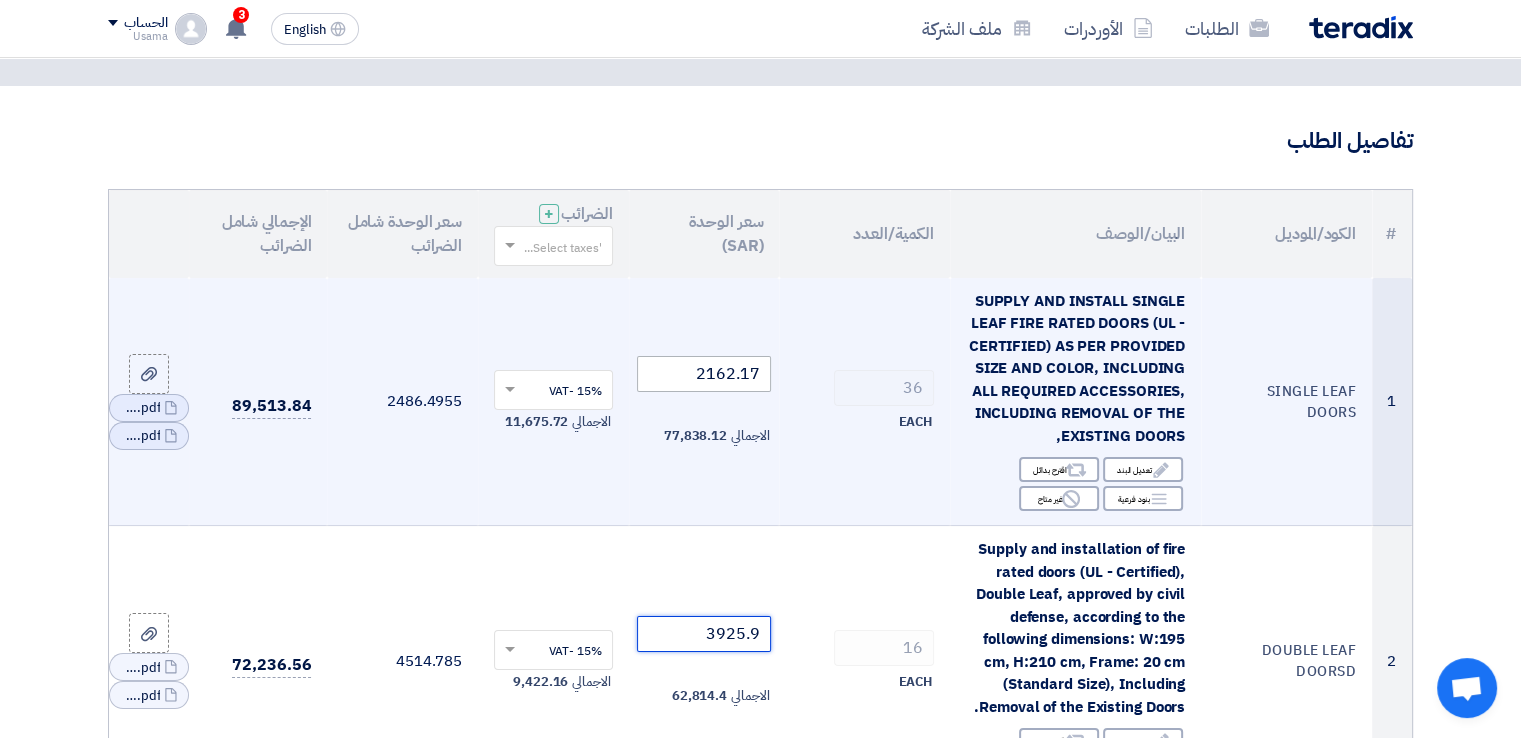 type on "3925.9" 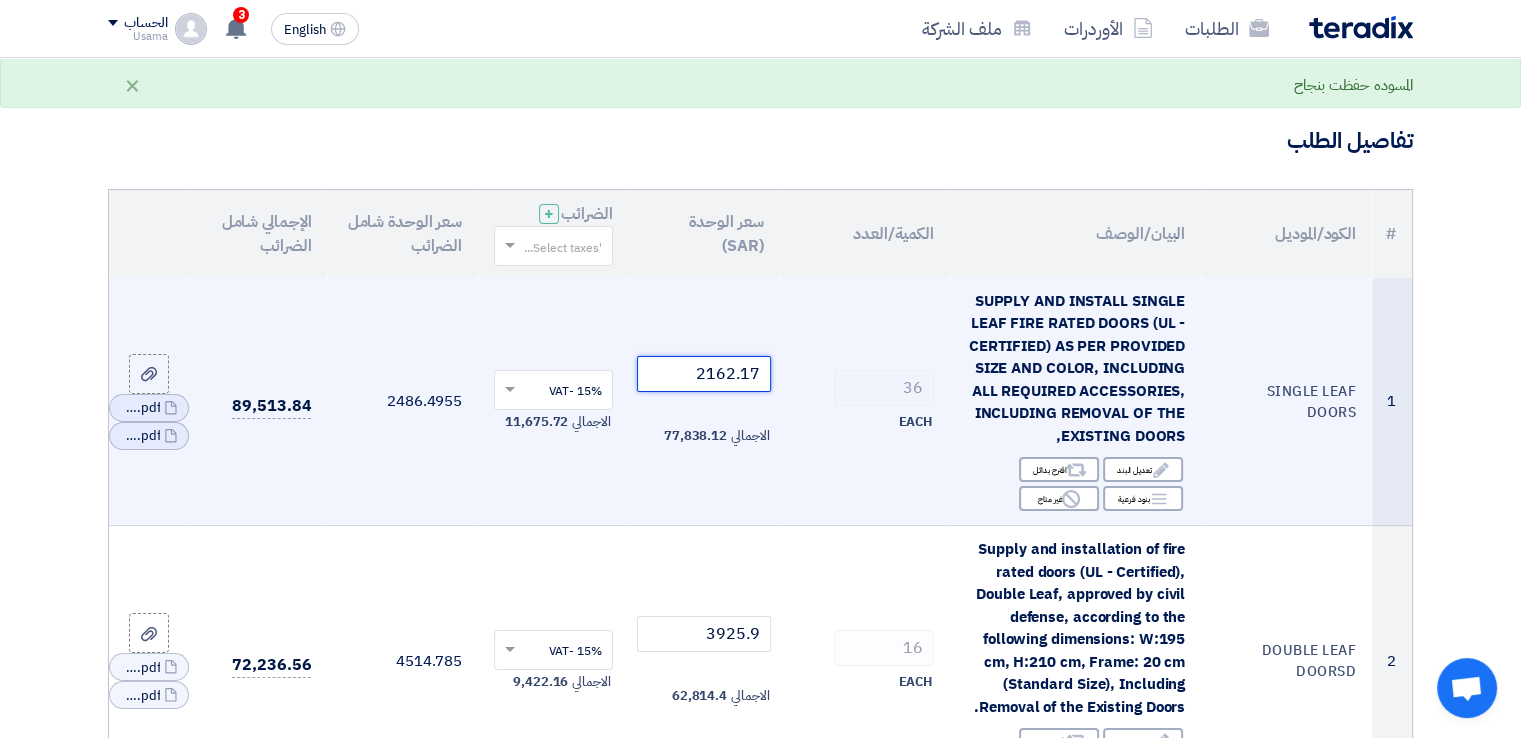 click on "2162.17" 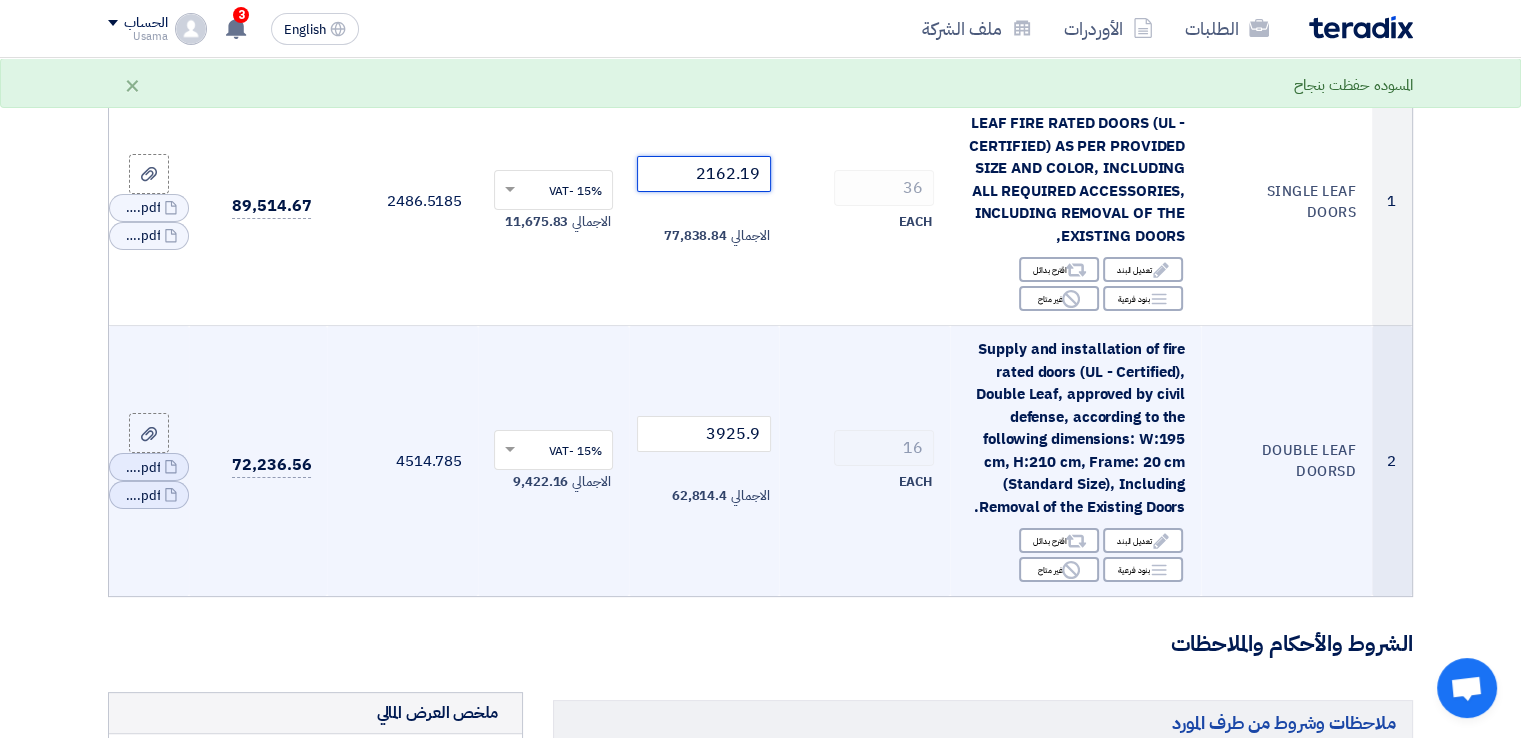 scroll, scrollTop: 300, scrollLeft: 0, axis: vertical 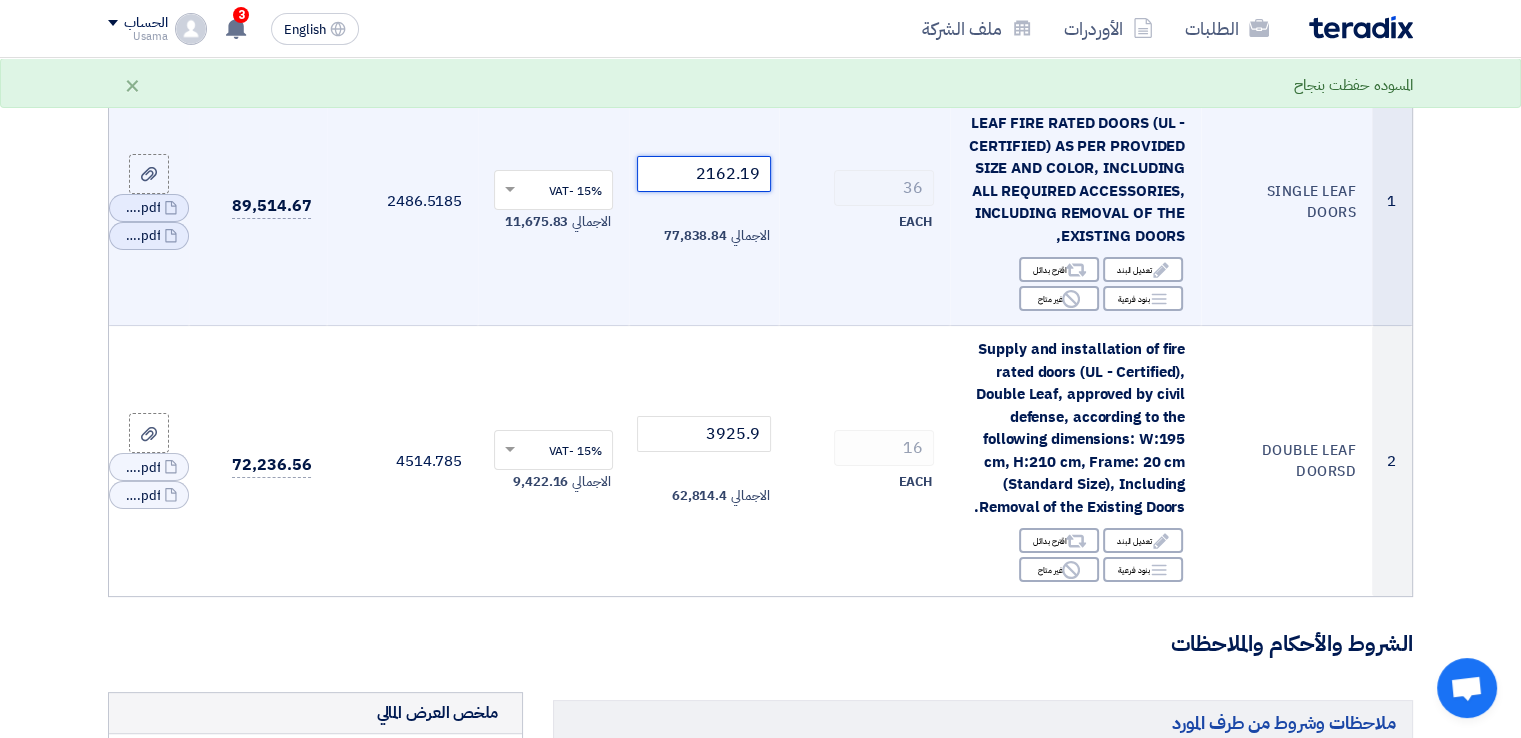 drag, startPoint x: 756, startPoint y: 177, endPoint x: 744, endPoint y: 173, distance: 12.649111 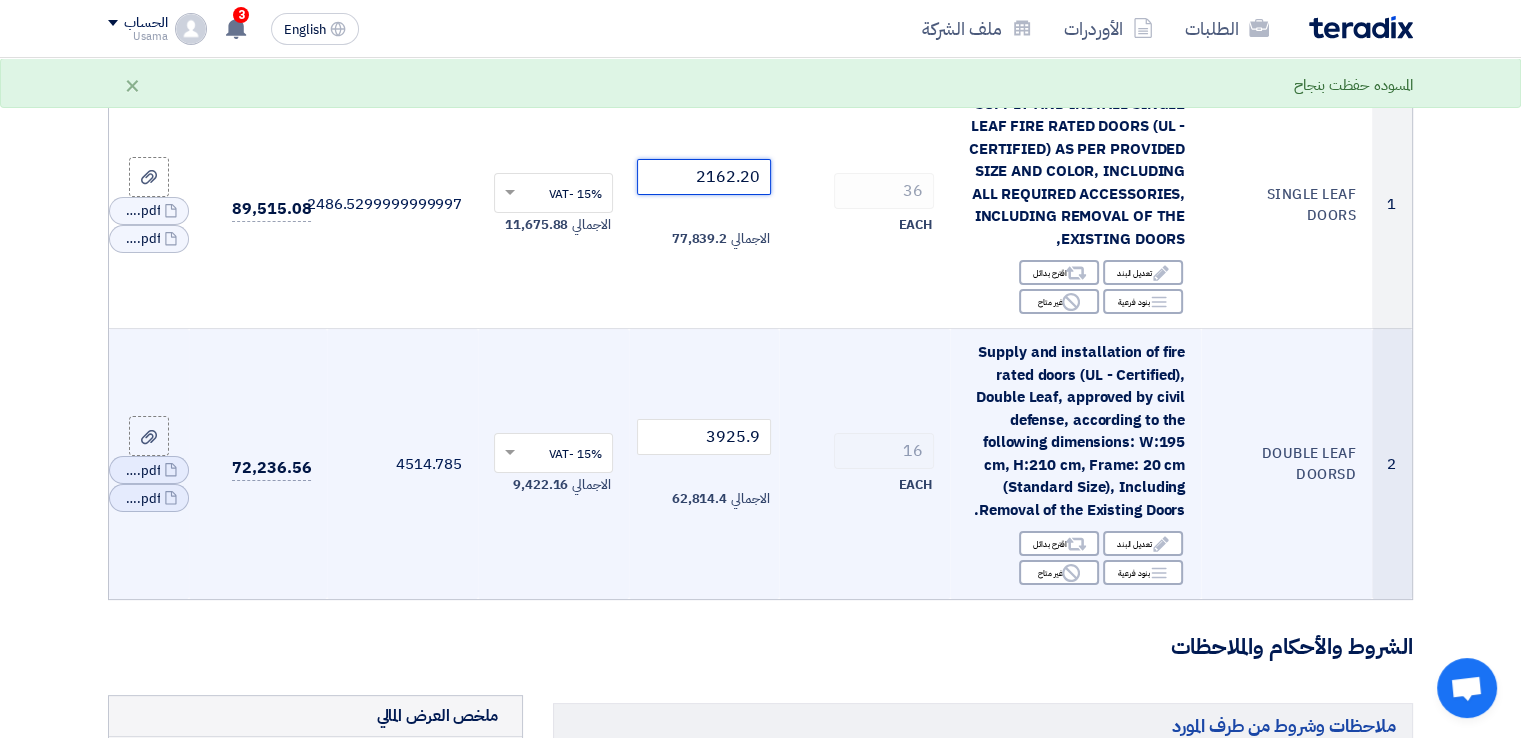 scroll, scrollTop: 200, scrollLeft: 0, axis: vertical 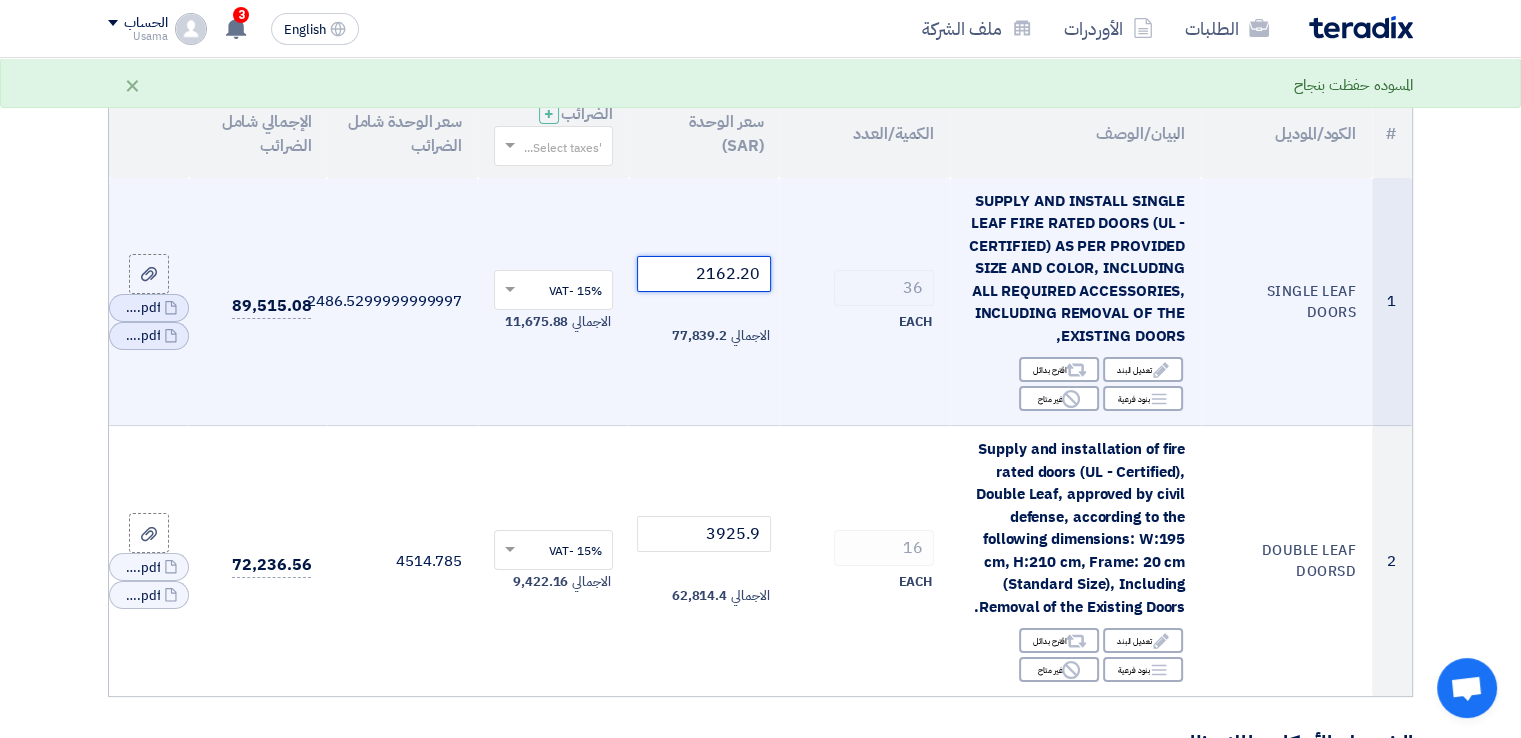 click on "2162.20" 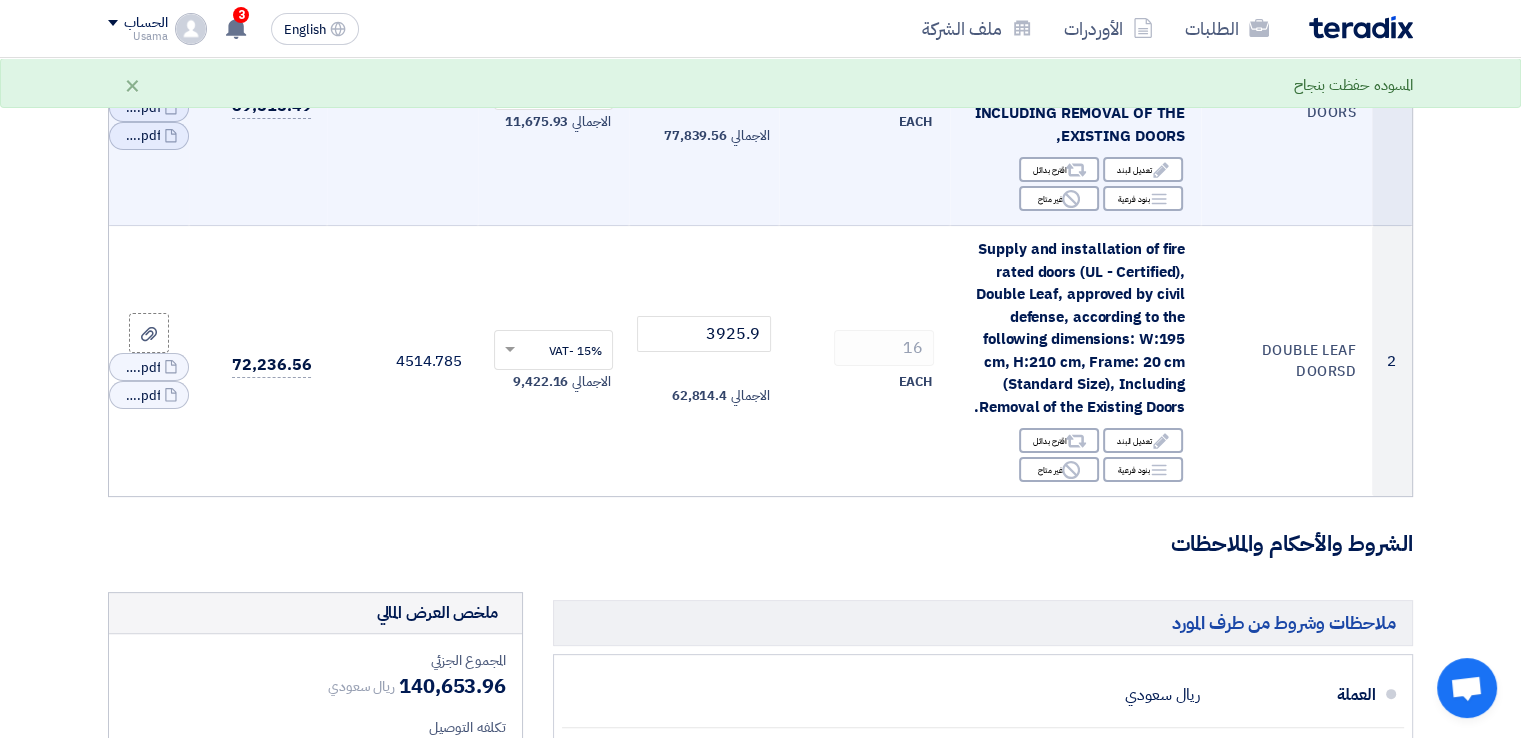 scroll, scrollTop: 300, scrollLeft: 0, axis: vertical 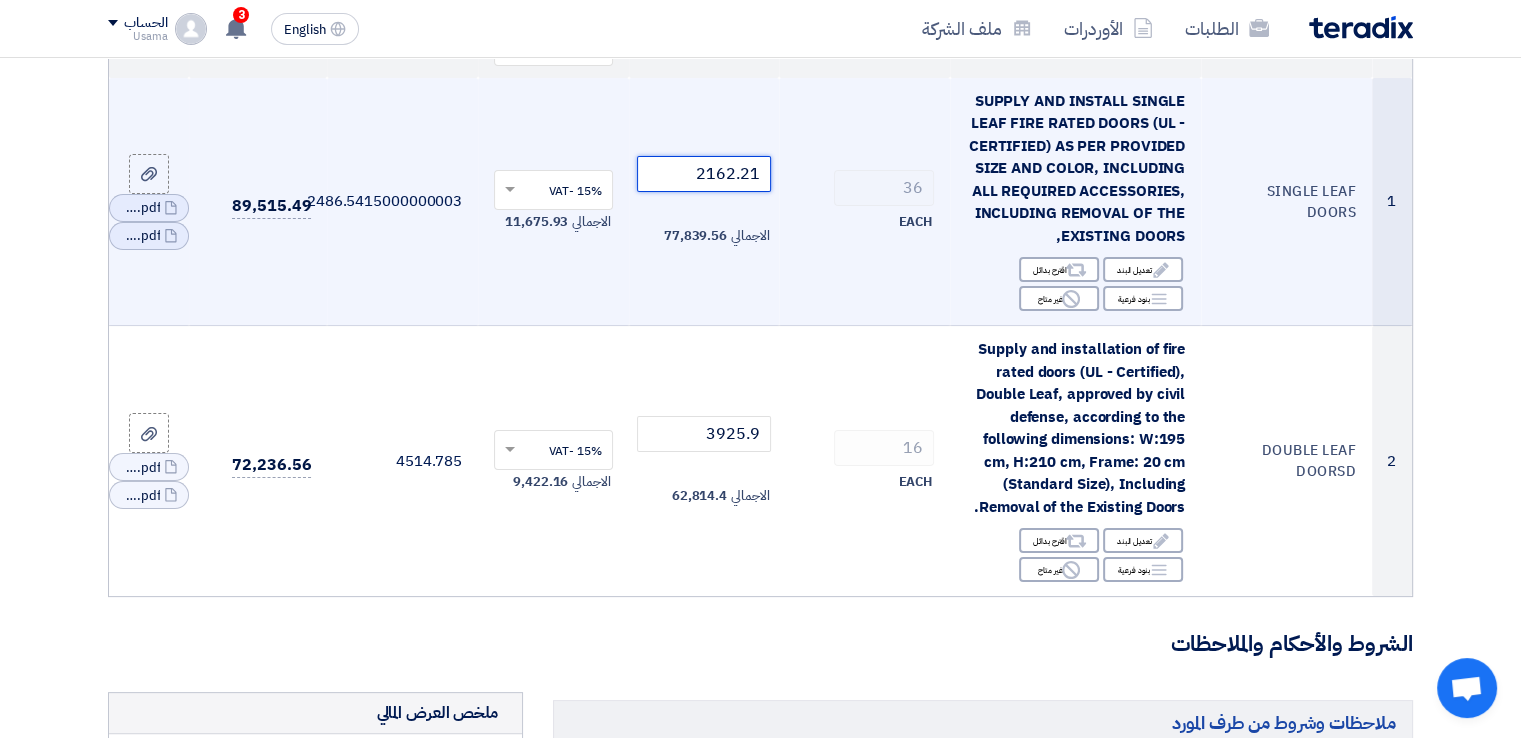 click on "2162.21" 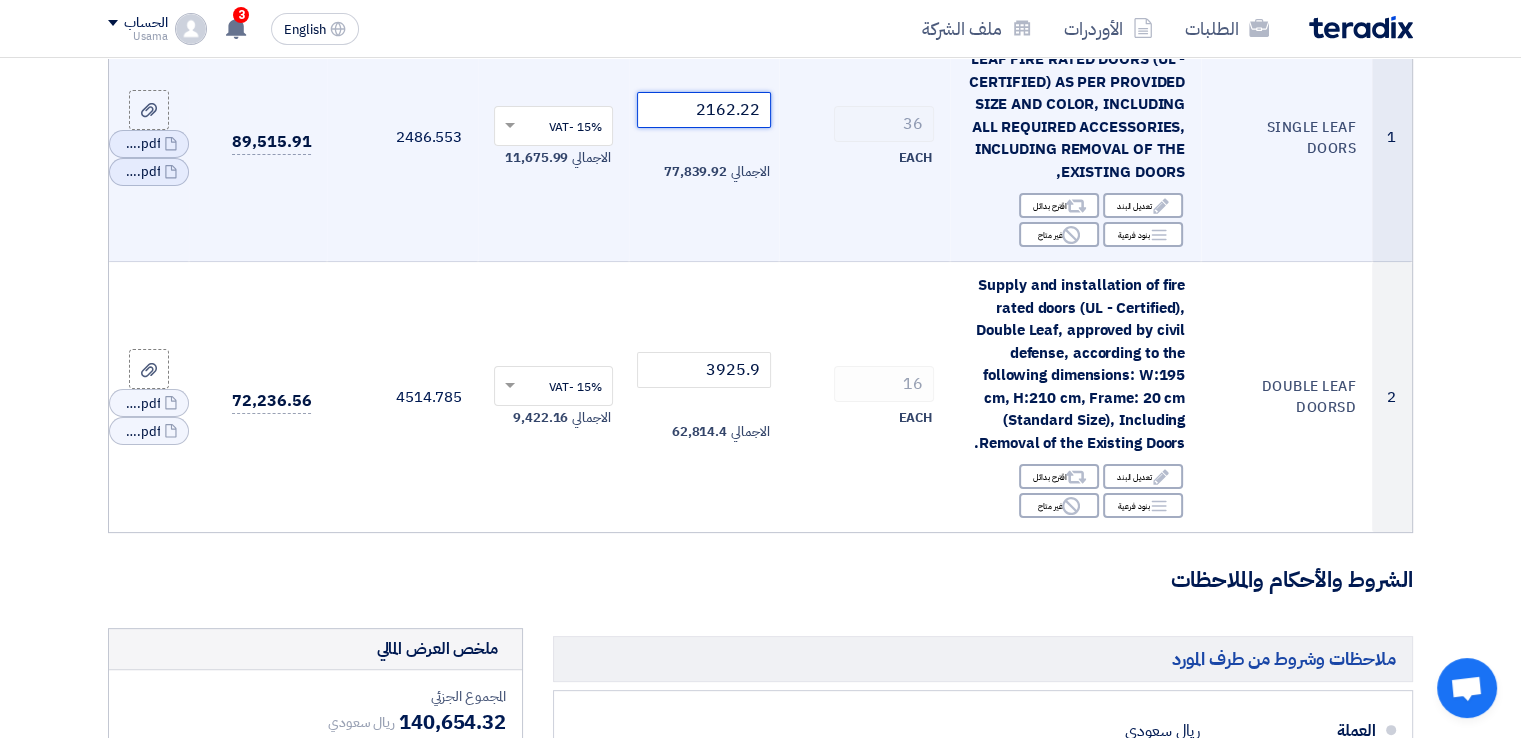 scroll, scrollTop: 400, scrollLeft: 0, axis: vertical 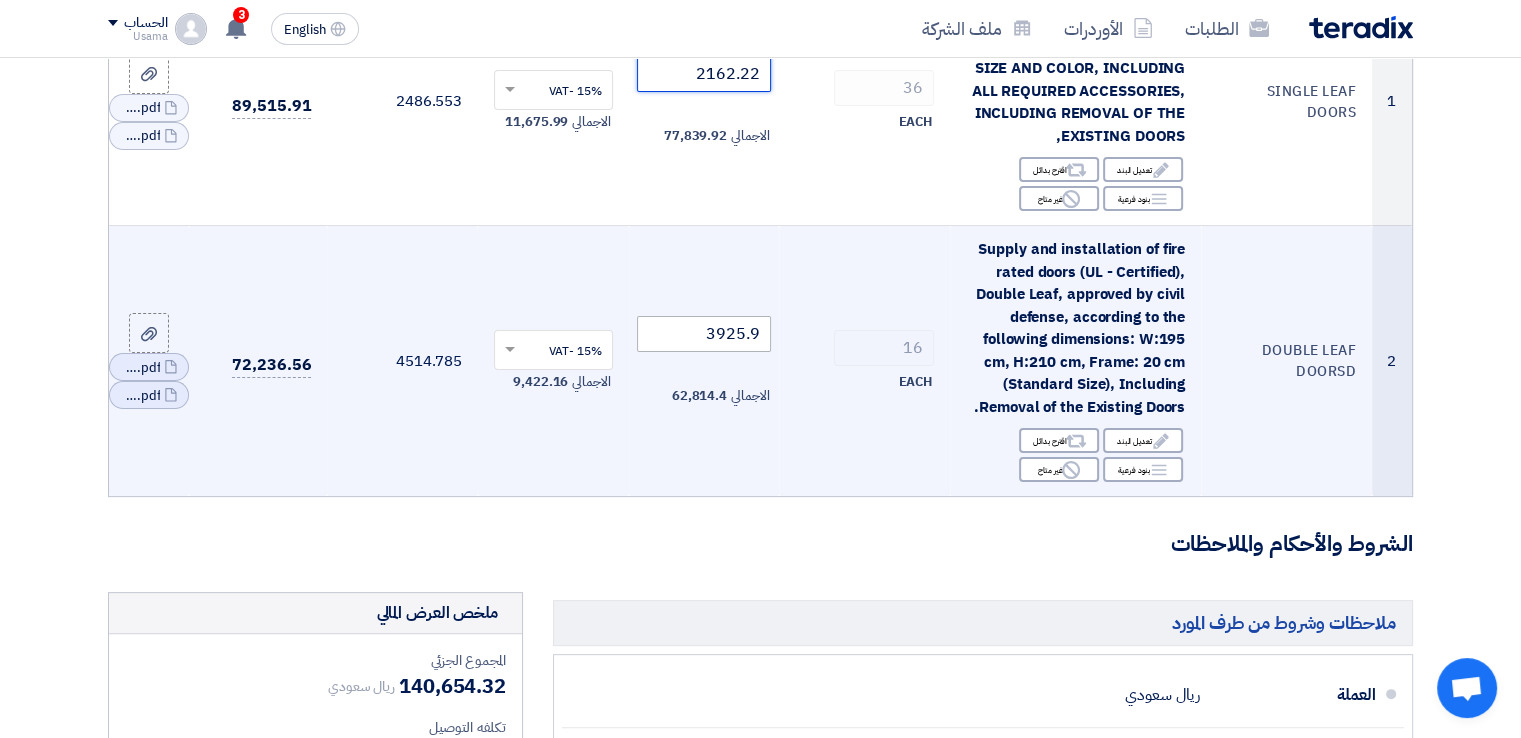 type on "2162.22" 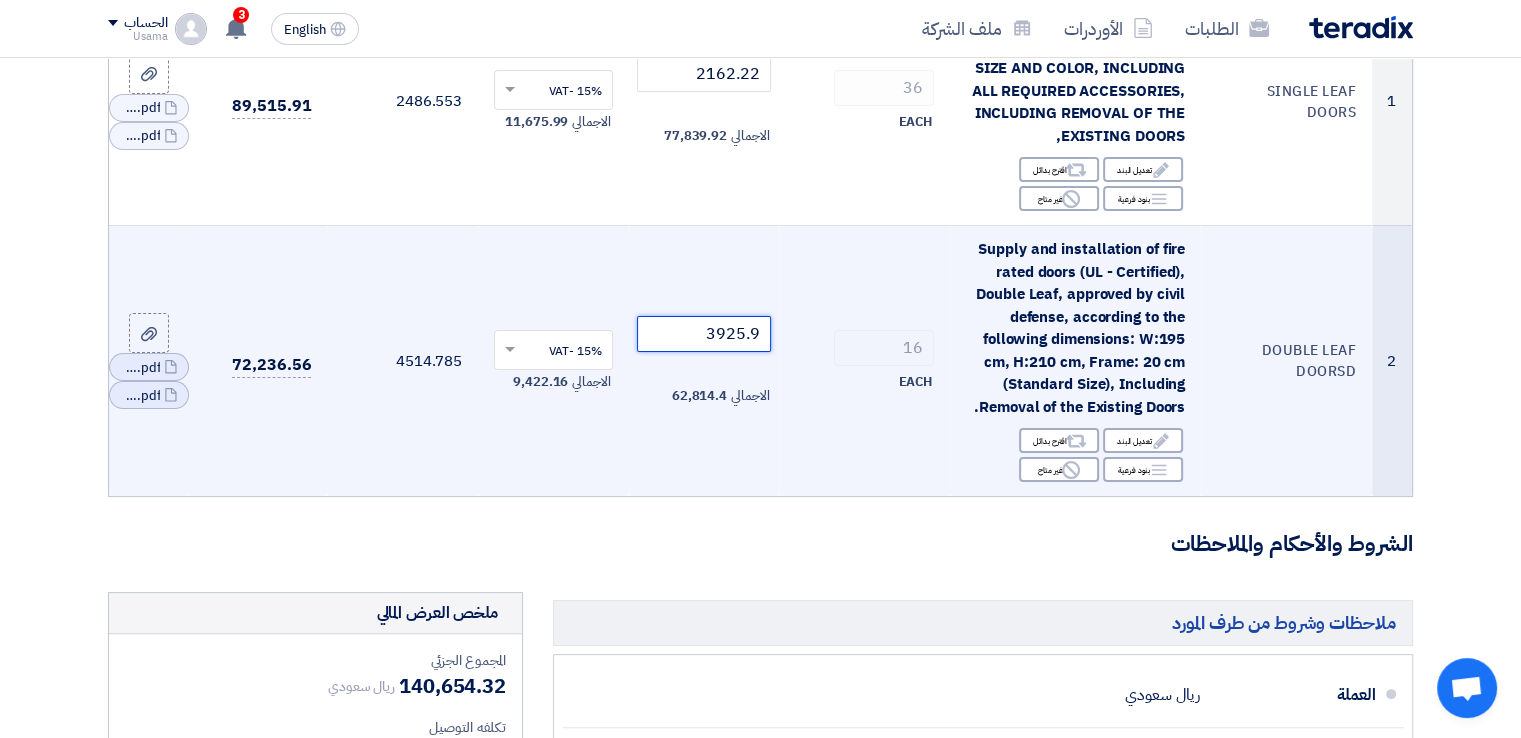 click on "3925.9" 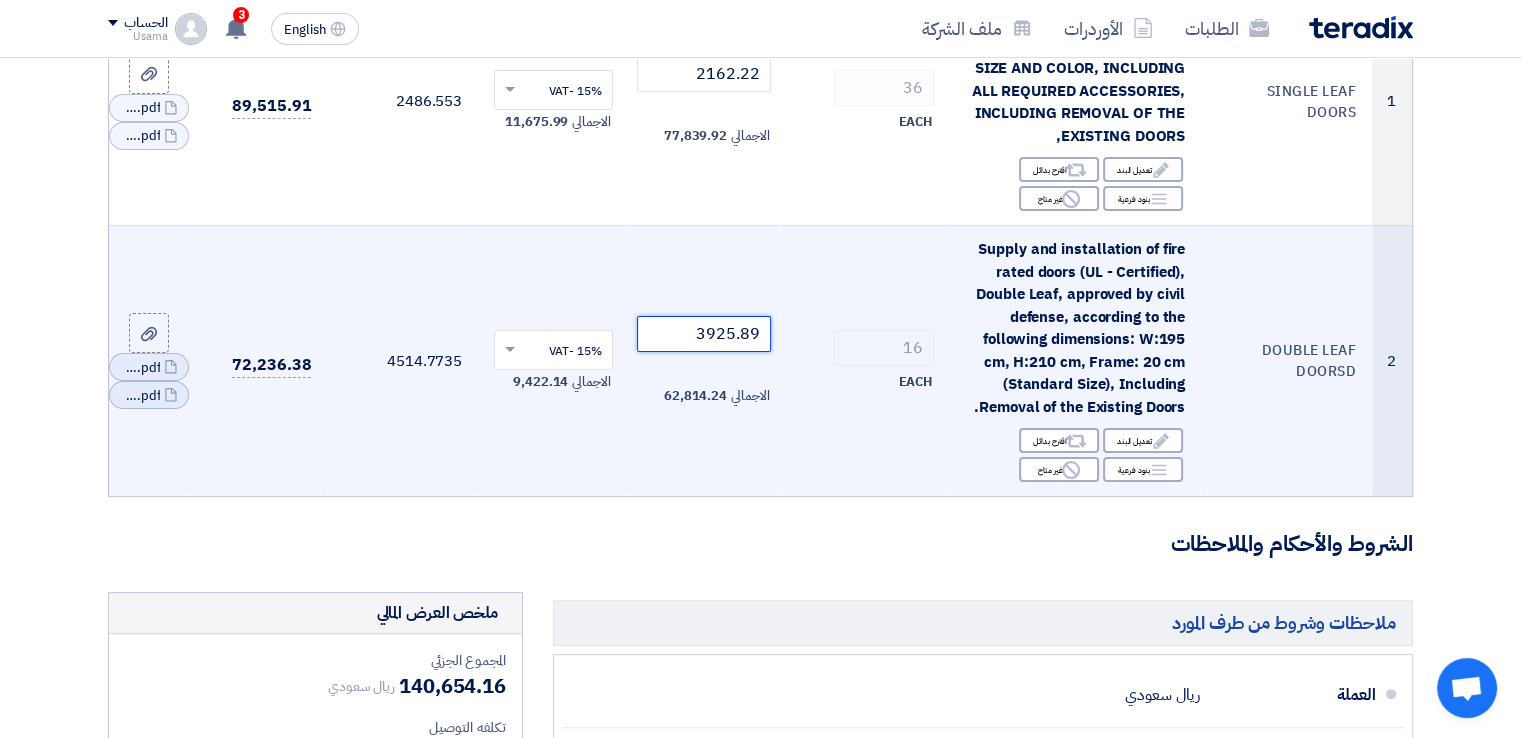 drag, startPoint x: 744, startPoint y: 335, endPoint x: 757, endPoint y: 342, distance: 14.764823 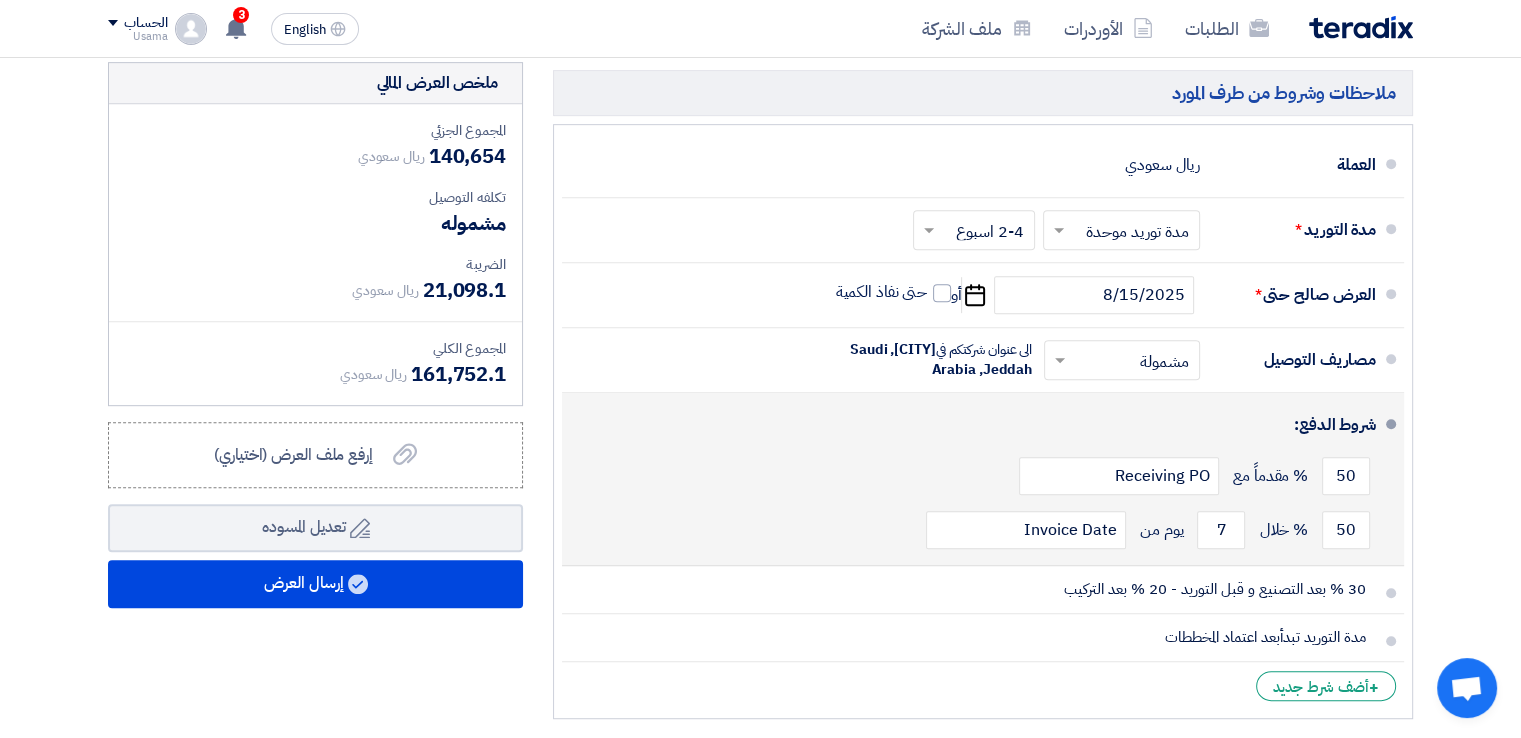 scroll, scrollTop: 900, scrollLeft: 0, axis: vertical 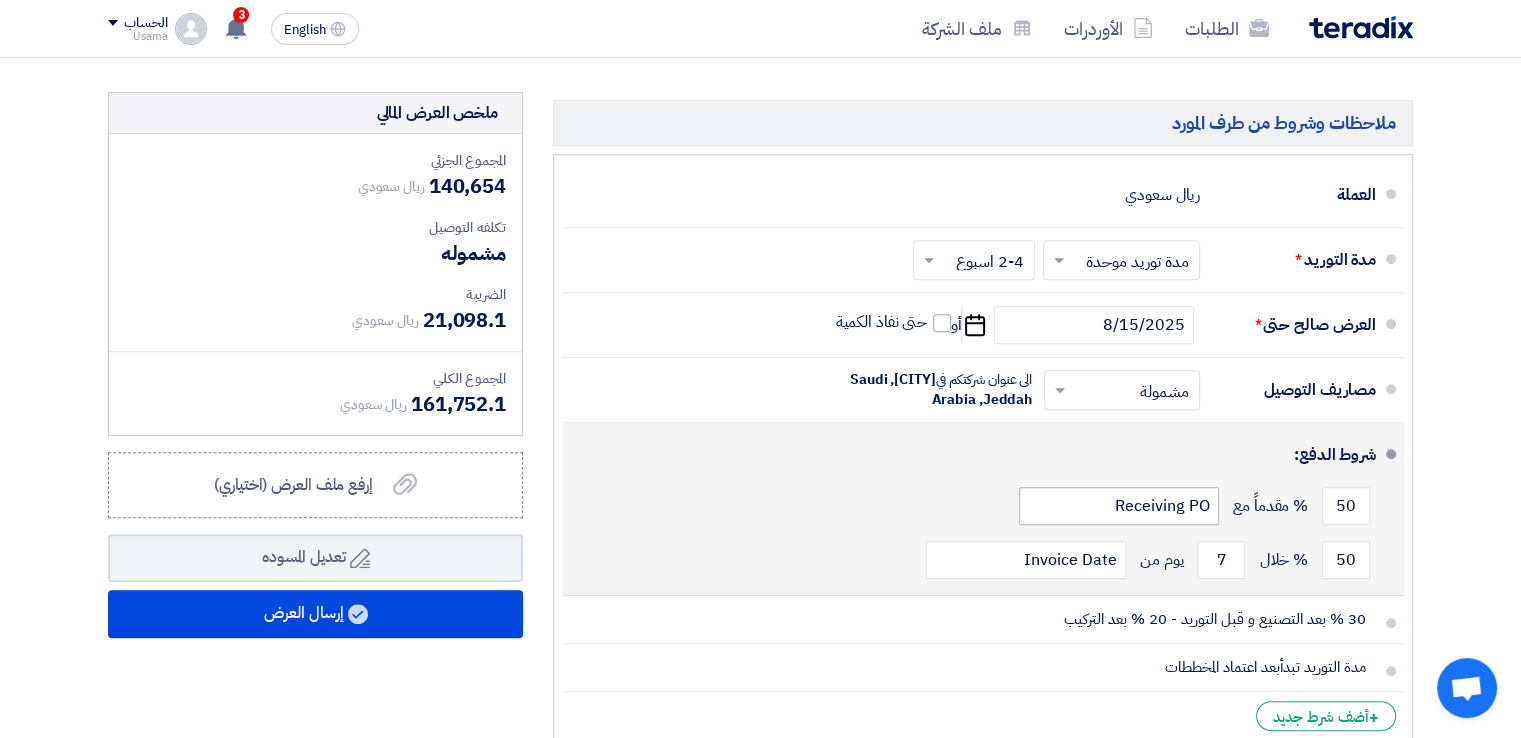 type on "3925.88" 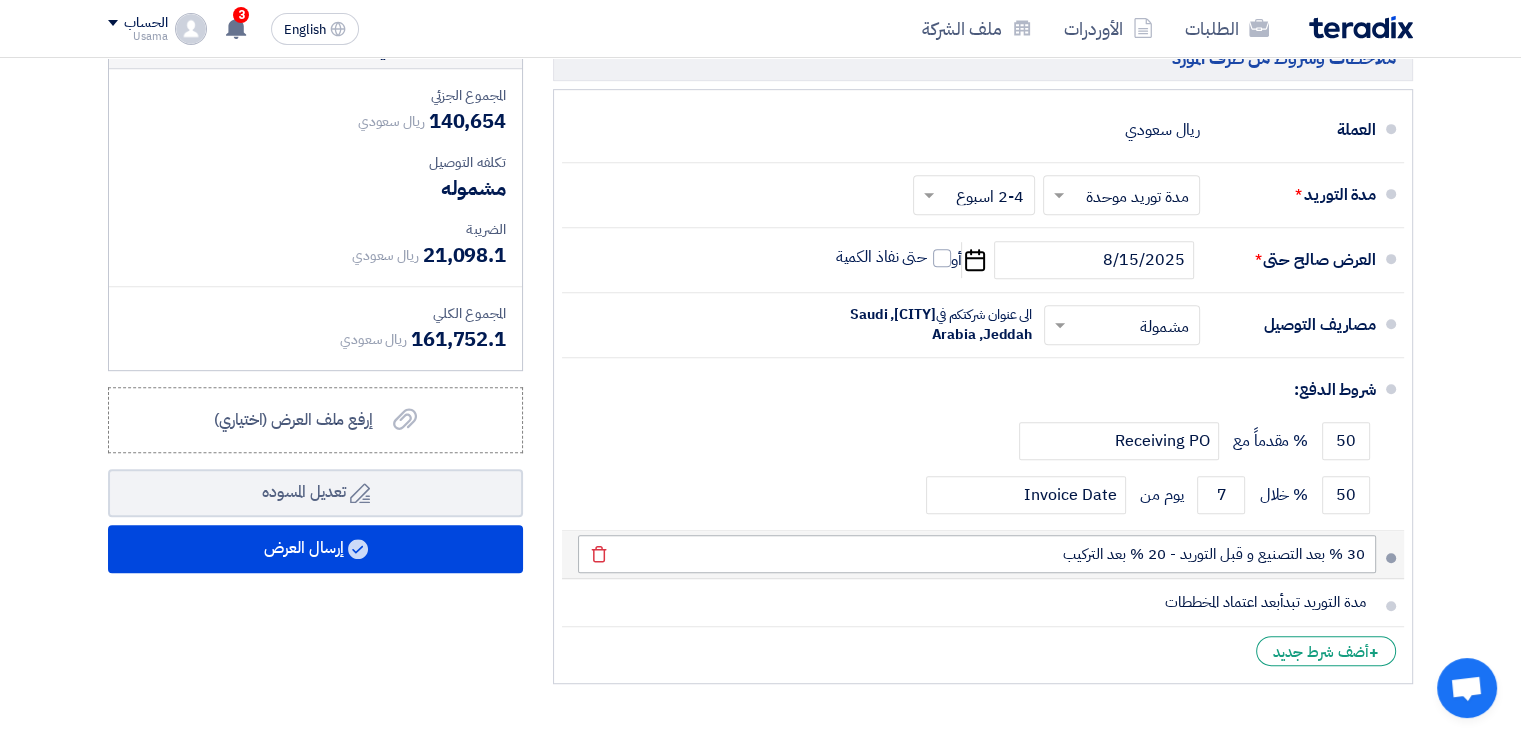 scroll, scrollTop: 1000, scrollLeft: 0, axis: vertical 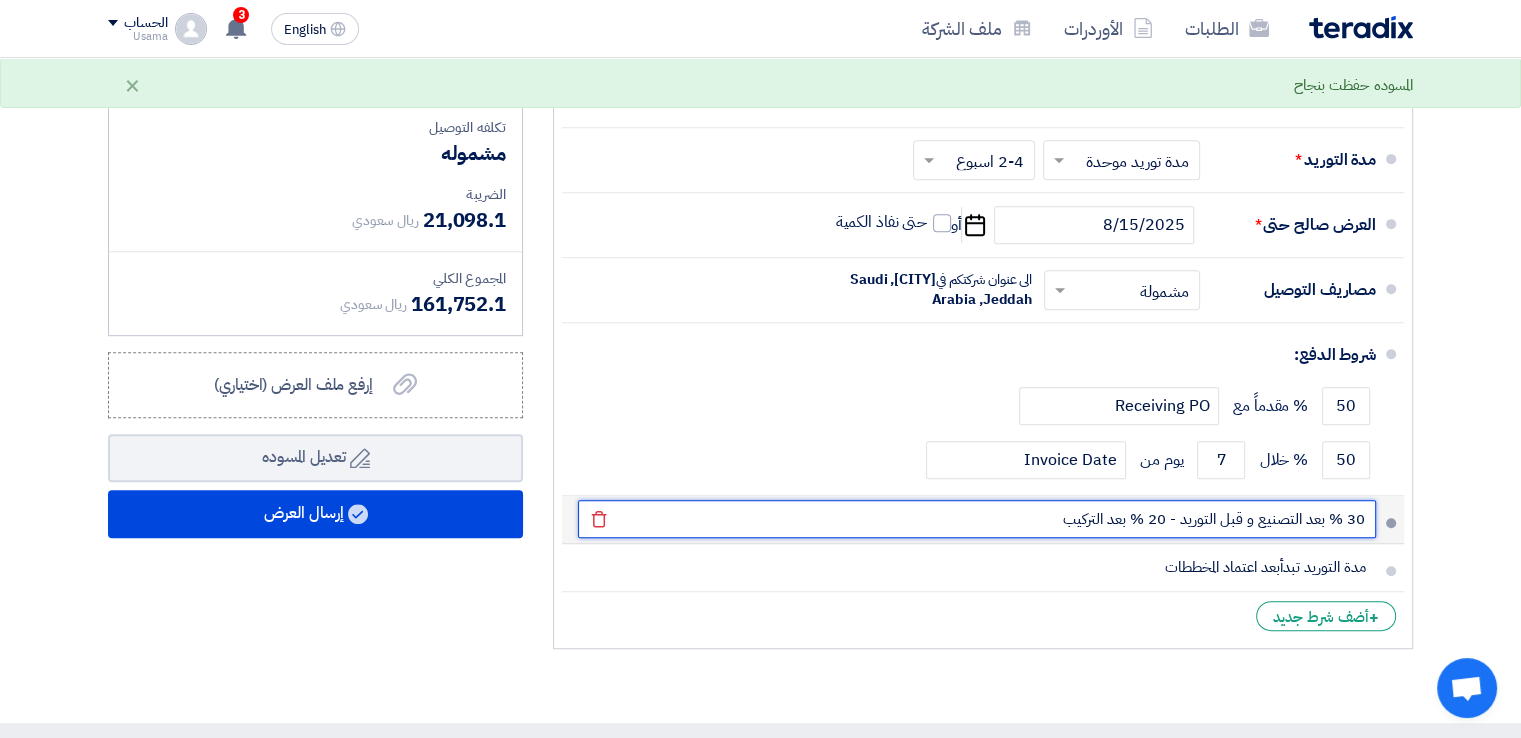 click on "30 % بعد التصنيع و قبل التوريد - 20 % بعد التركيب" 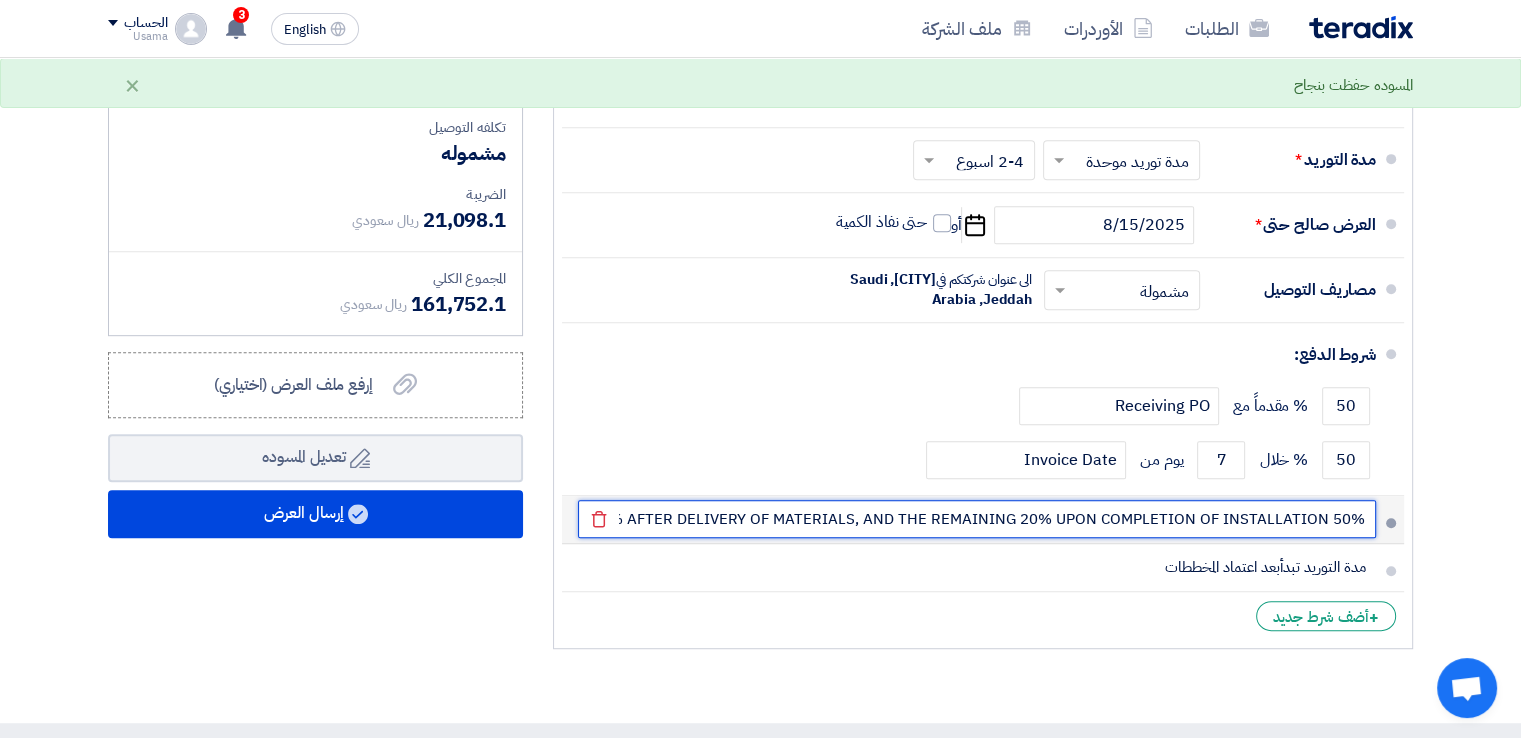 scroll, scrollTop: 0, scrollLeft: -325, axis: horizontal 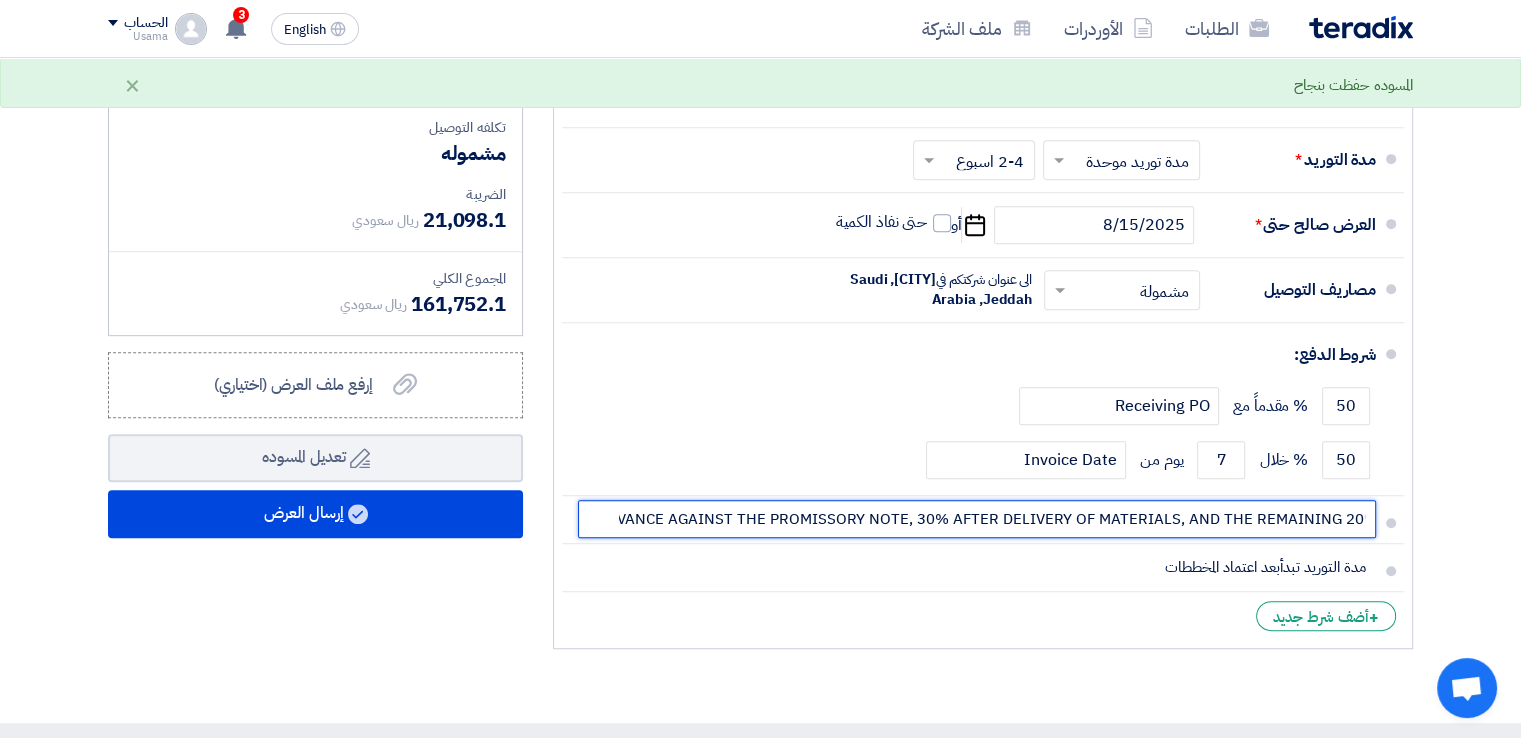 type on "50% ADVANCE AGAINST THE PROMISSORY NOTE, 30% AFTER DELIVERY OF MATERIALS, AND THE REMAINING 20% UPON COMPLETION OF INSTALLATION" 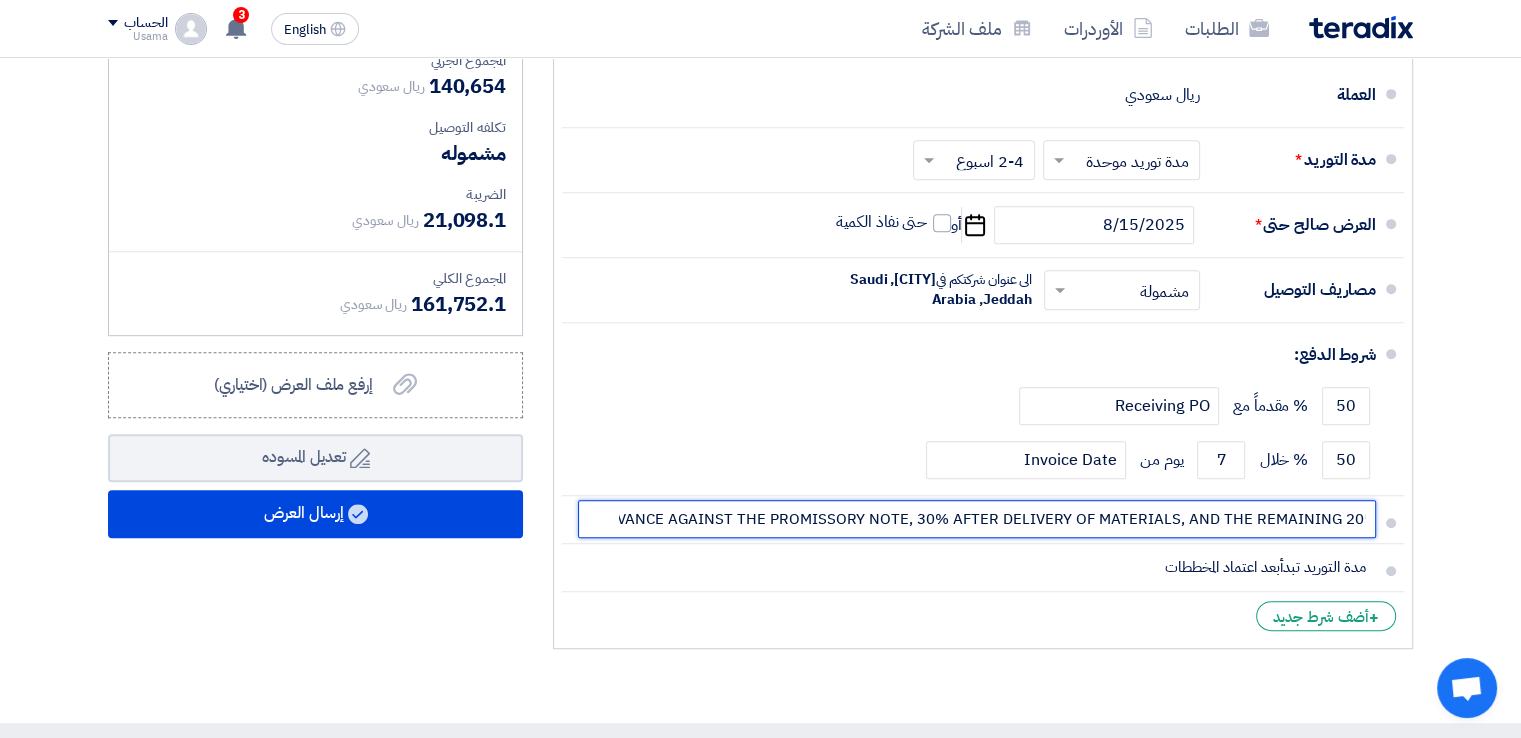 scroll, scrollTop: 0, scrollLeft: 0, axis: both 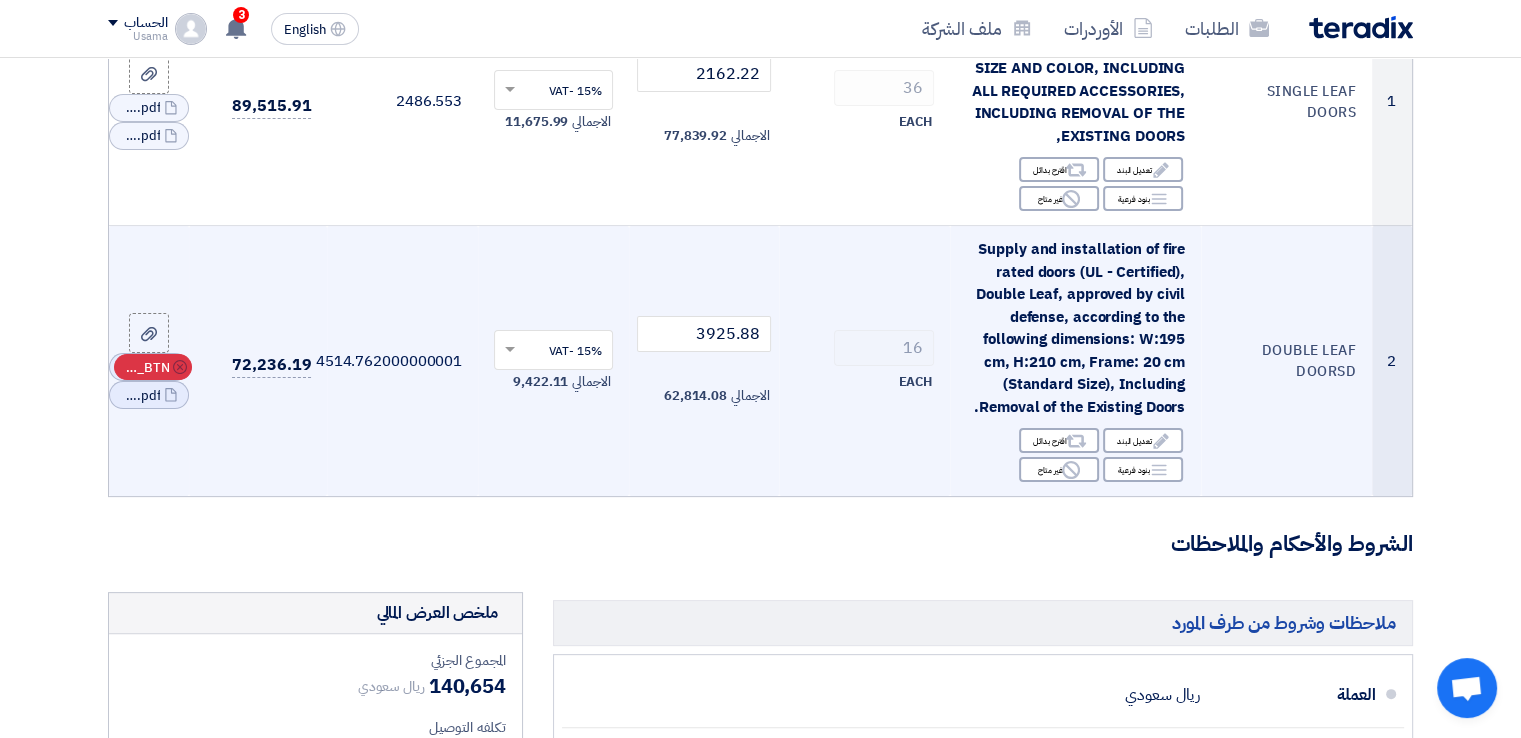 click on "RFQ_STEP1.ITEMS_DELETE_BTN" 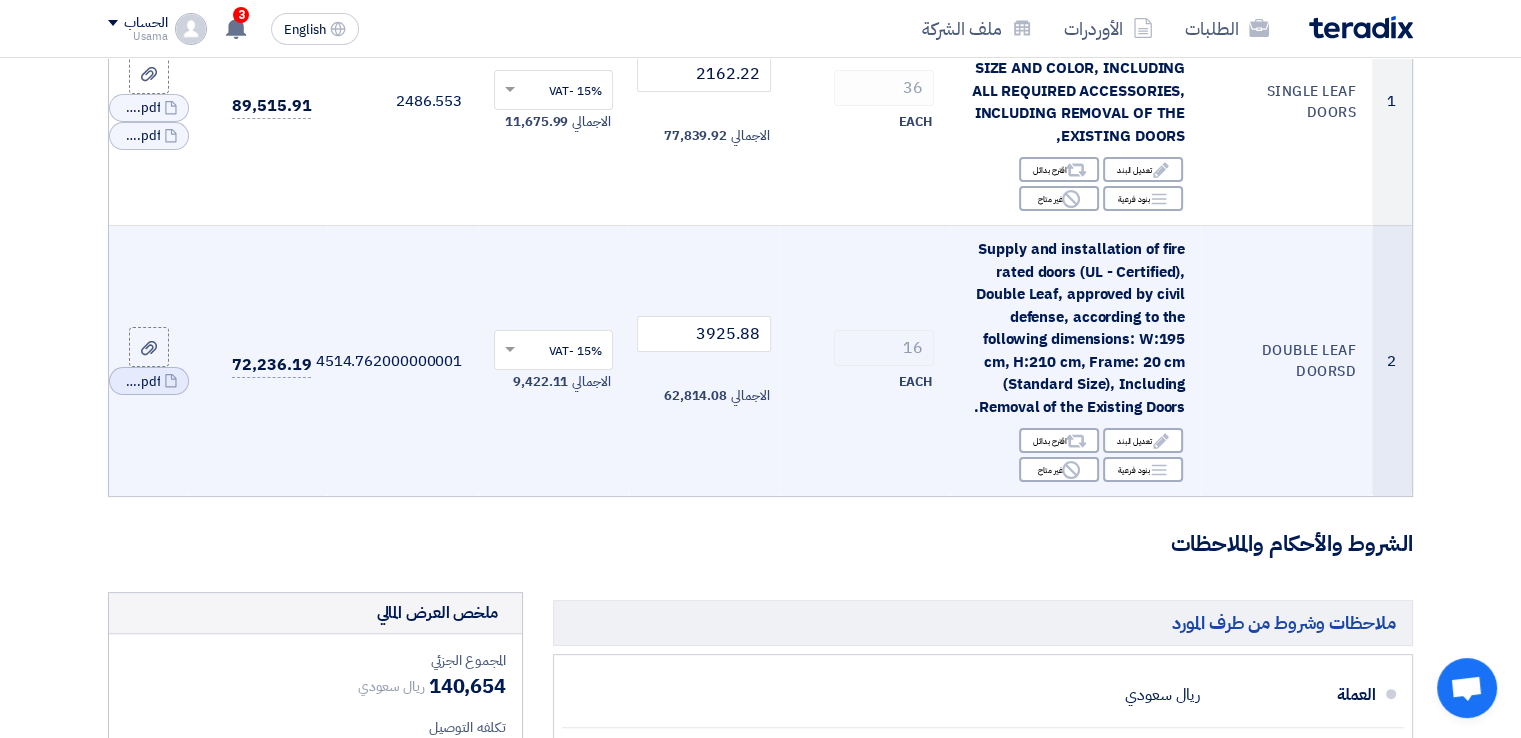 click on "RFQ_STEP1.ITEMS_DELETE_BTN" 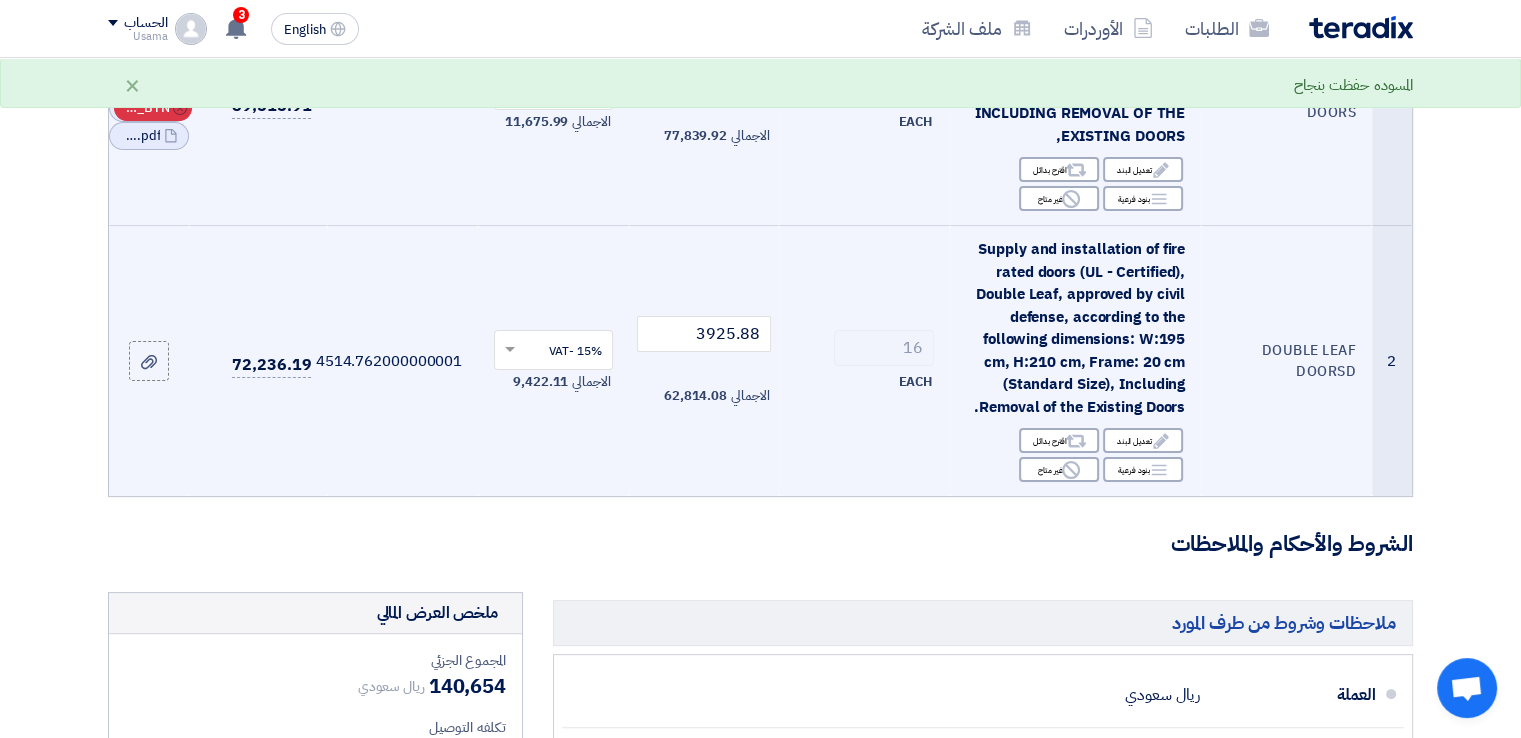 click on "Cancel" 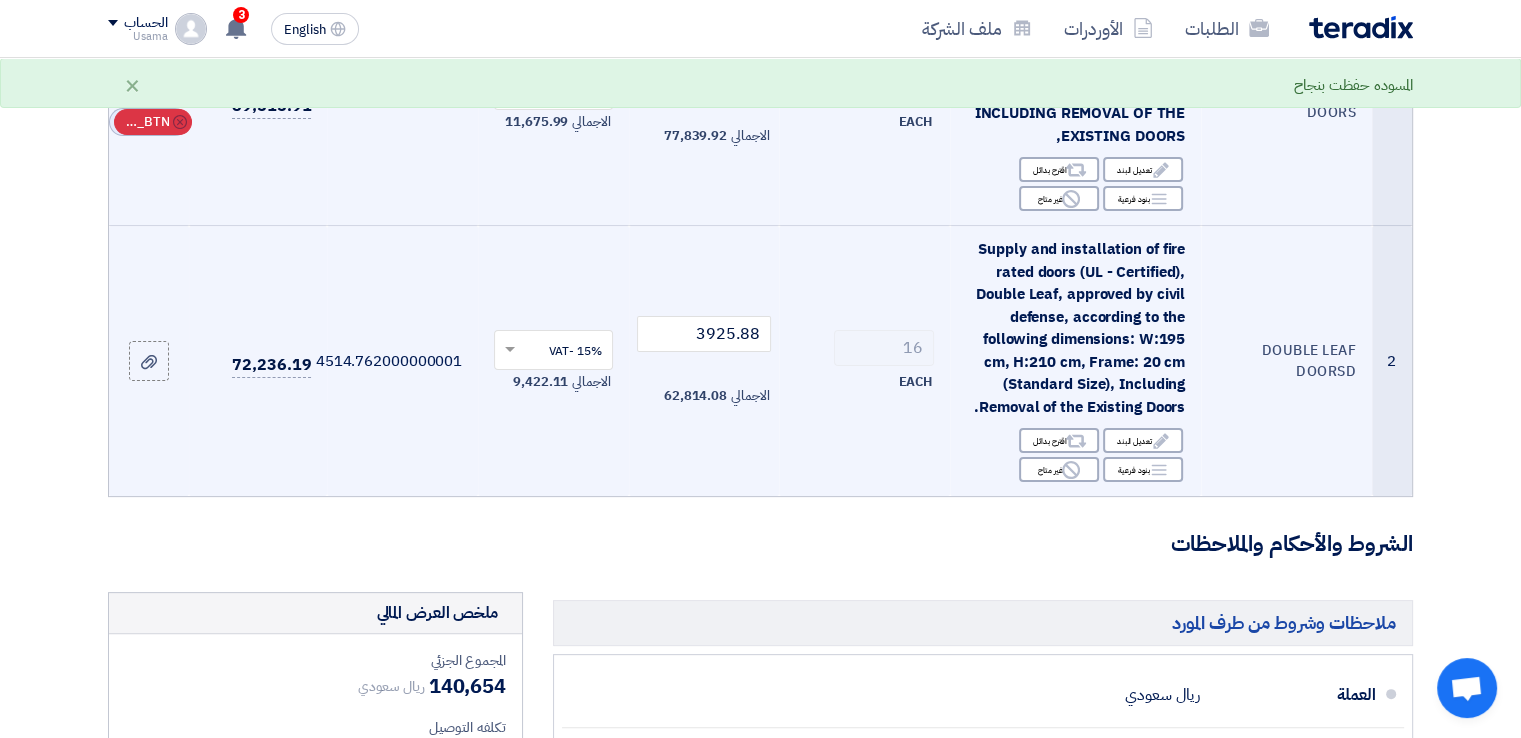 click 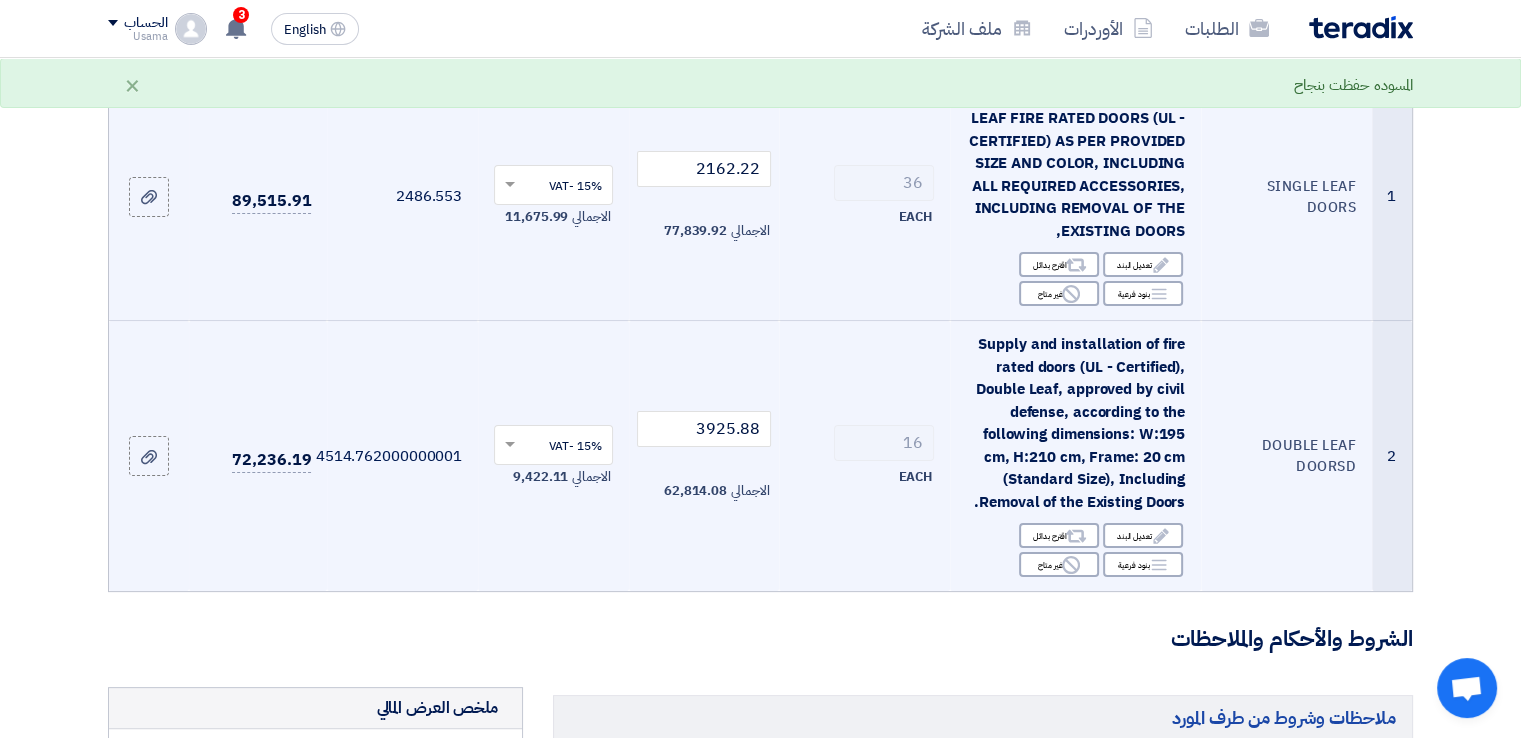 scroll, scrollTop: 200, scrollLeft: 0, axis: vertical 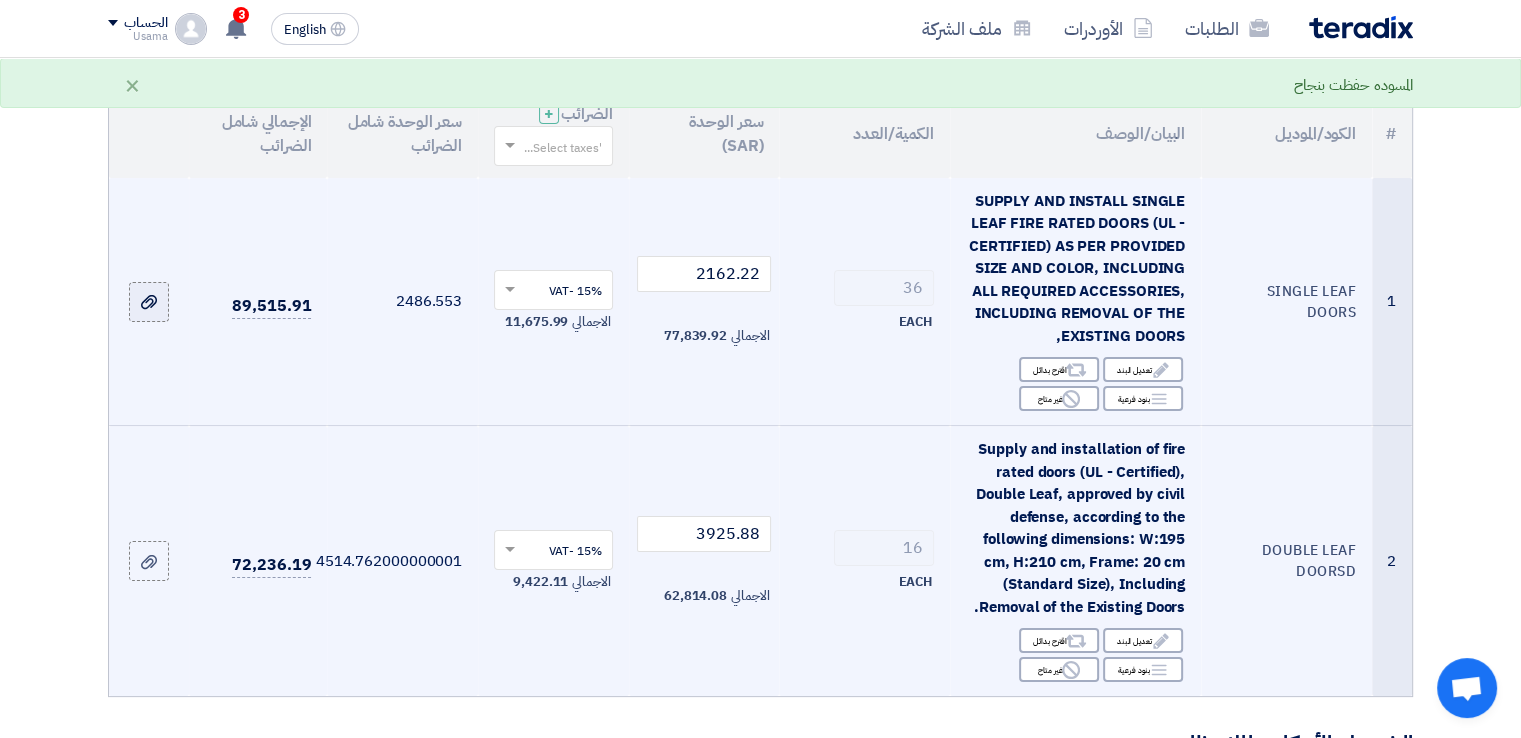 click 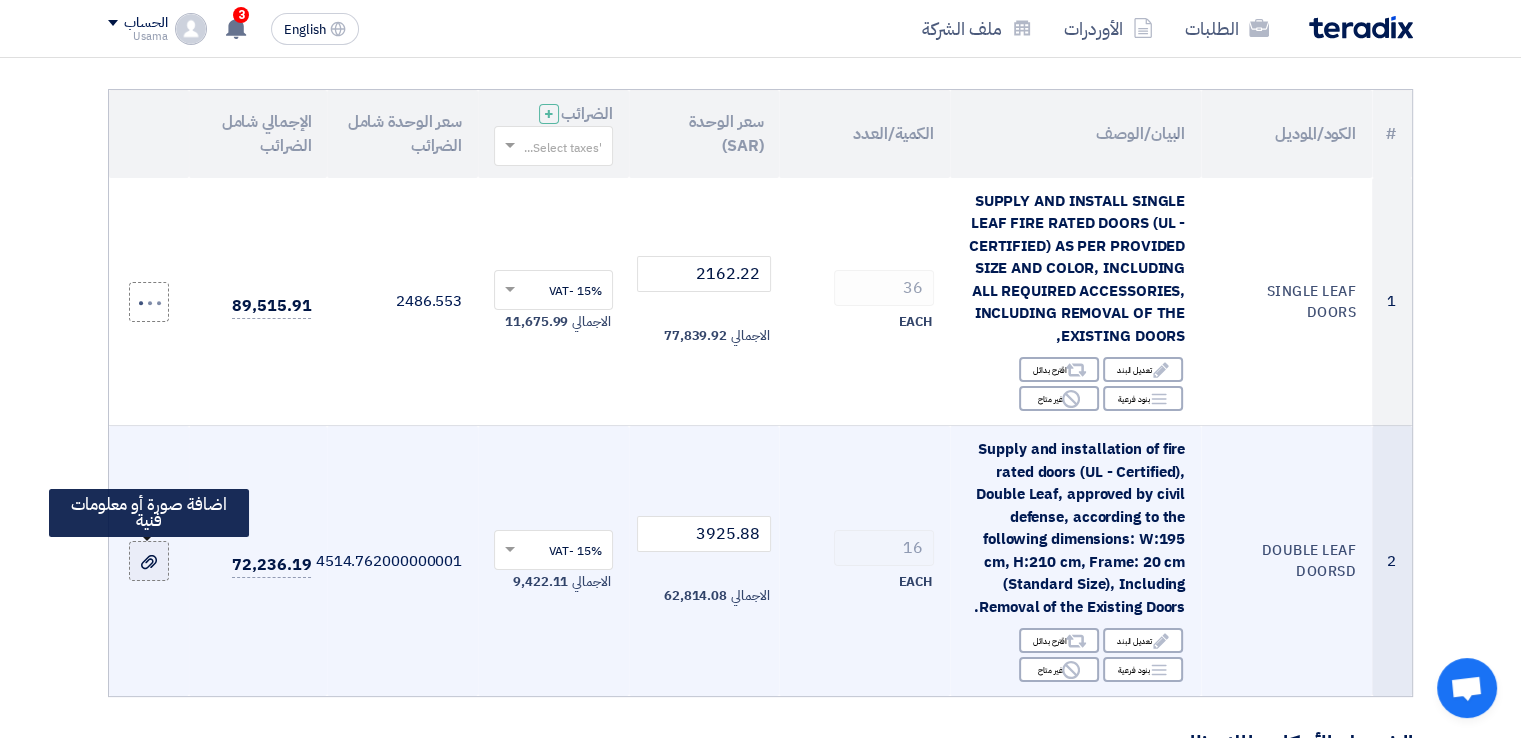 click 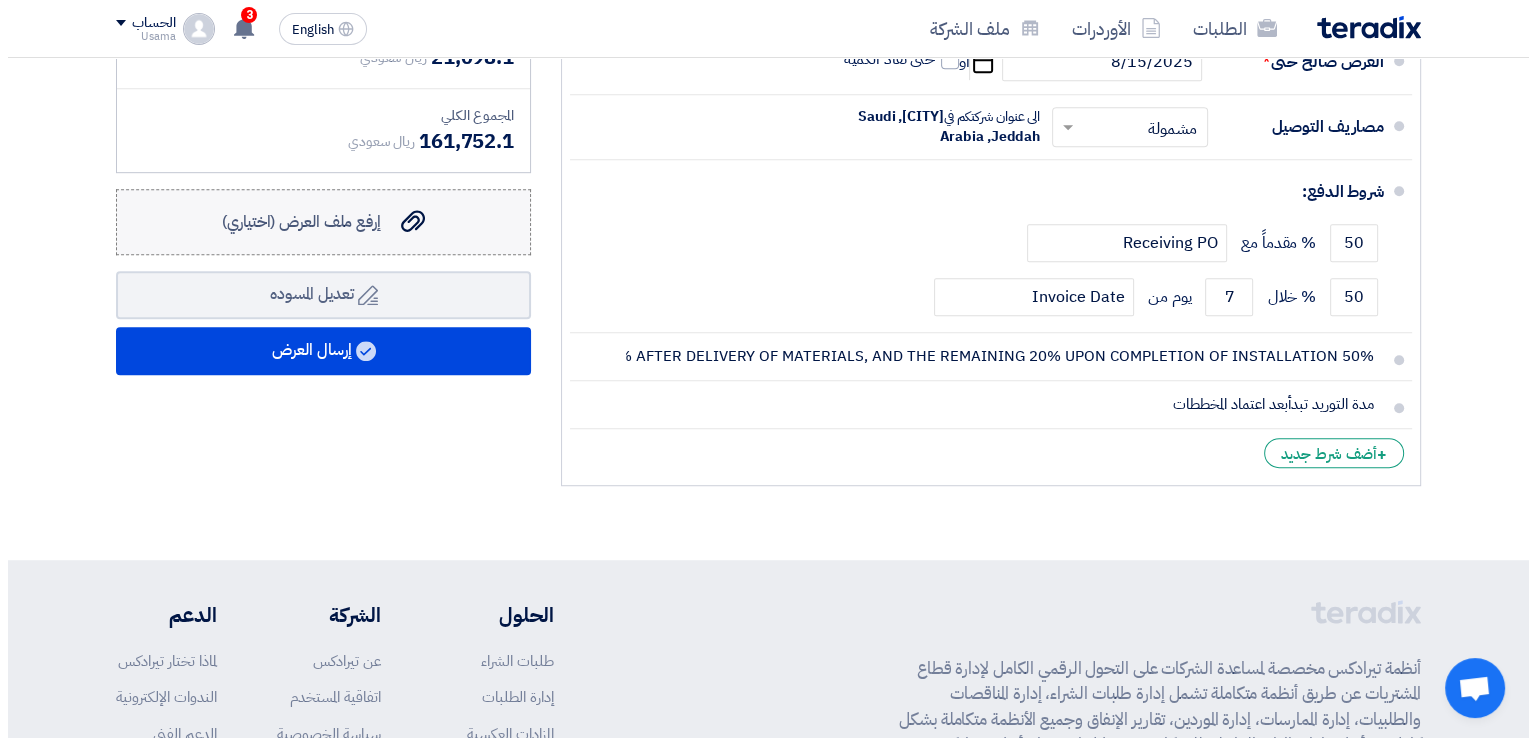 scroll, scrollTop: 1141, scrollLeft: 0, axis: vertical 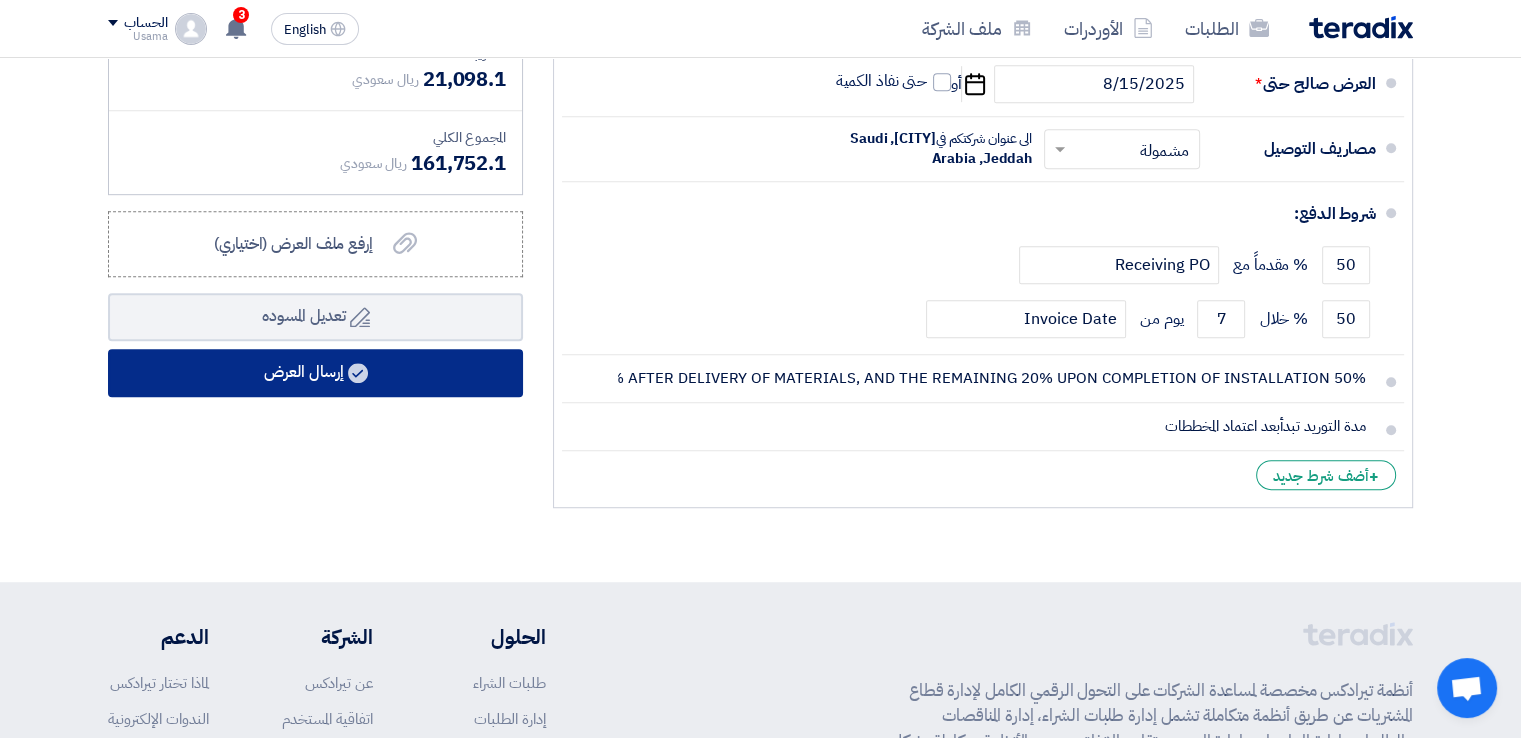 click on "إرسال العرض" 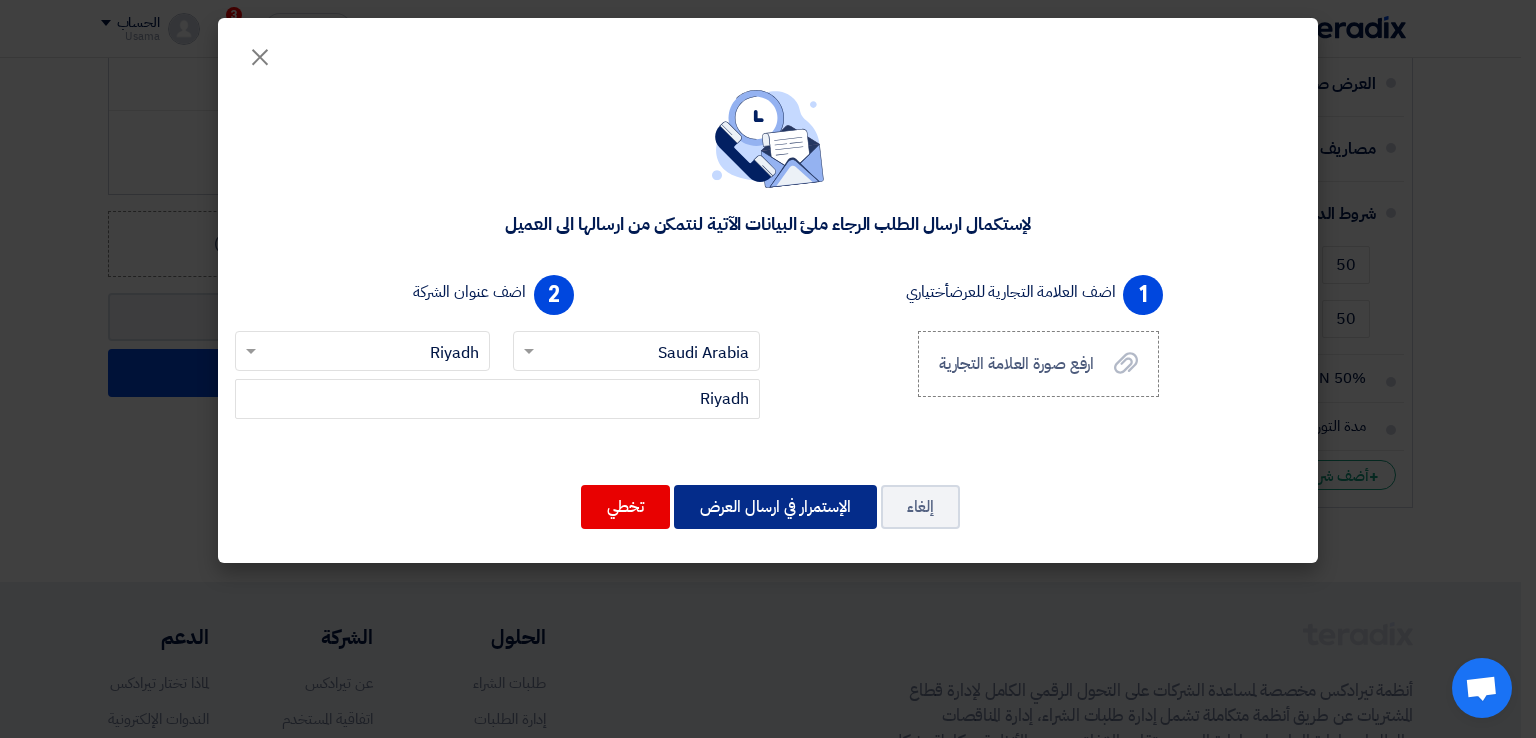 drag, startPoint x: 784, startPoint y: 505, endPoint x: 774, endPoint y: 502, distance: 10.440307 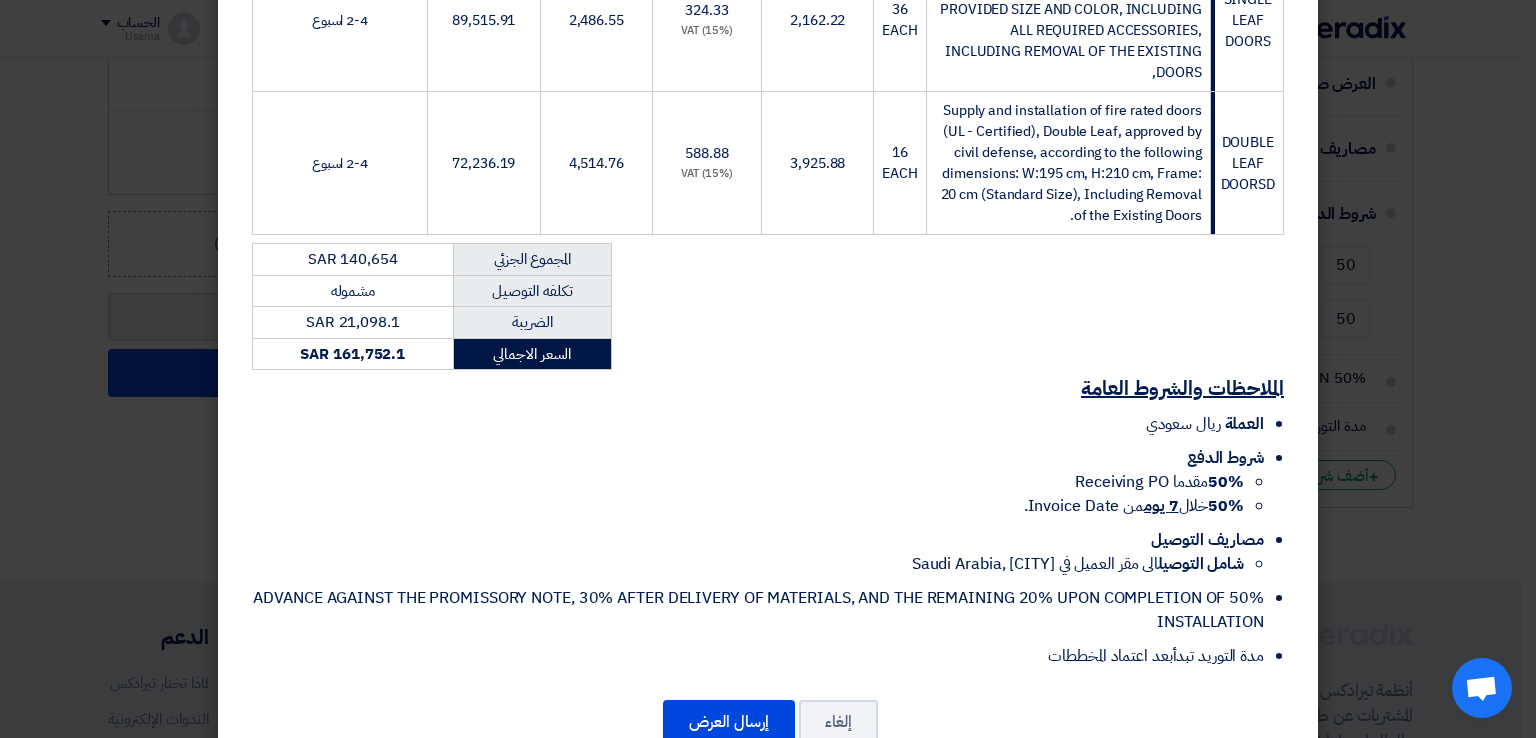 scroll, scrollTop: 486, scrollLeft: 0, axis: vertical 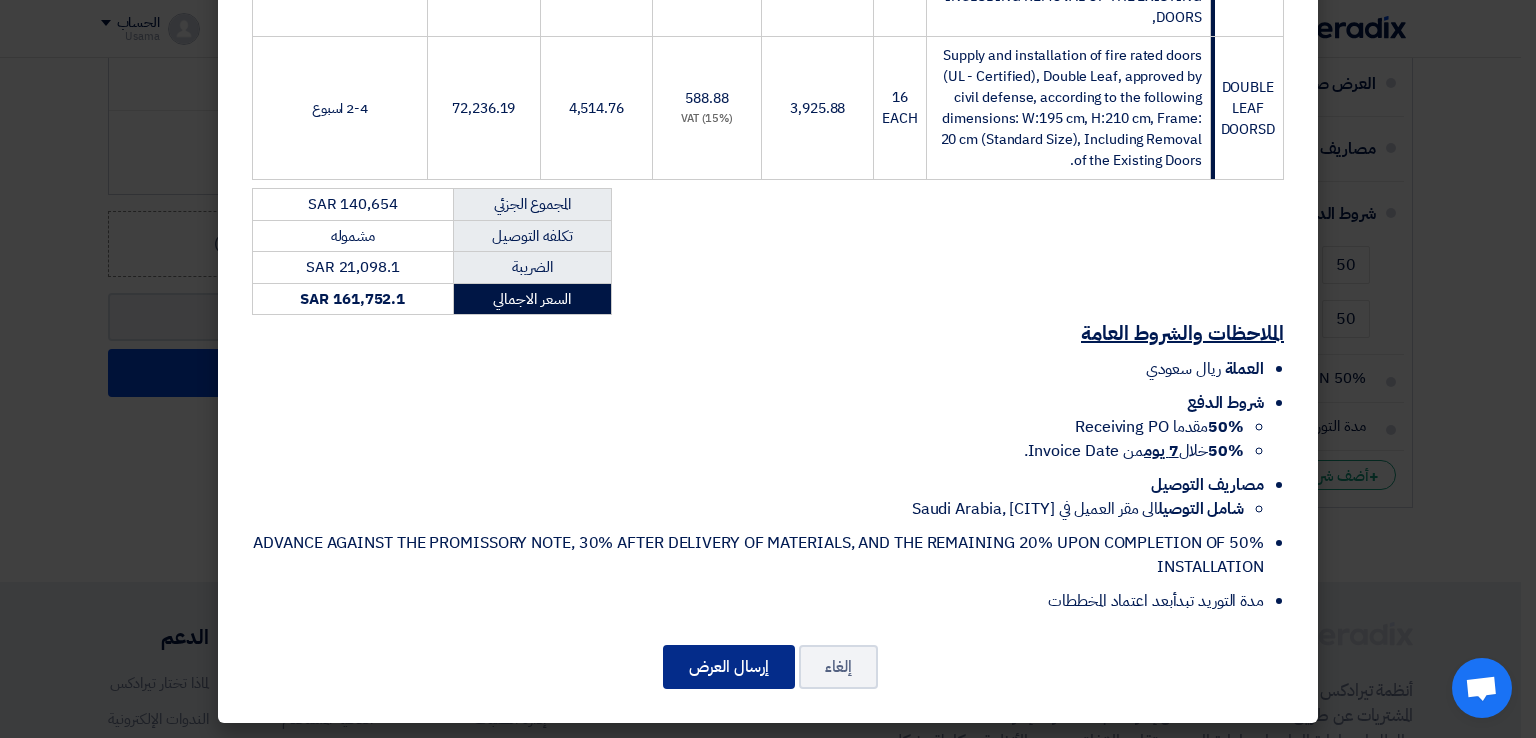 click on "إرسال العرض" 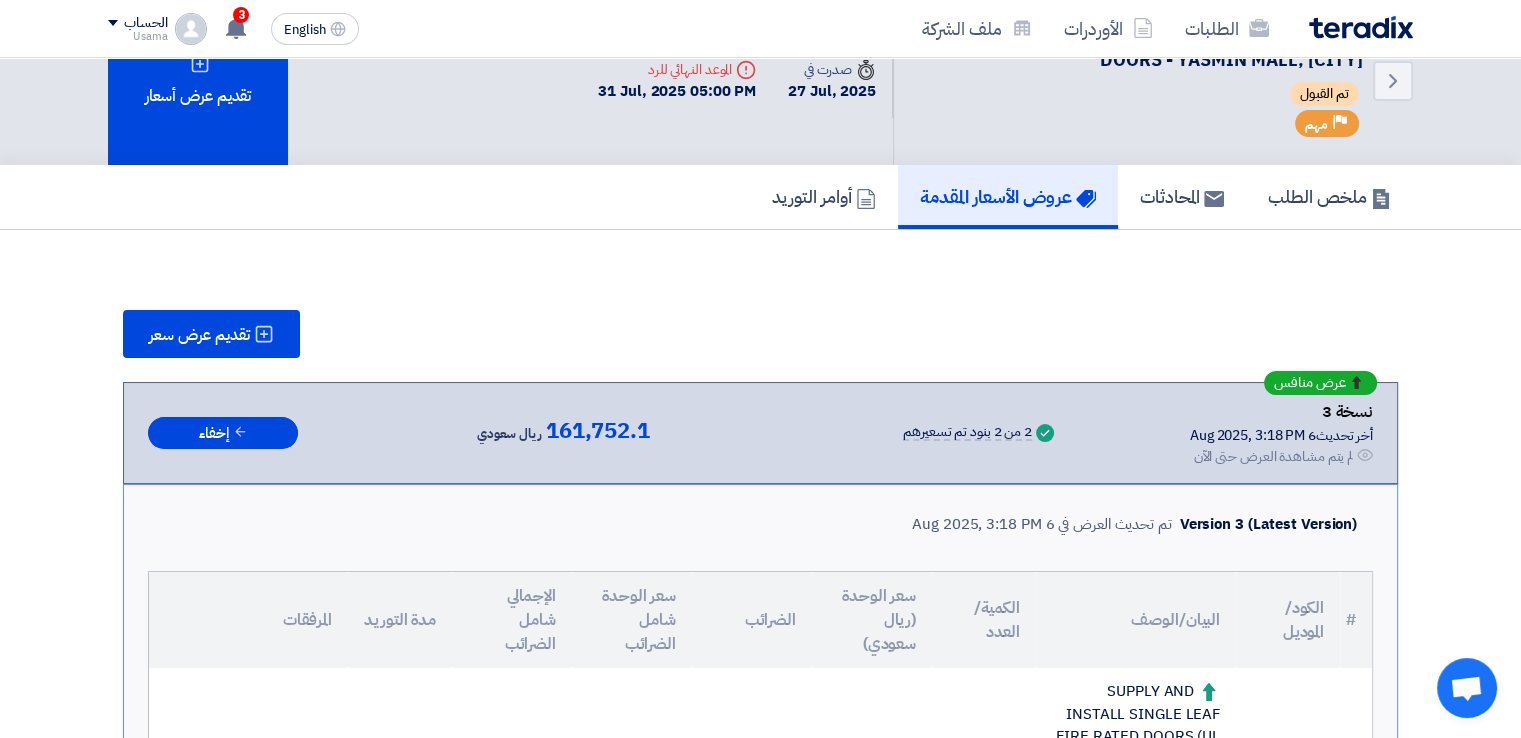 scroll, scrollTop: 51, scrollLeft: 0, axis: vertical 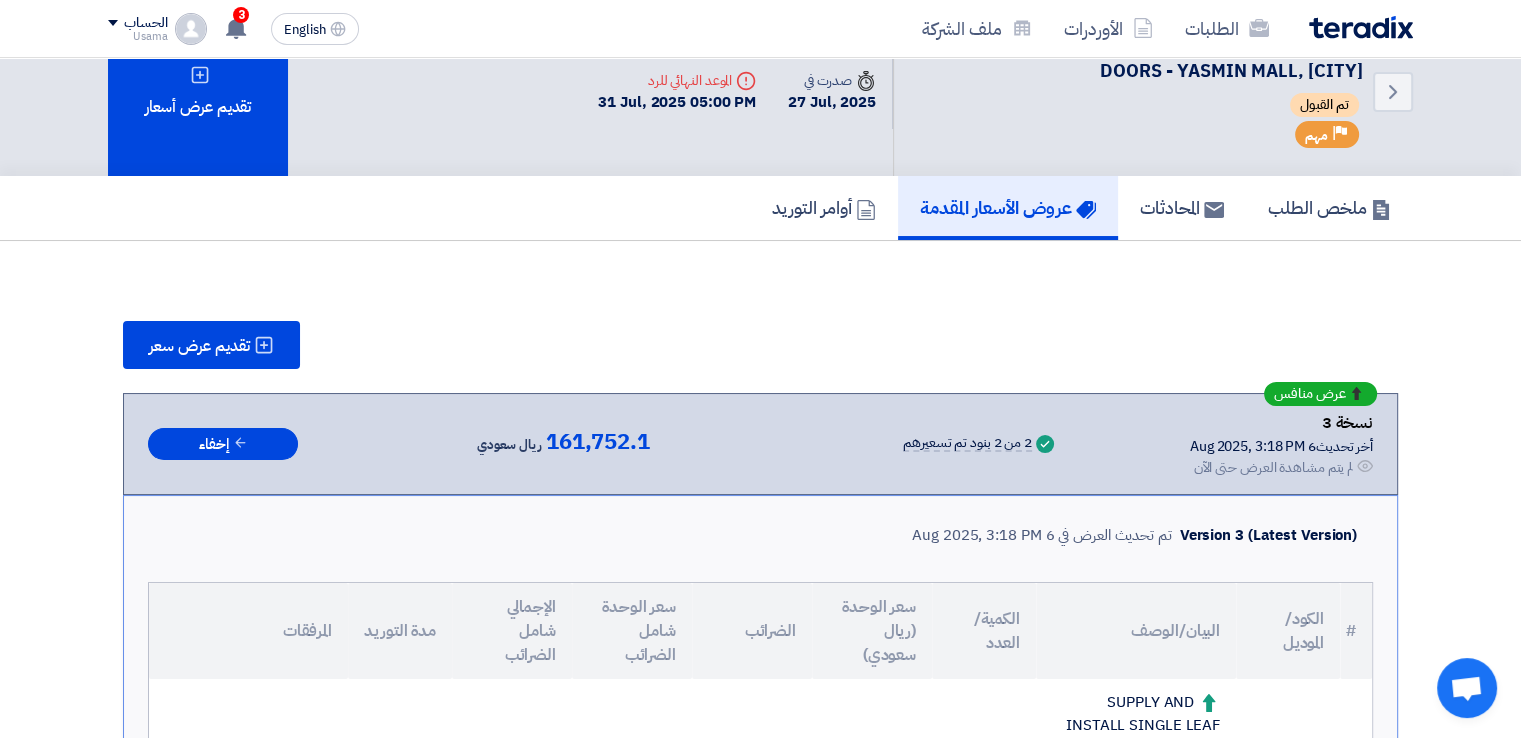 click 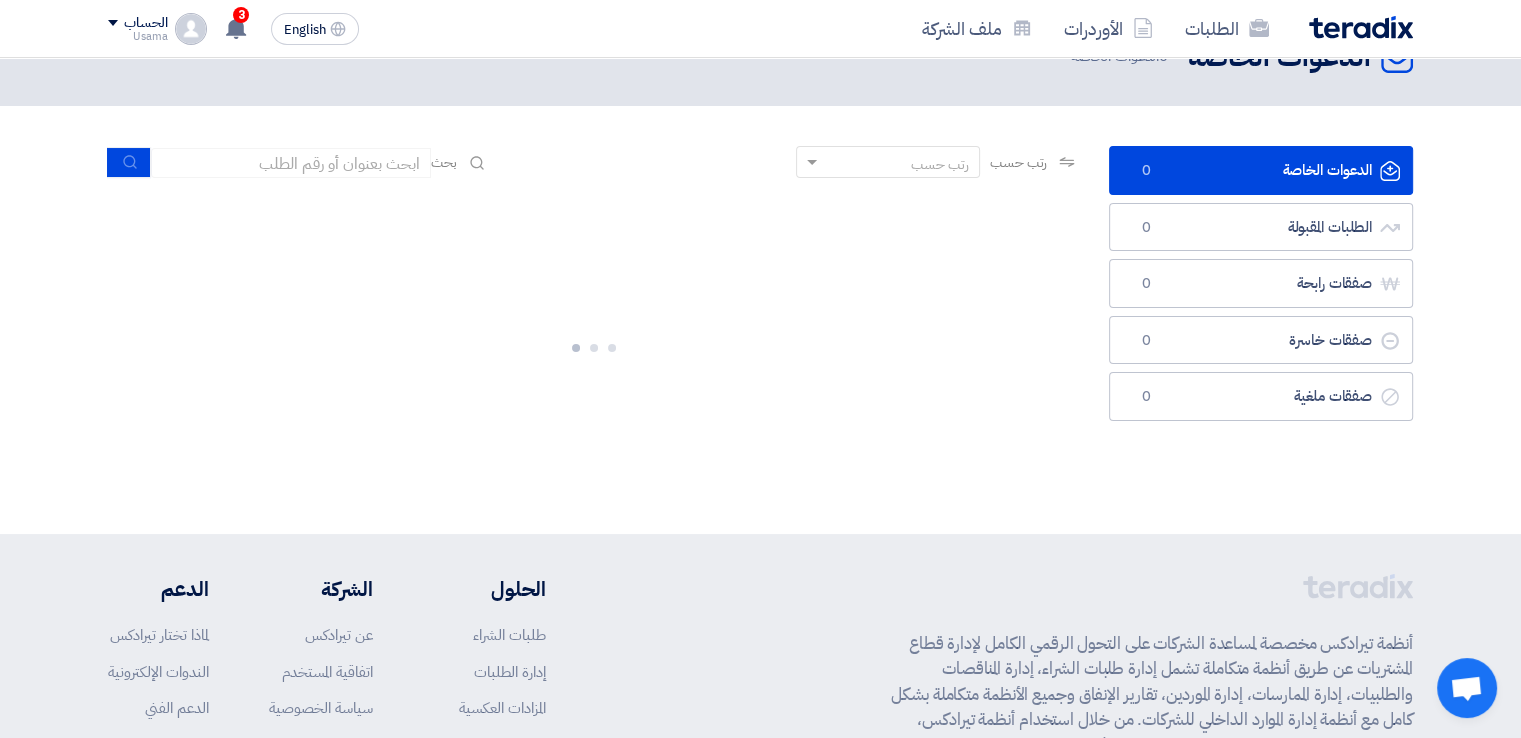 scroll, scrollTop: 0, scrollLeft: 0, axis: both 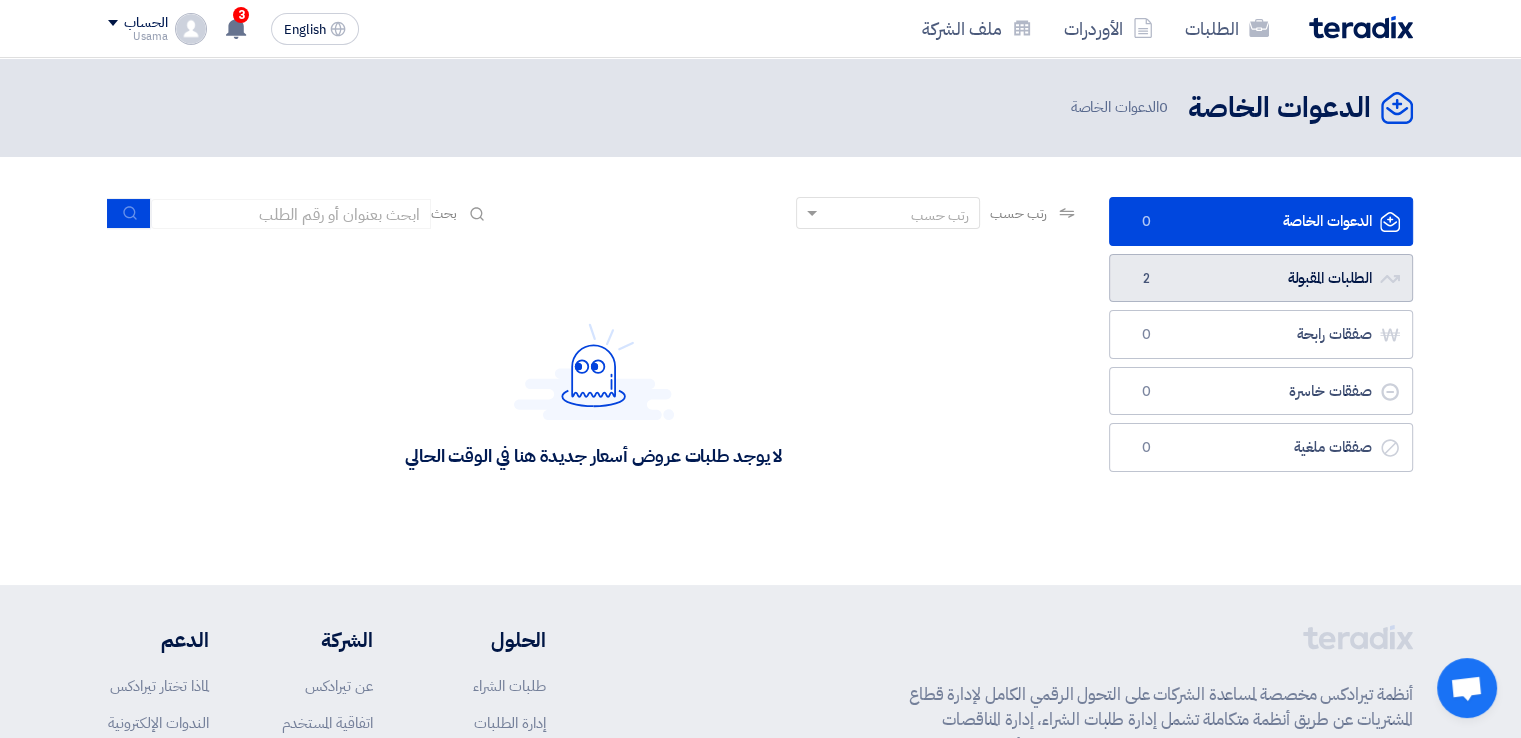 click on "الطلبات المقبولة
الطلبات المقبولة
2" 